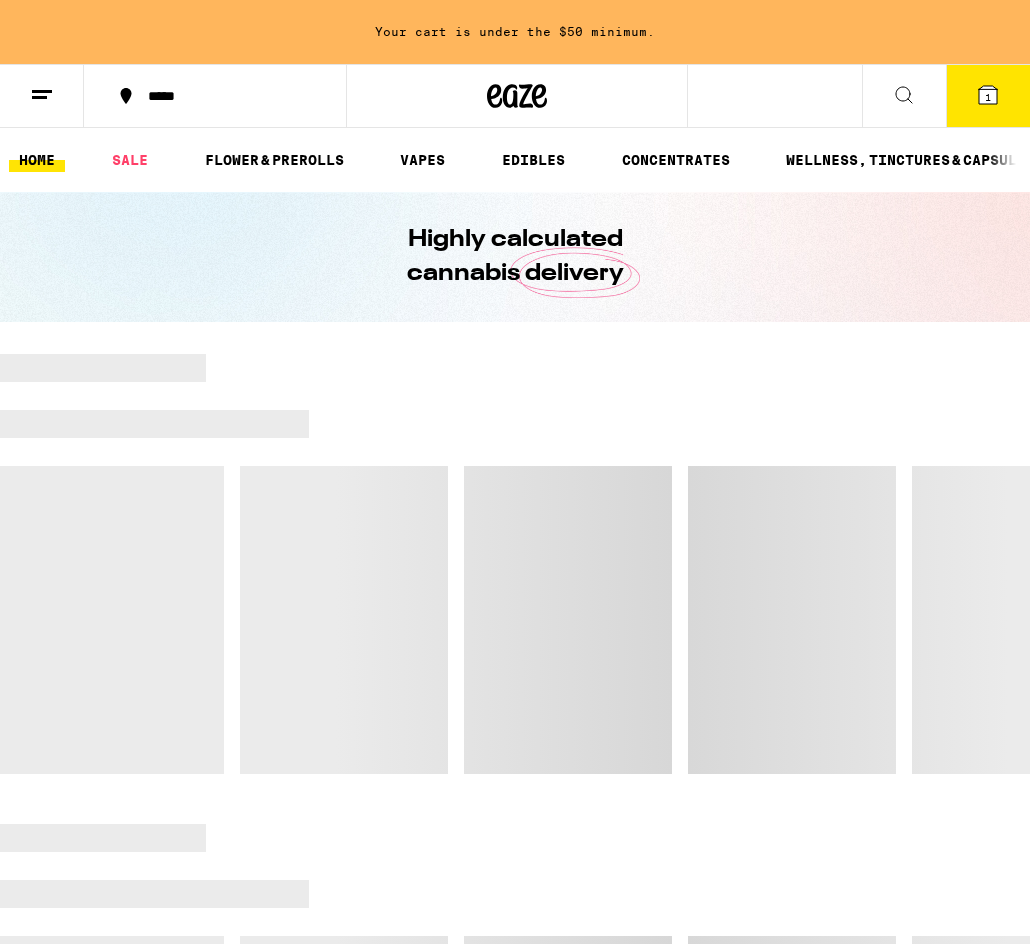 scroll, scrollTop: 0, scrollLeft: 0, axis: both 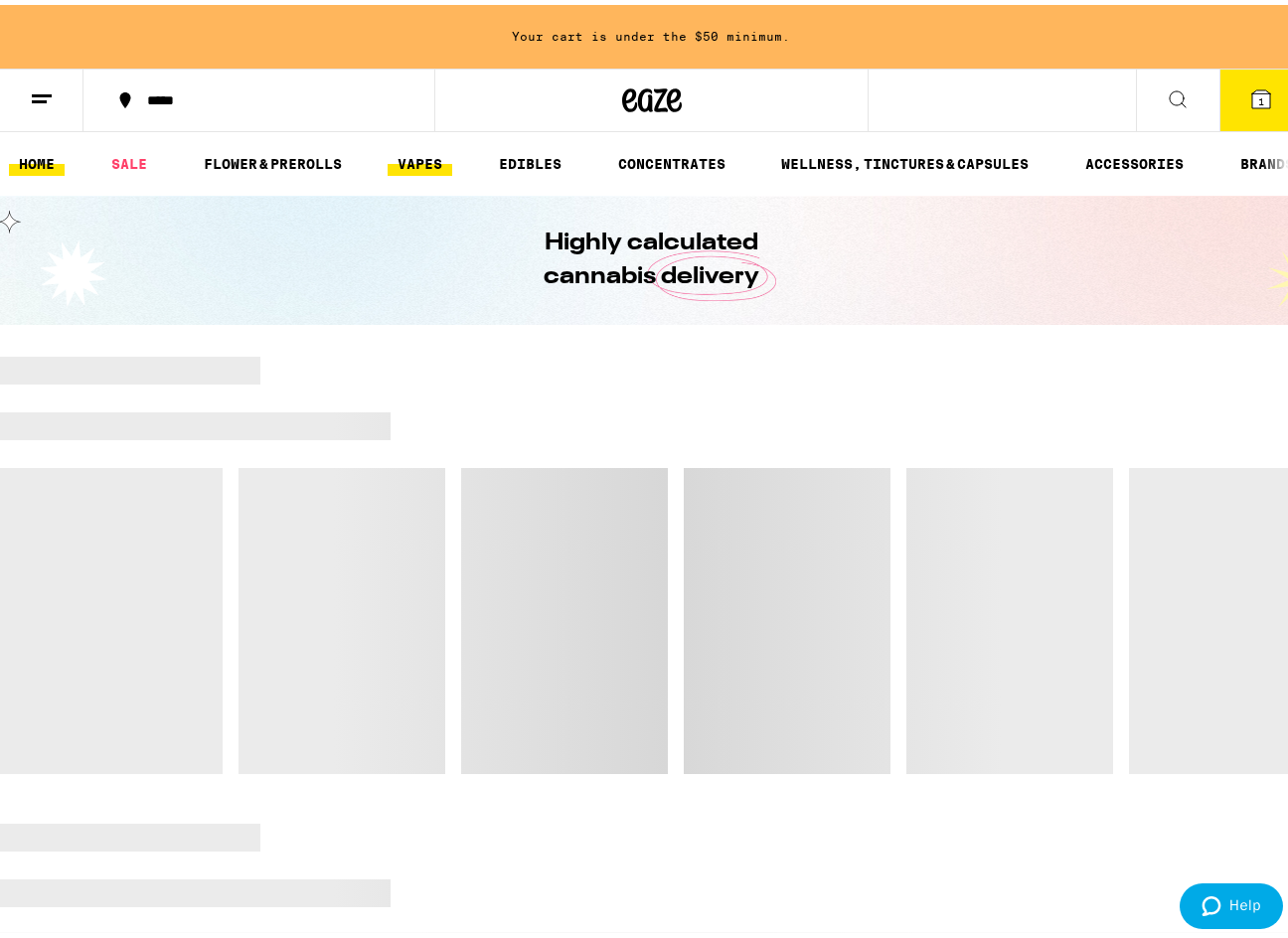 click on "VAPES" at bounding box center (419, 159) 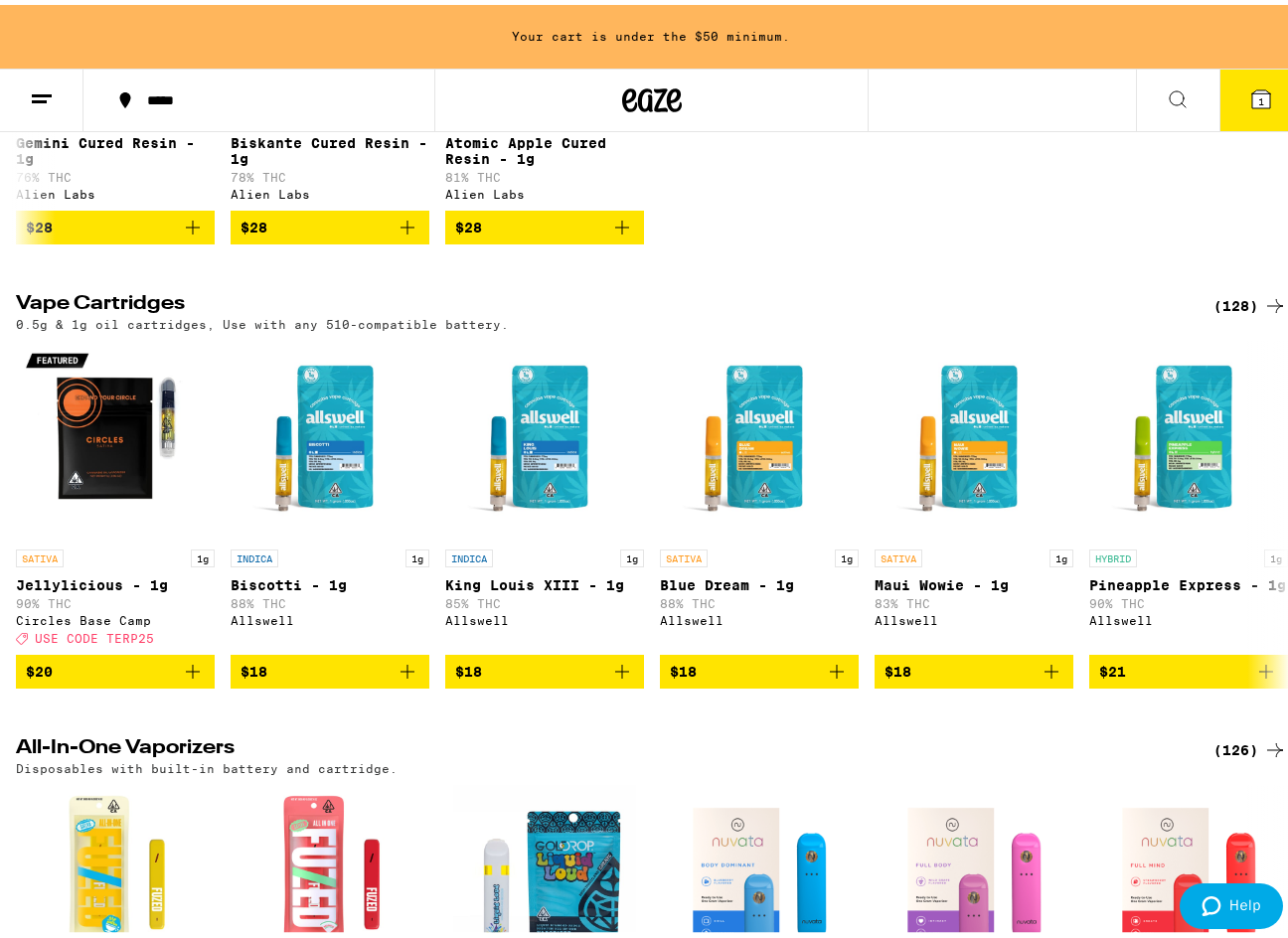 scroll, scrollTop: 318, scrollLeft: 0, axis: vertical 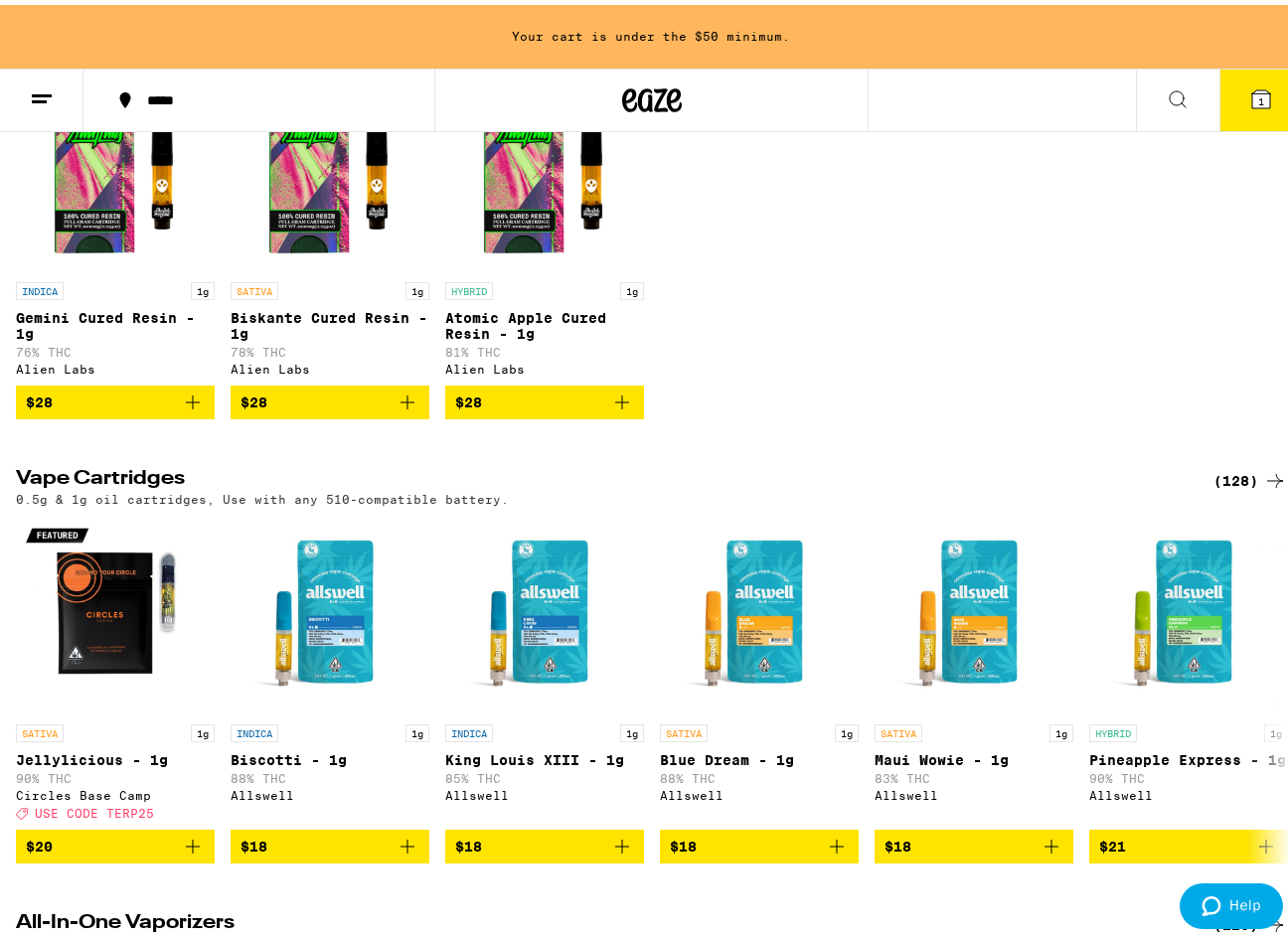 click on "(128)" at bounding box center (1250, 476) 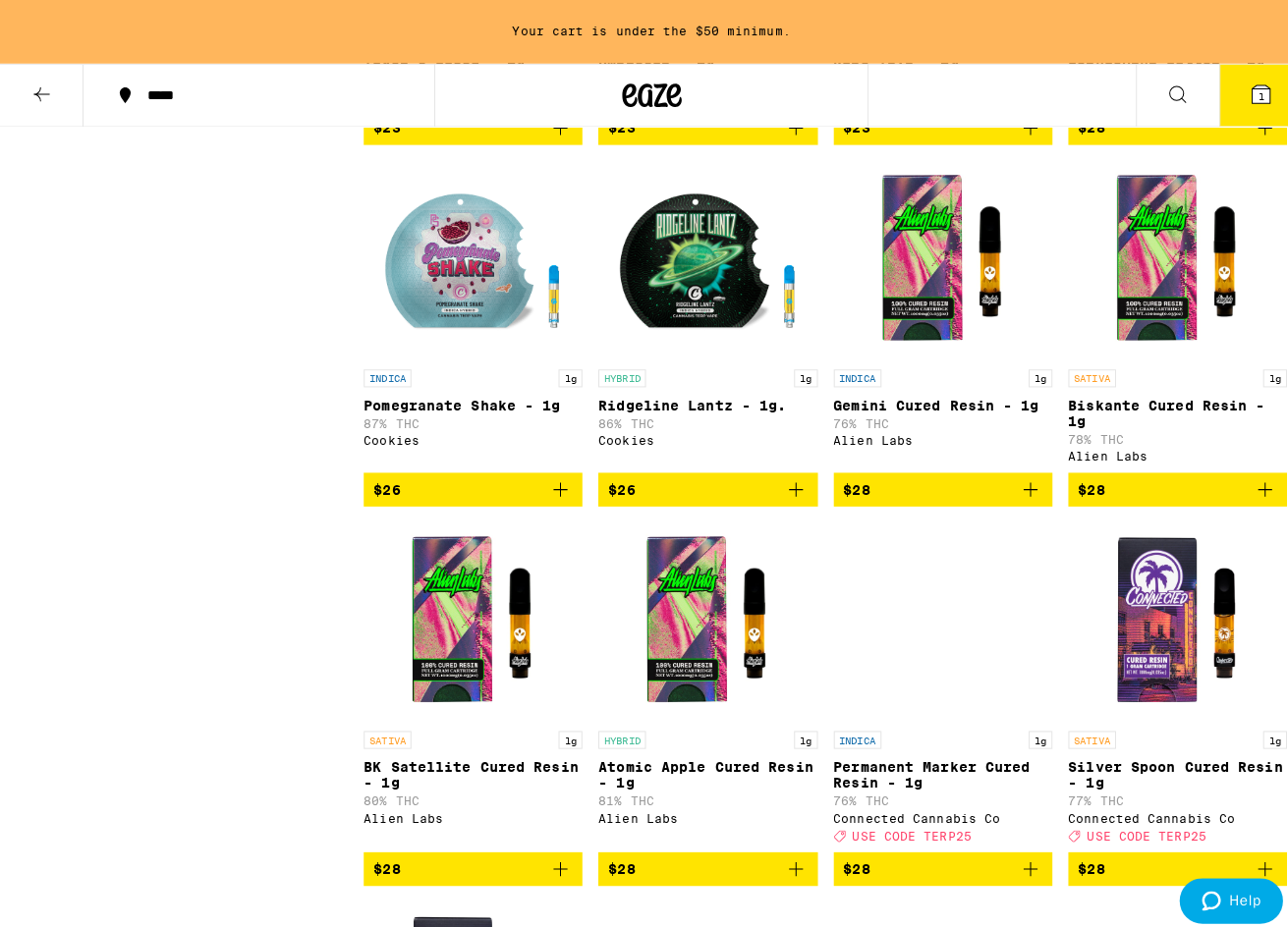 scroll, scrollTop: 3339, scrollLeft: 0, axis: vertical 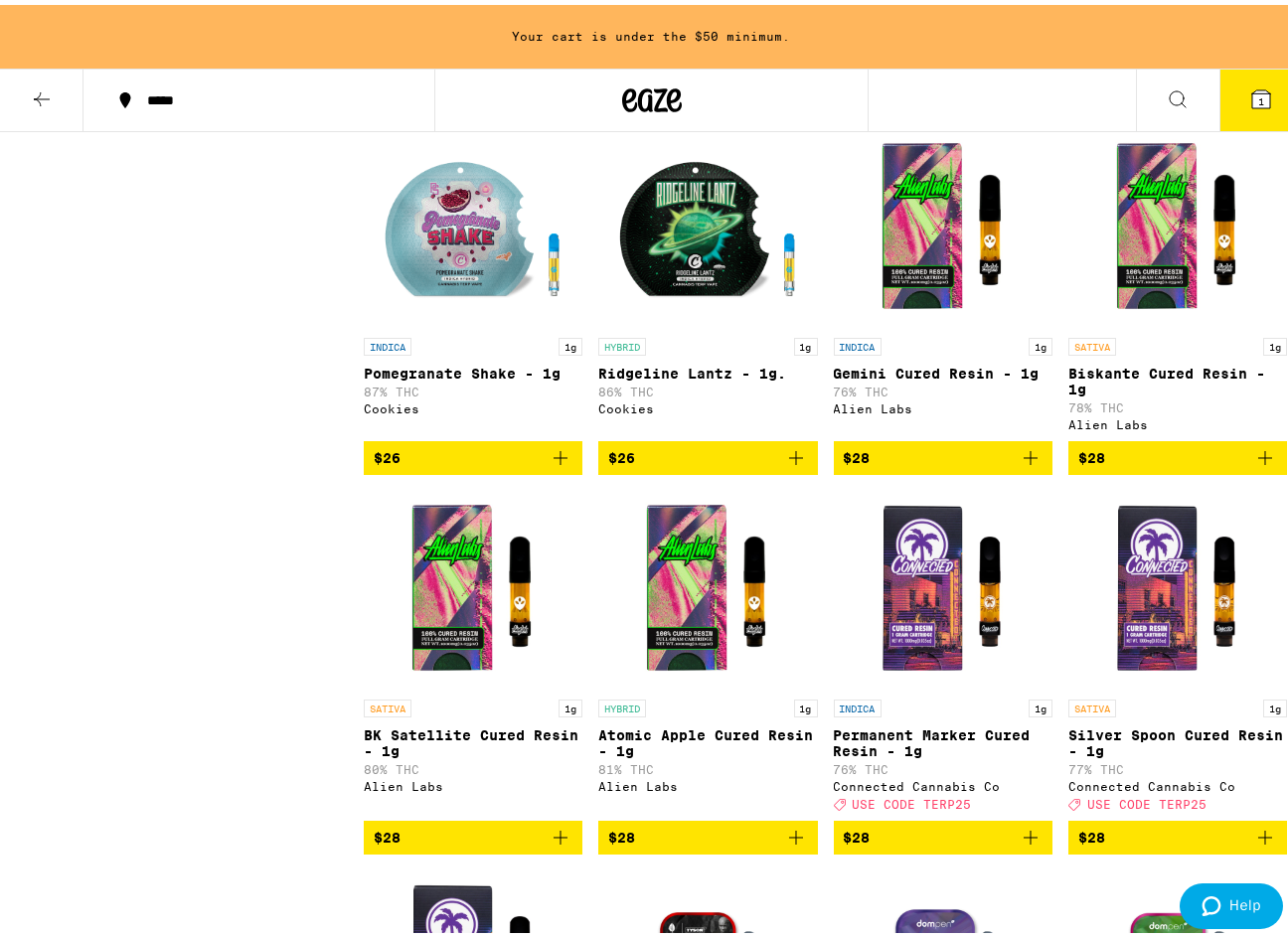 click on "Cookies" at bounding box center [708, 403] 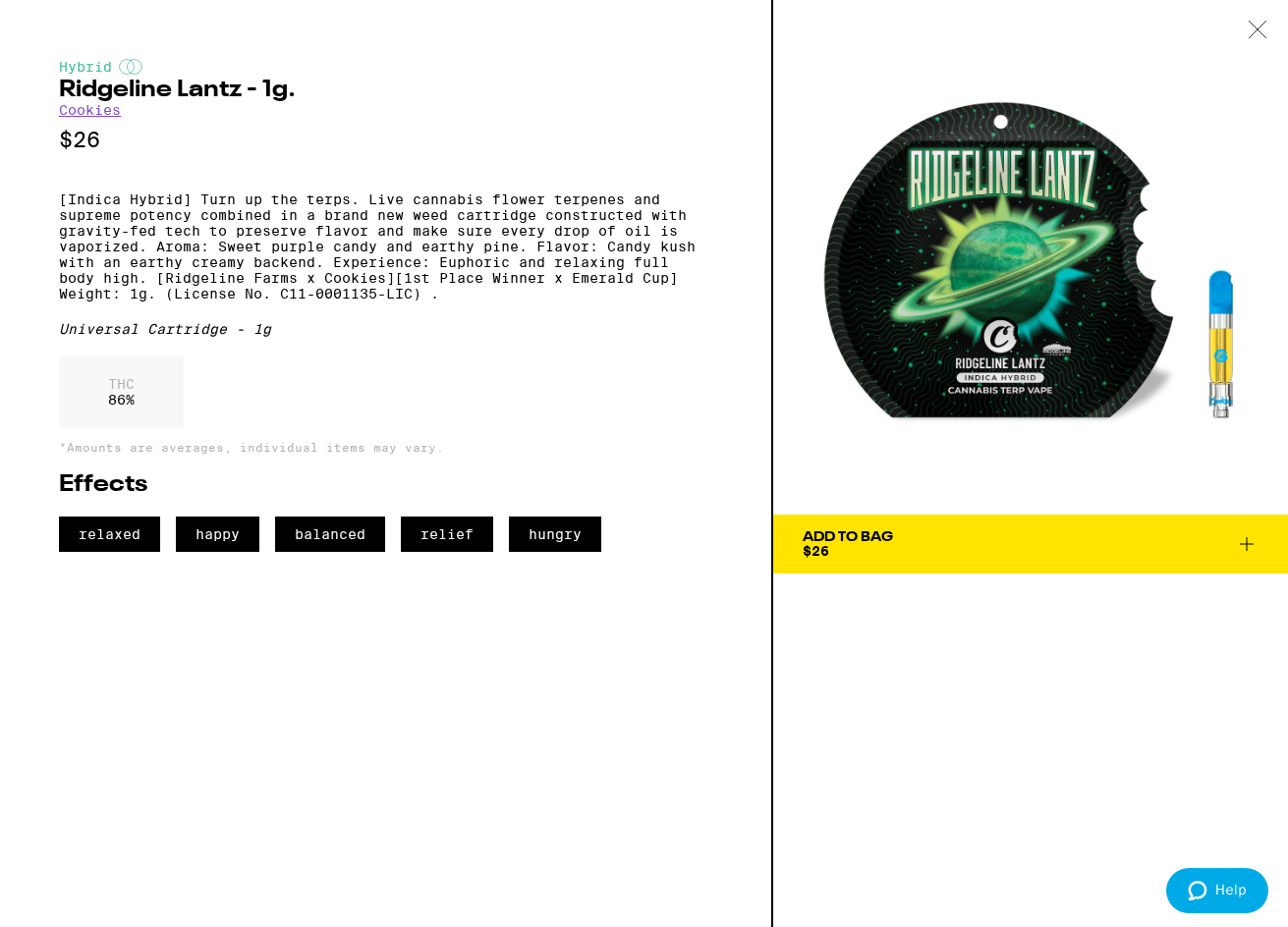 click on "Cookies" at bounding box center (89, 110) 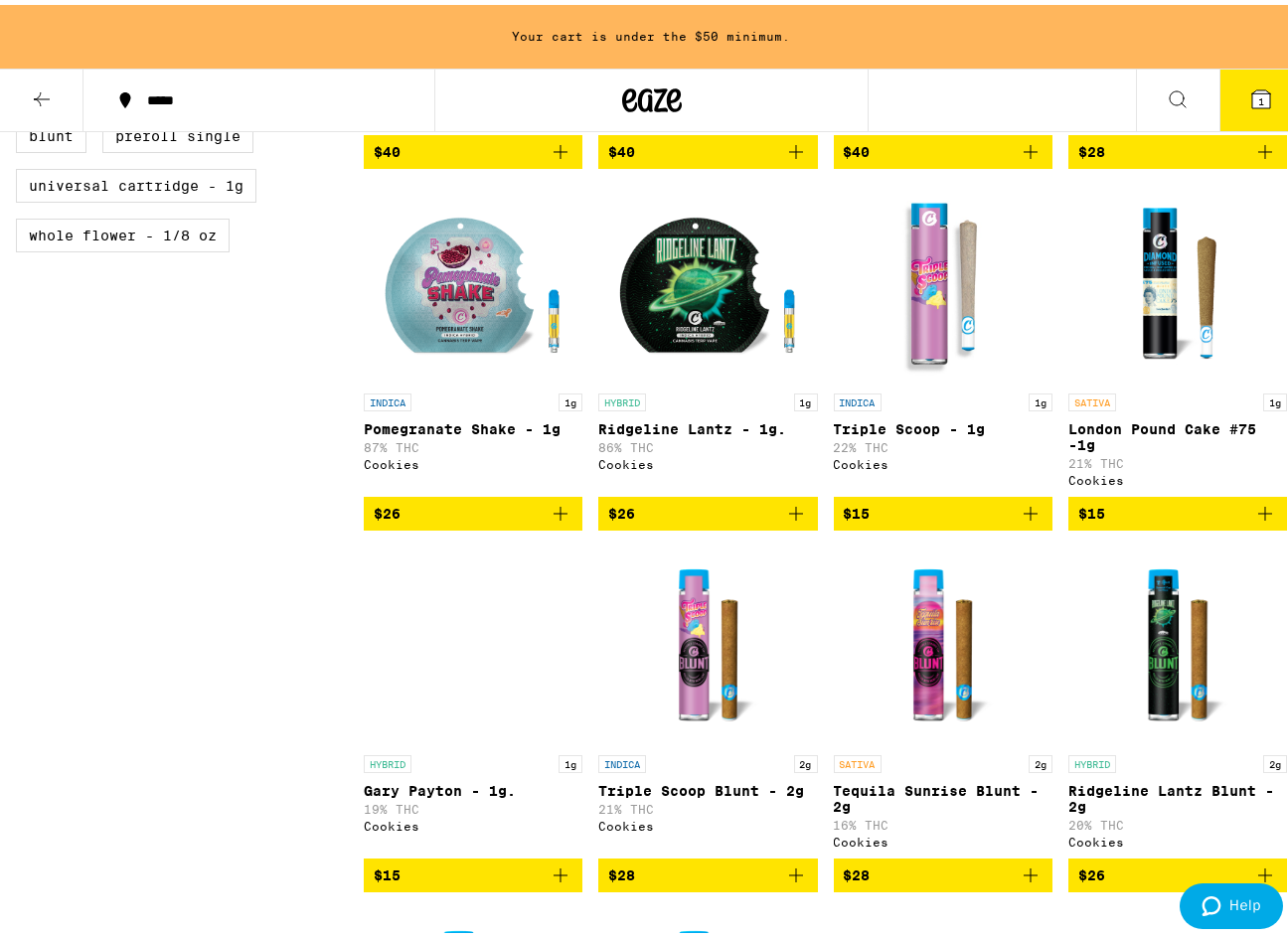 scroll, scrollTop: 497, scrollLeft: 0, axis: vertical 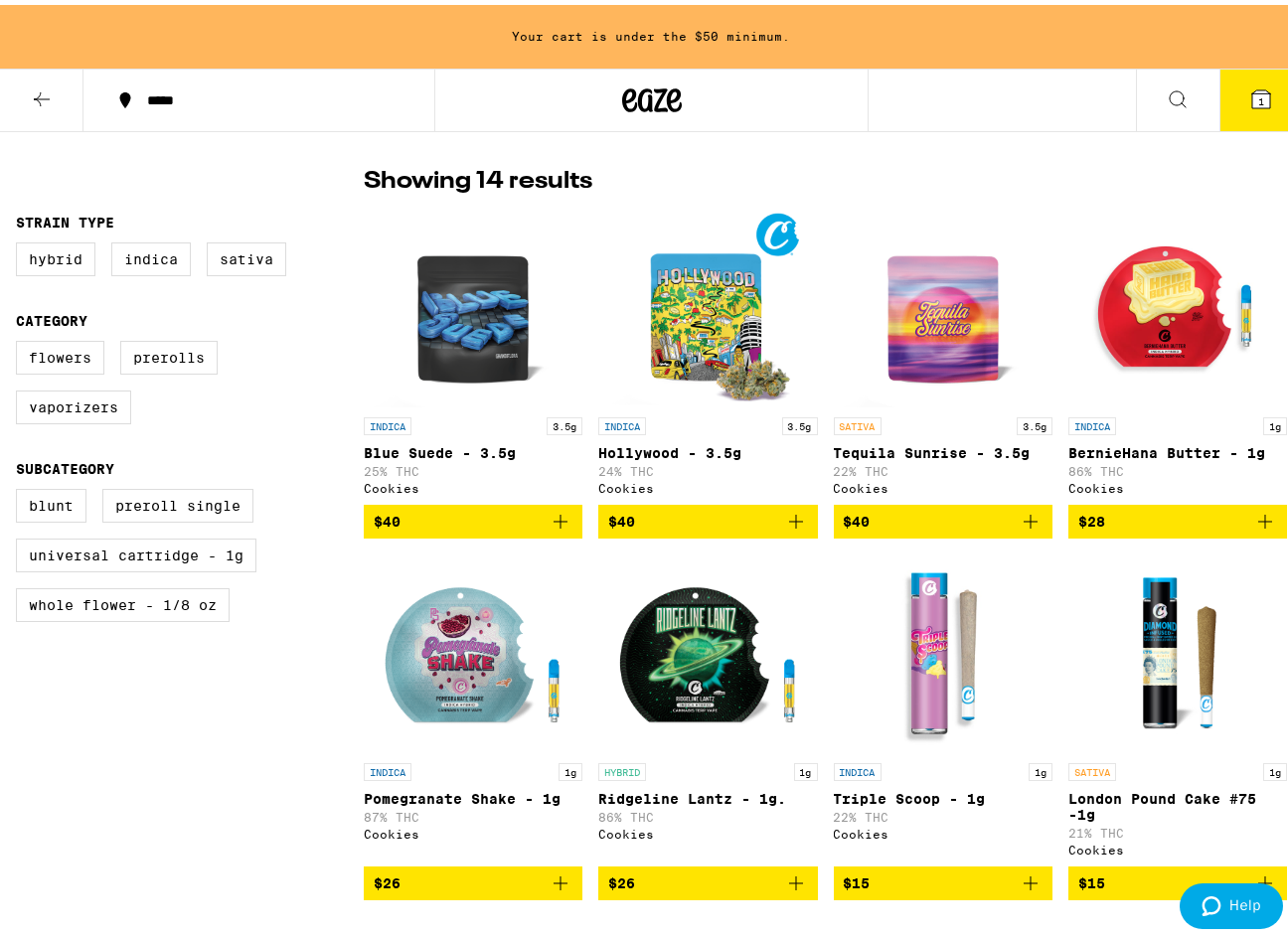 click on "HYBRID 1g Ridgeline Lantz - 1g. 86% THC Cookies" at bounding box center (708, 805) 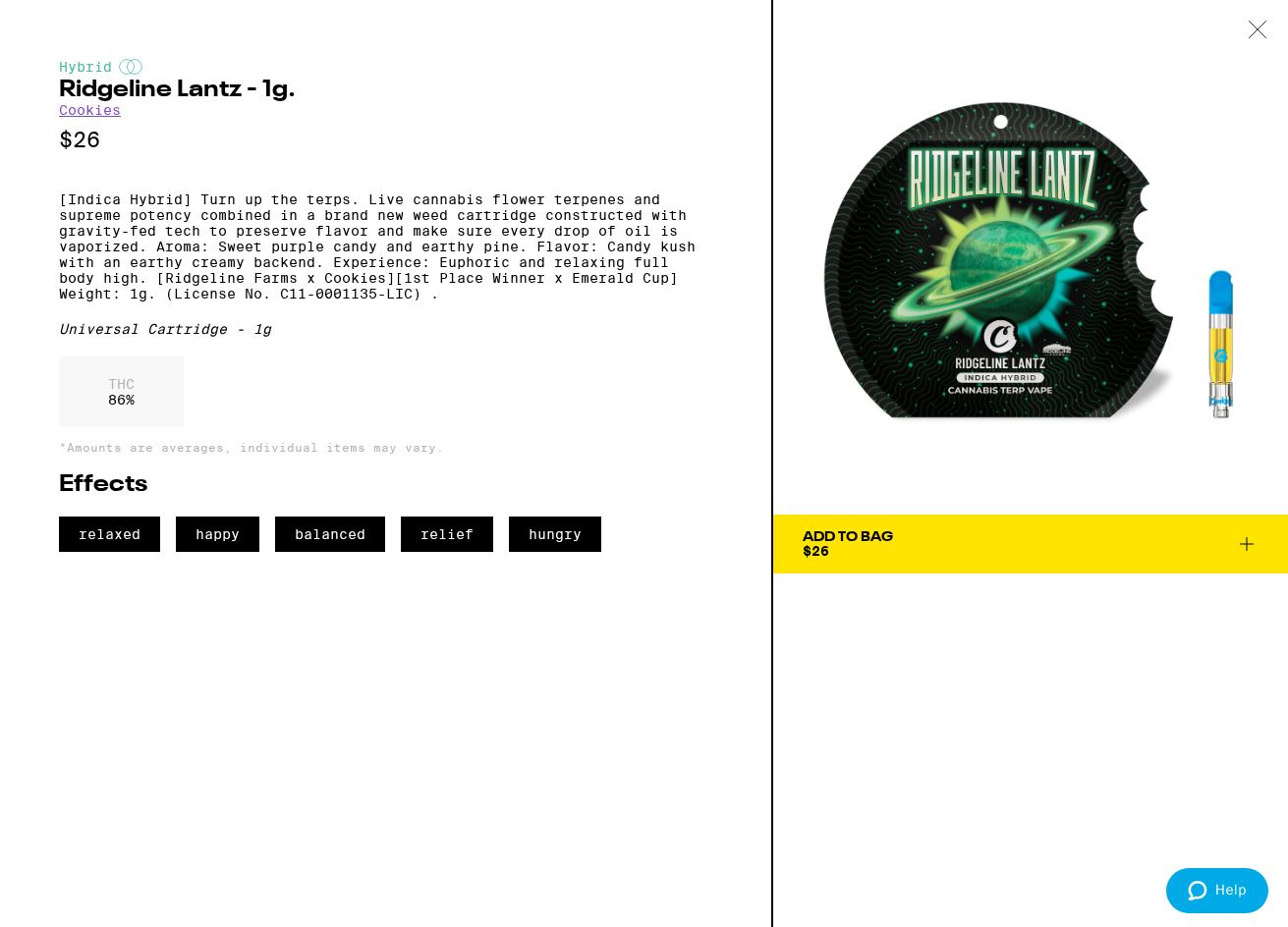 click on "Add To Bag" at bounding box center (848, 537) 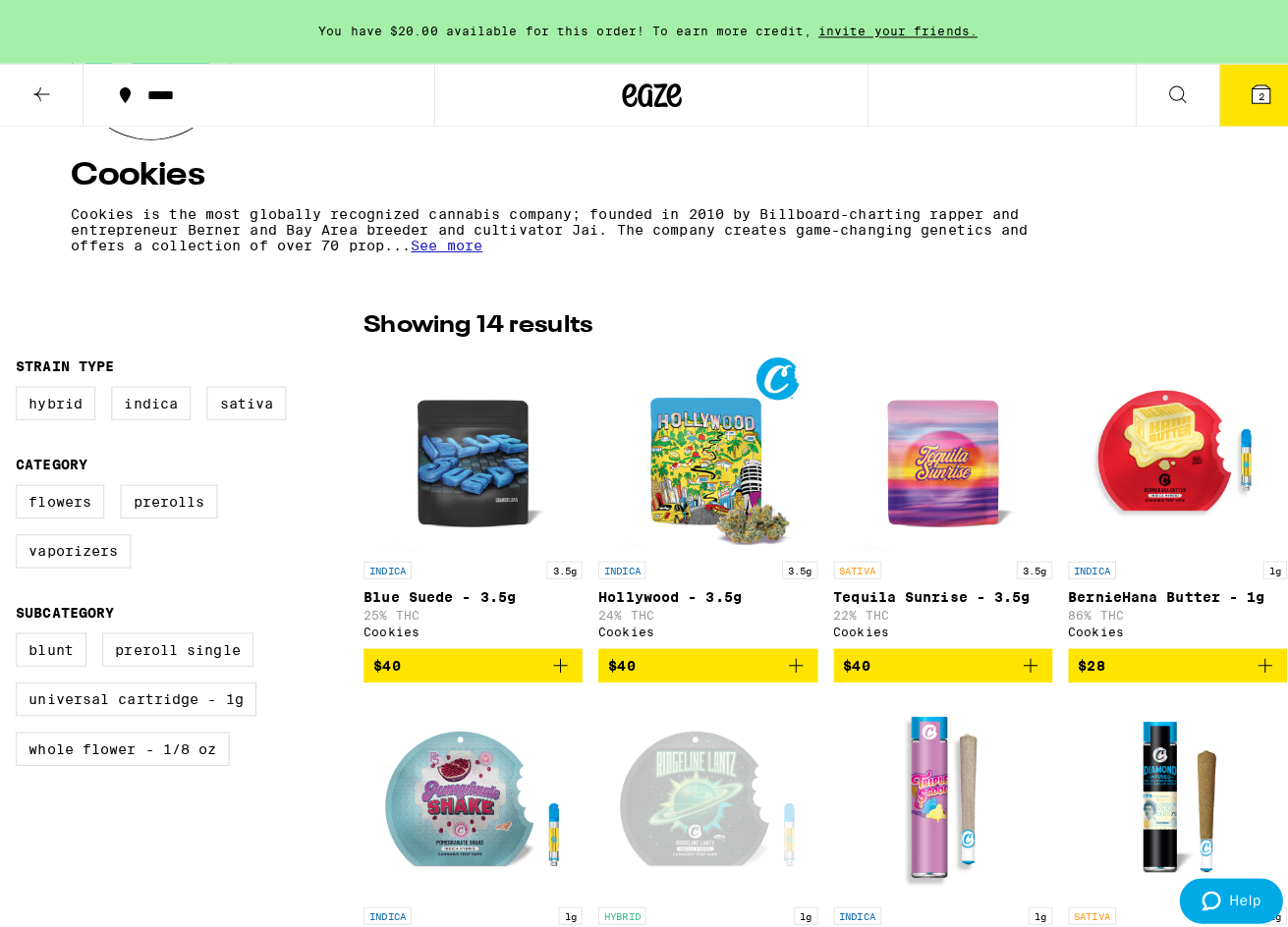scroll, scrollTop: 295, scrollLeft: 0, axis: vertical 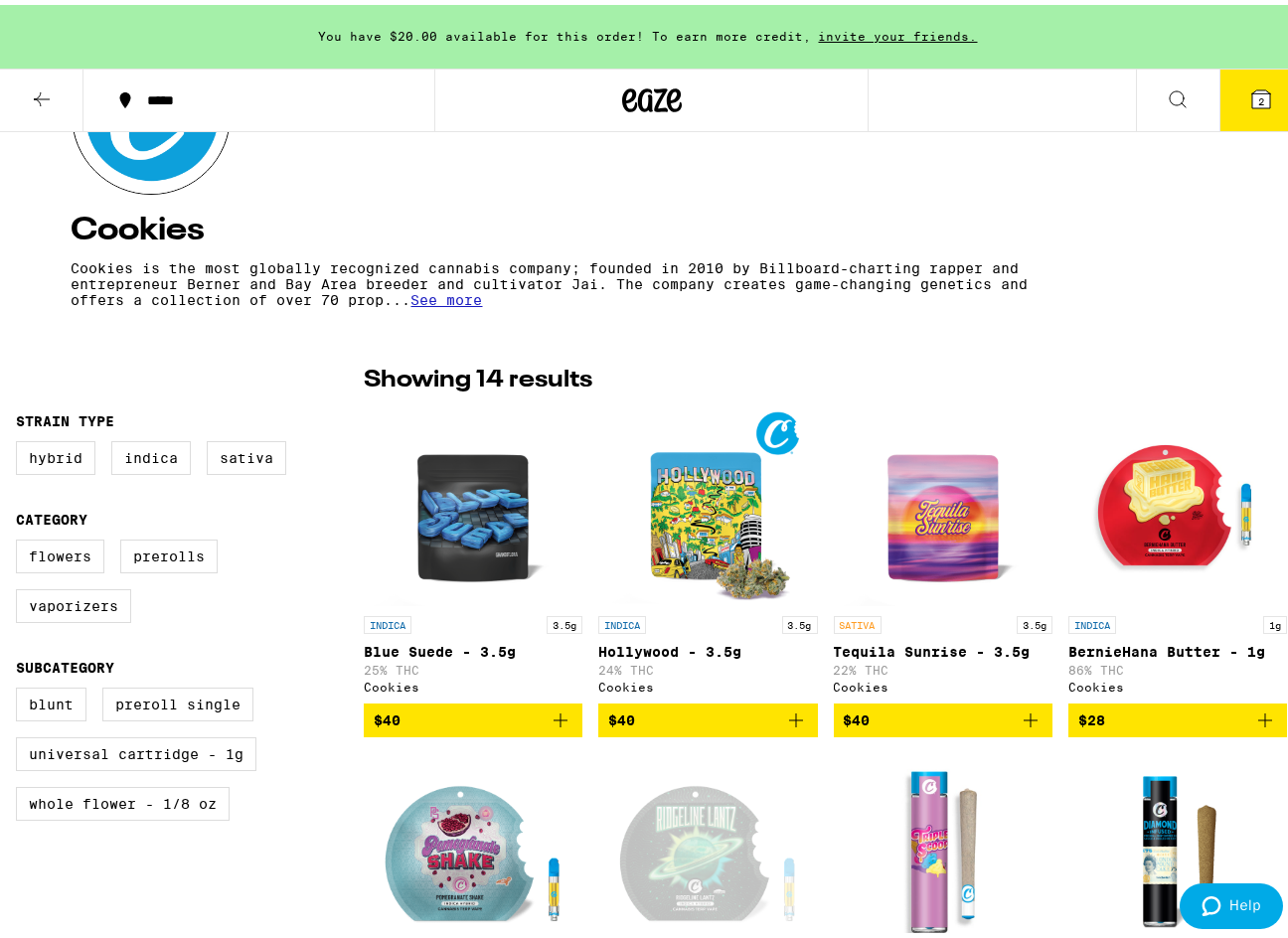 click on "2" at bounding box center (1261, 95) 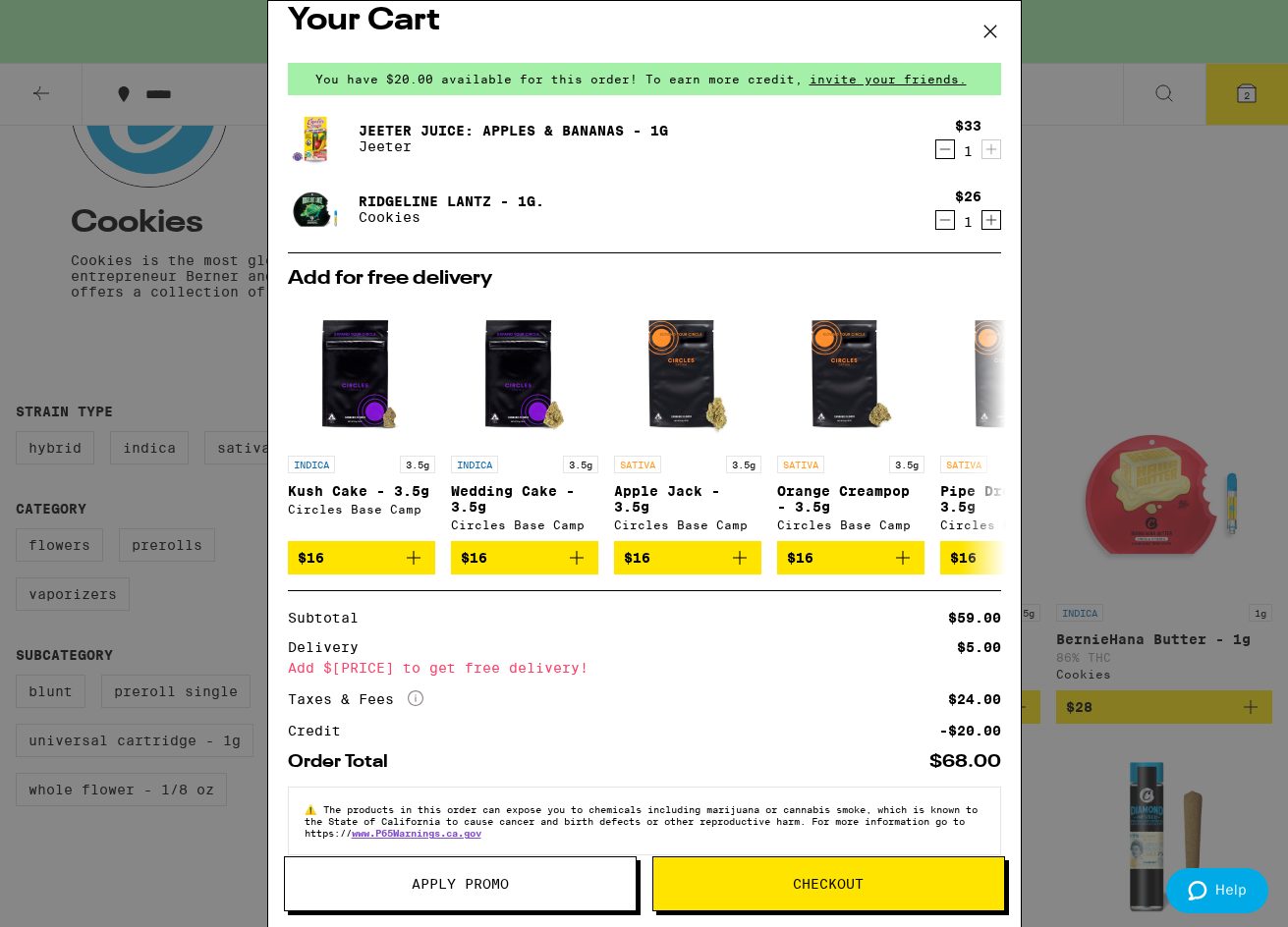 scroll, scrollTop: 56, scrollLeft: 0, axis: vertical 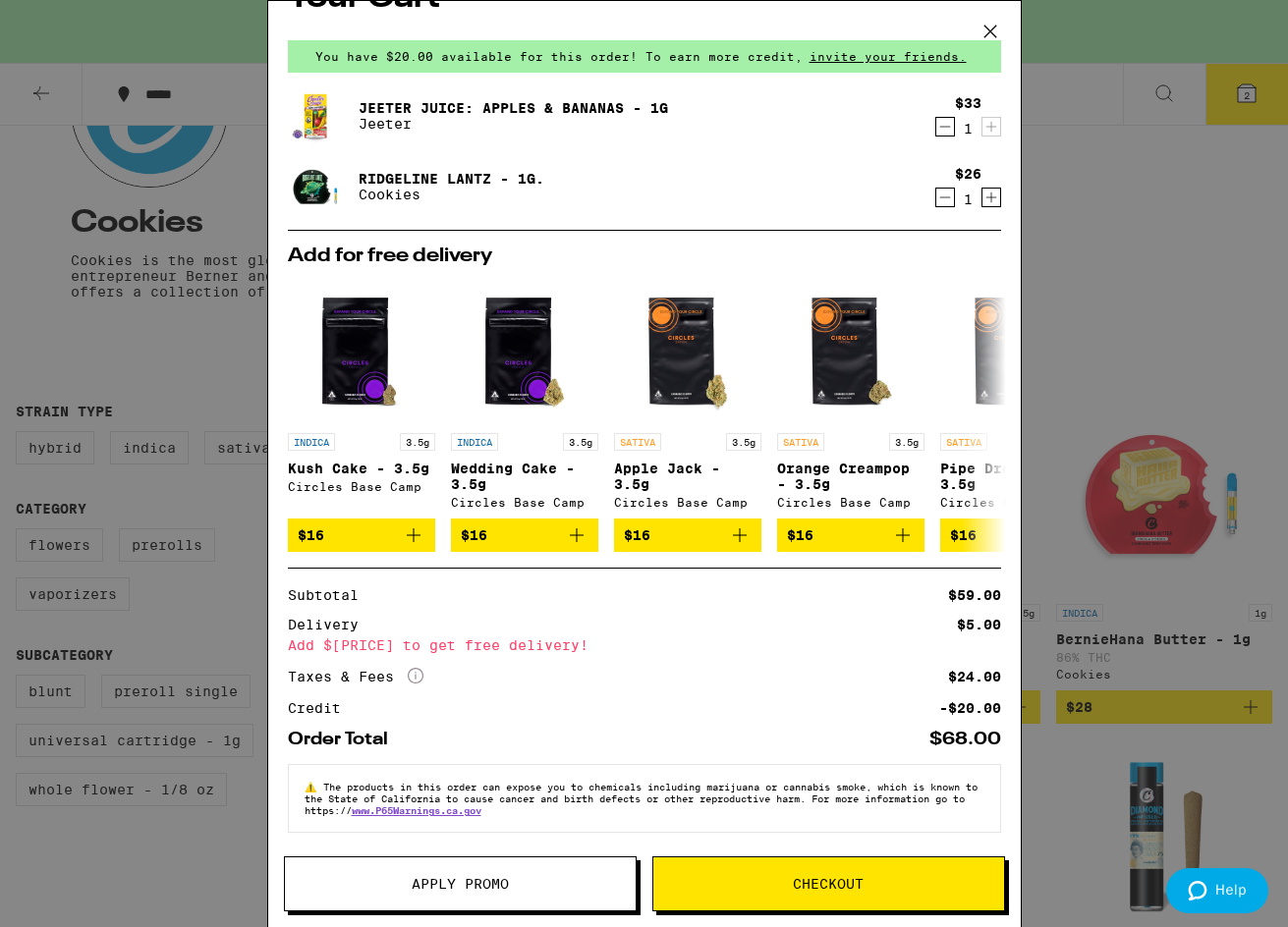 click on "More Info" at bounding box center (416, 676) 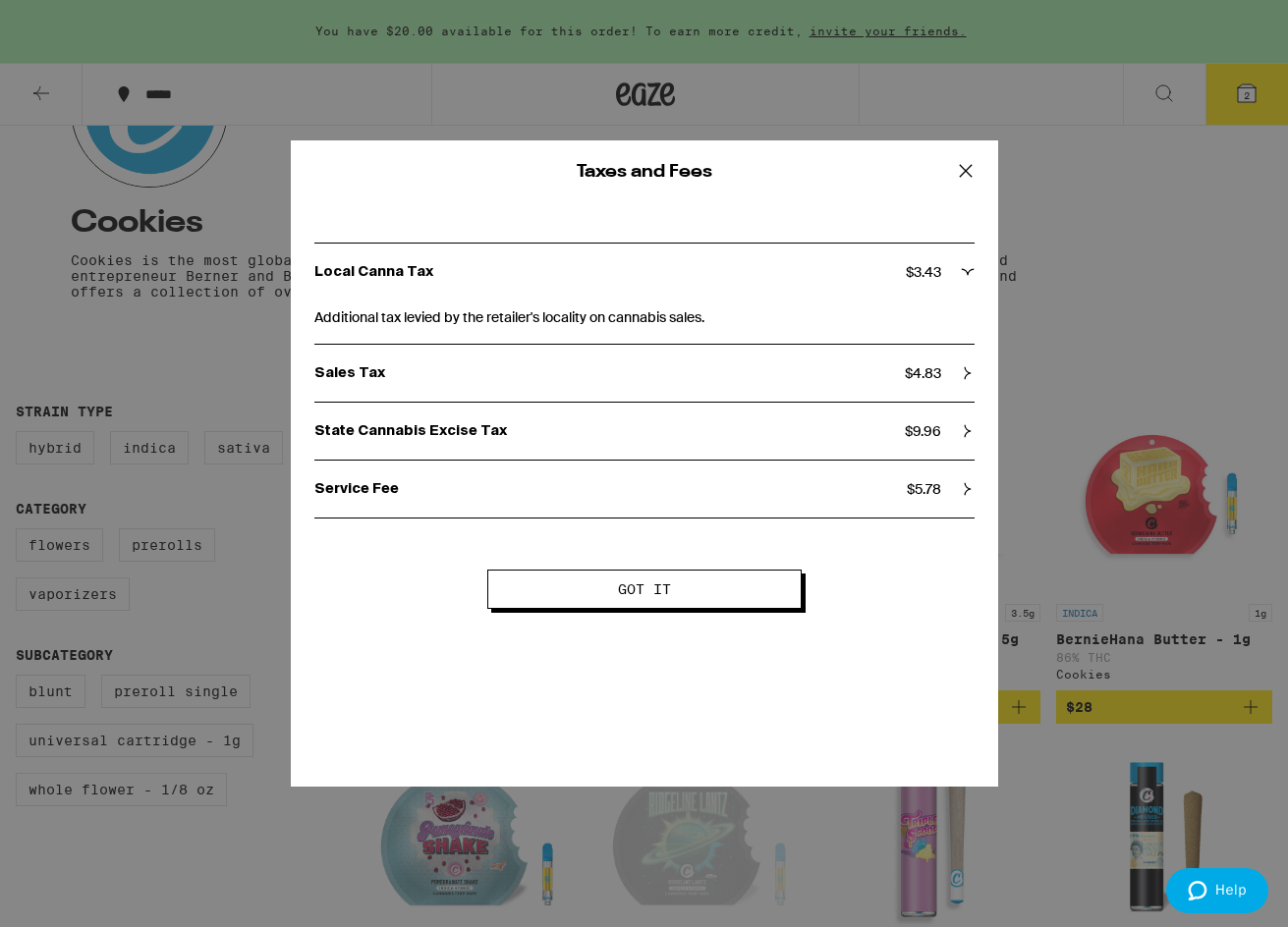 click on "Local Canna Tax $[PRICE] Additional tax levied by the retailer's locality on cannabis sales. Sales Tax $[PRICE] The regular tax you pay on taxable goods and services. State Cannabis Excise Tax $[PRICE] A state-mandated tax that applies to all cannabis sales. Service Fee $[PRICE] This fee goes towards insurance, customer support, and other costs necessary for safe and reliable deliveries." at bounding box center [644, 372] 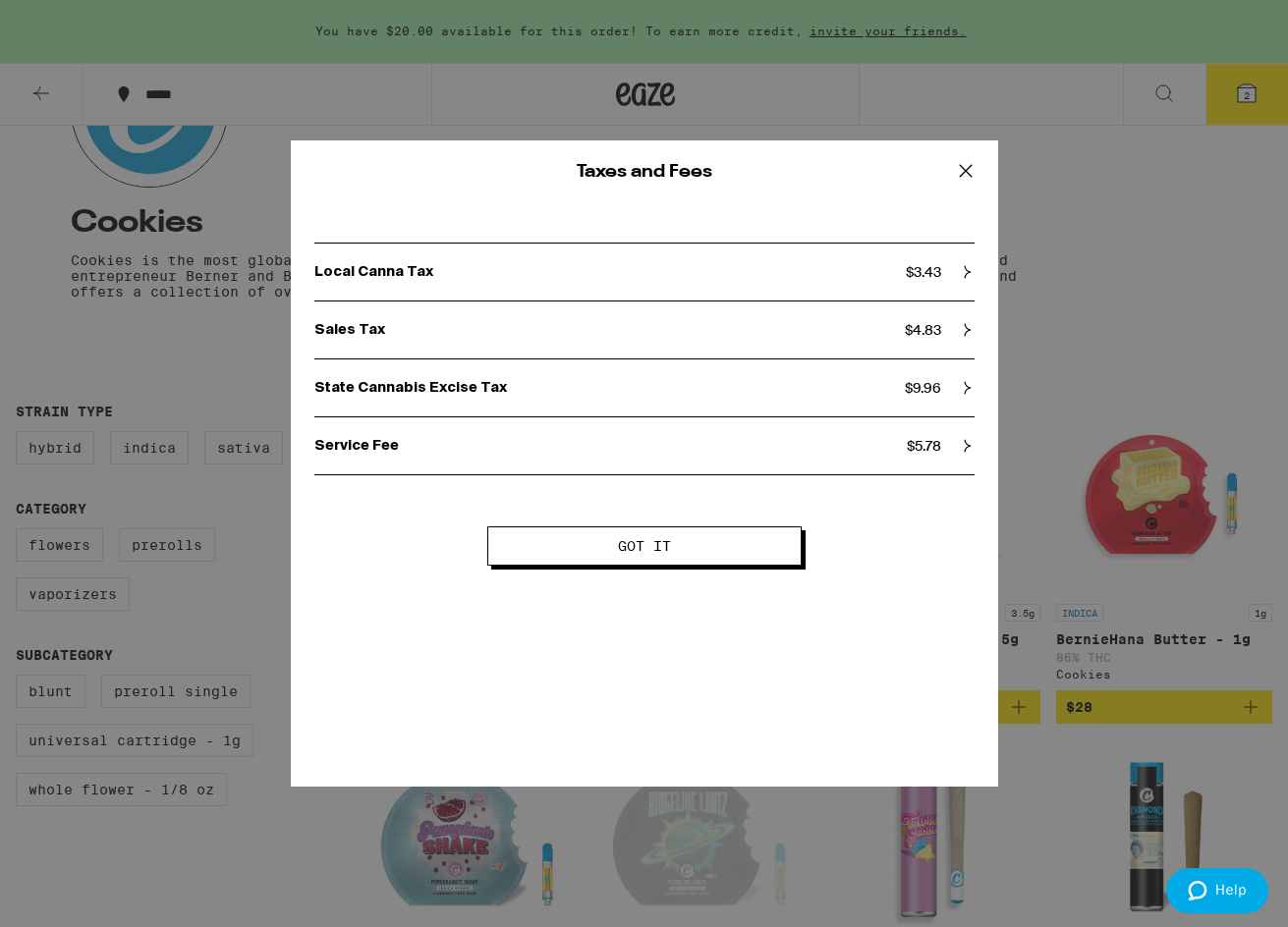 click at bounding box center (968, 272) 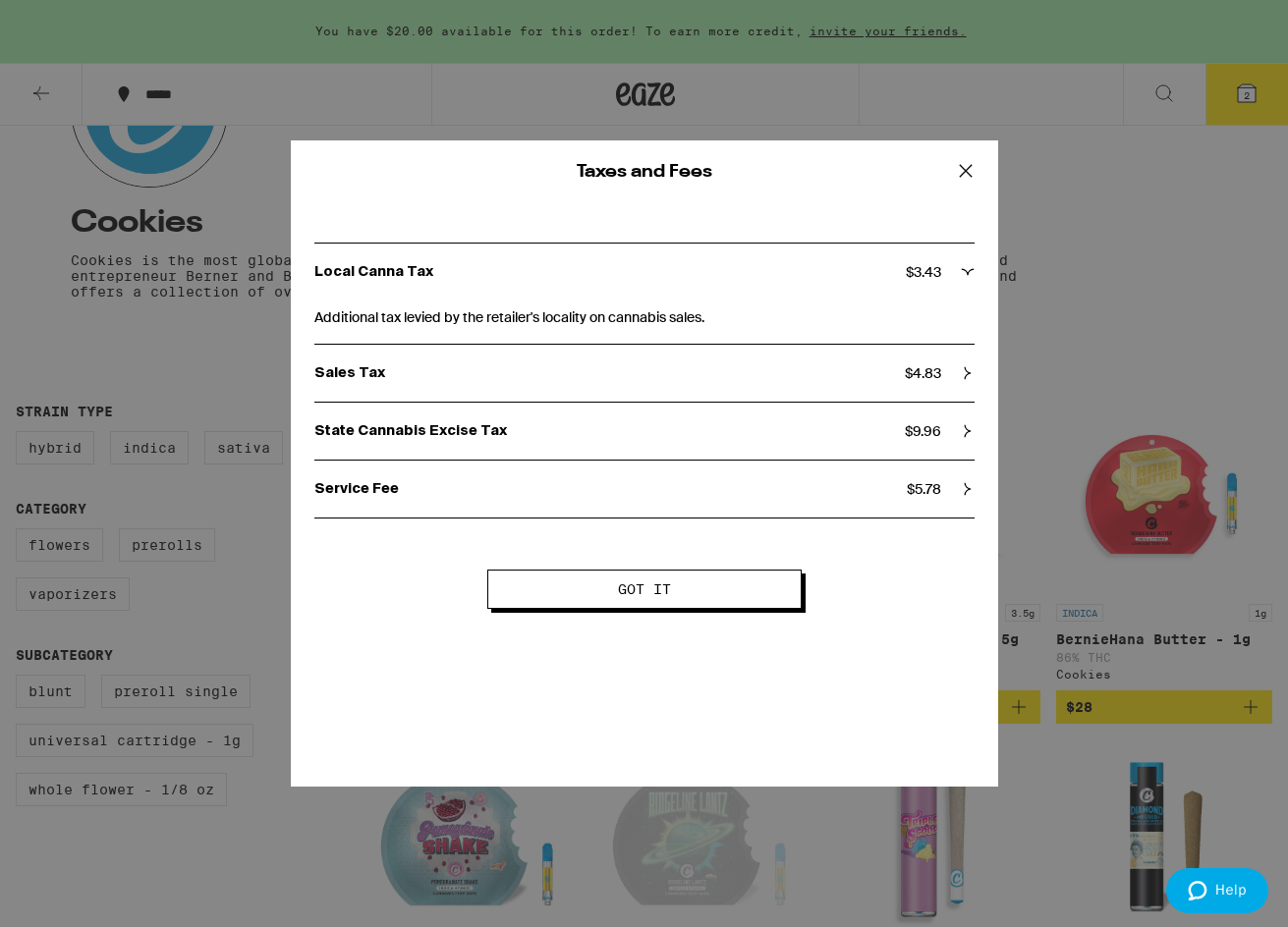 click at bounding box center (967, 272) 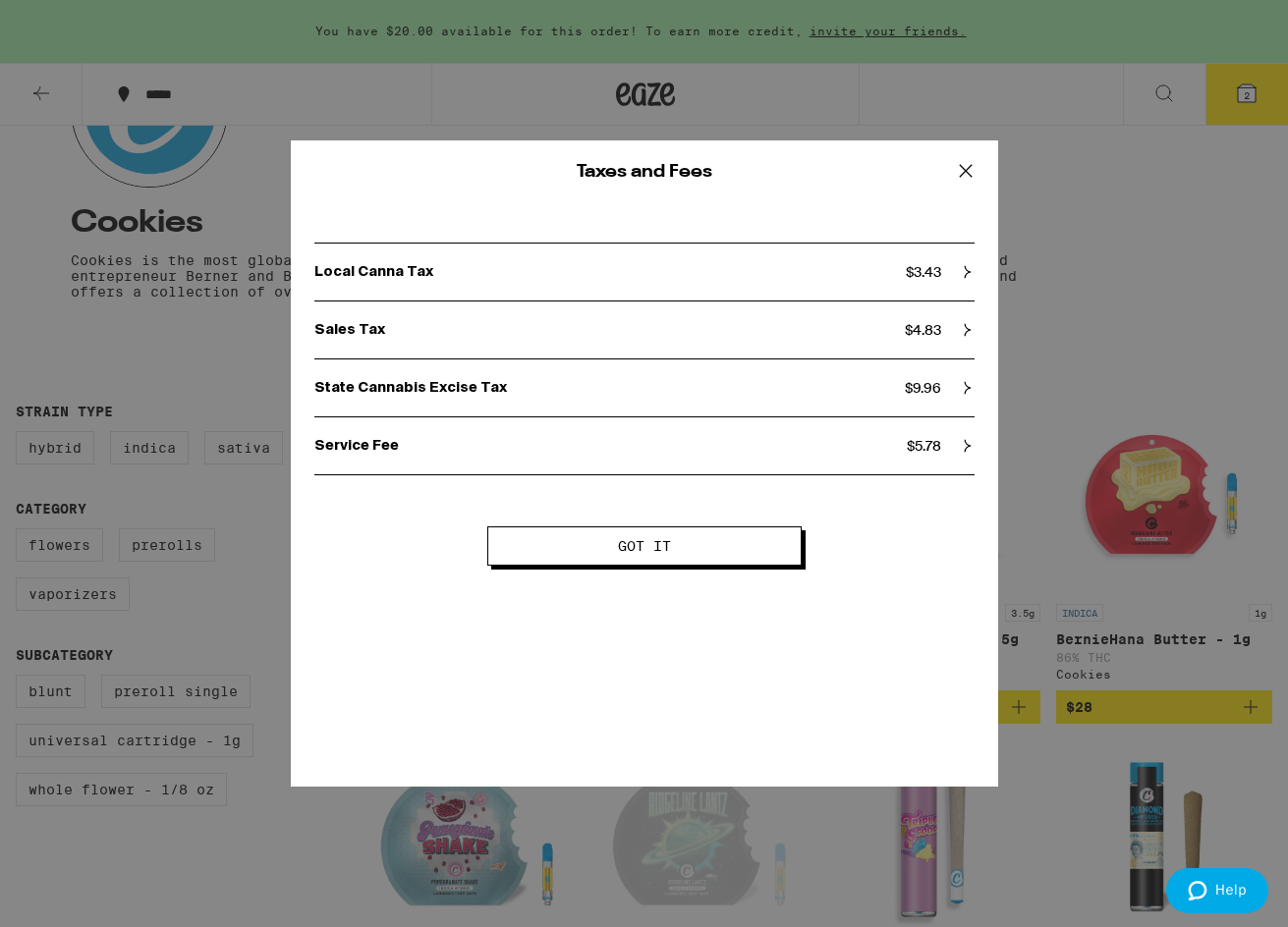 click on "State Cannabis Excise Tax $[PRICE]" at bounding box center (644, 272) 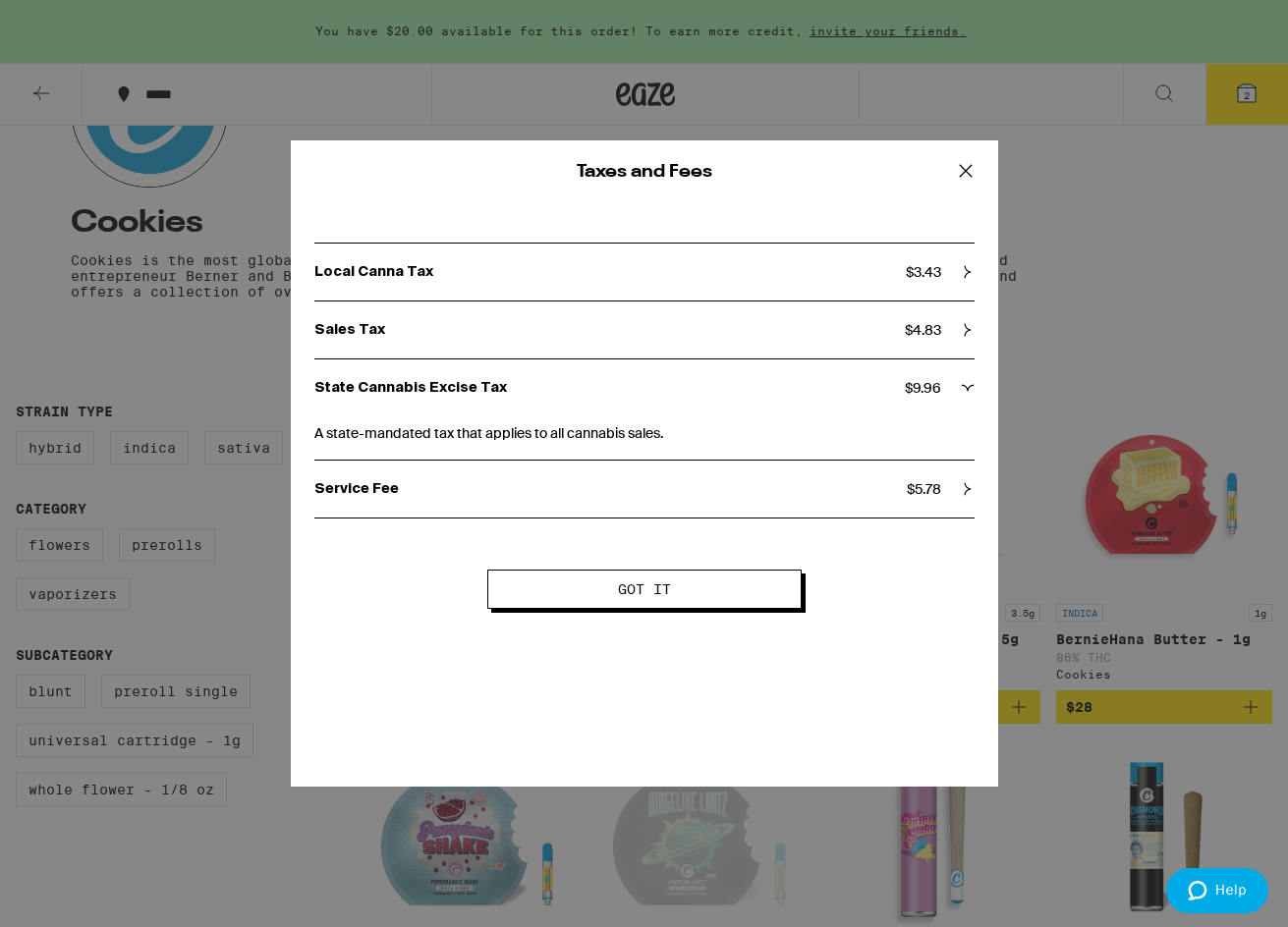 click on "State Cannabis Excise Tax $[PRICE]" at bounding box center [644, 272] 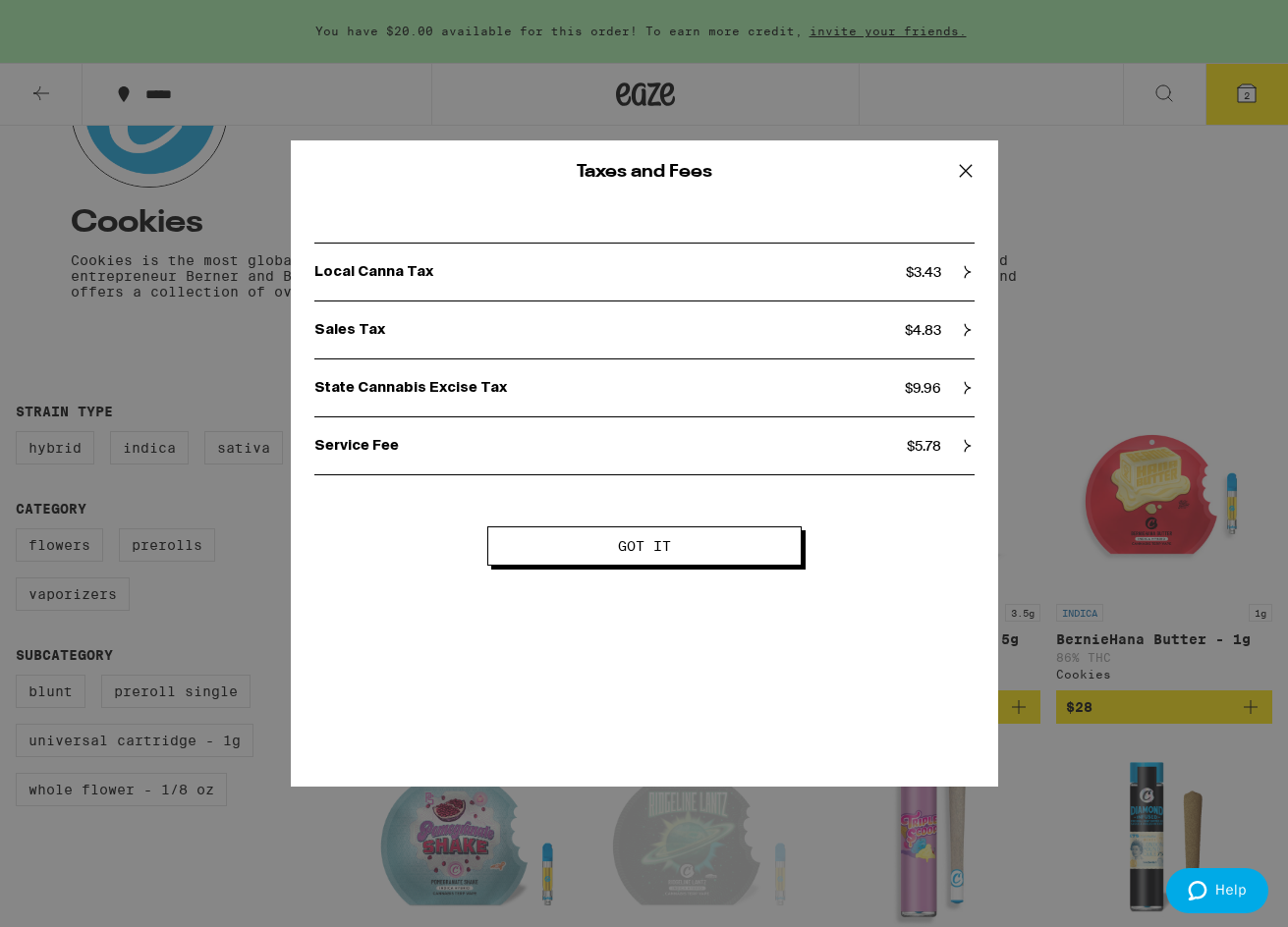 click on "Service Fee $[PRICE]" at bounding box center (644, 272) 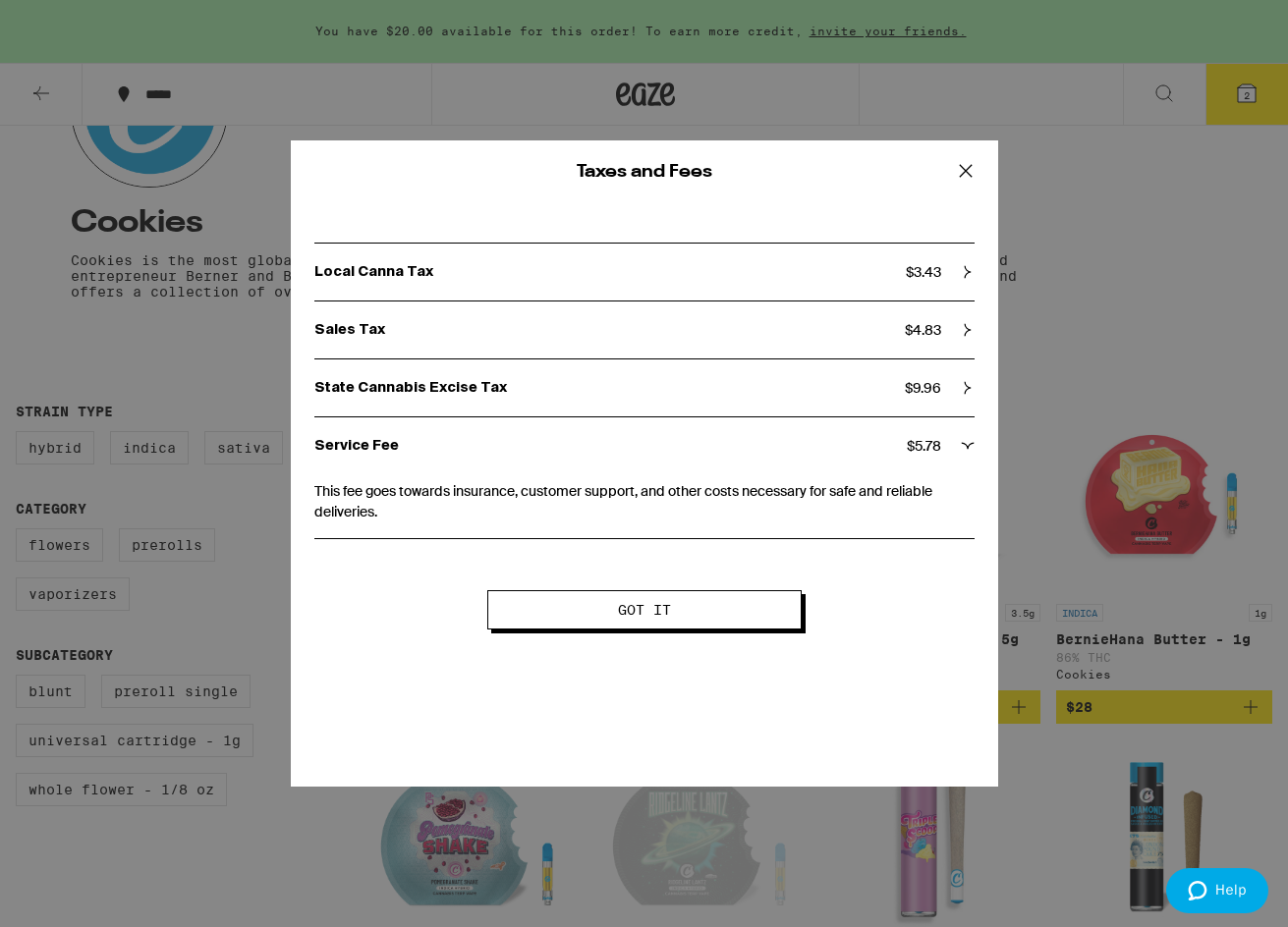 click on "$ 4.83" at bounding box center (924, 272) 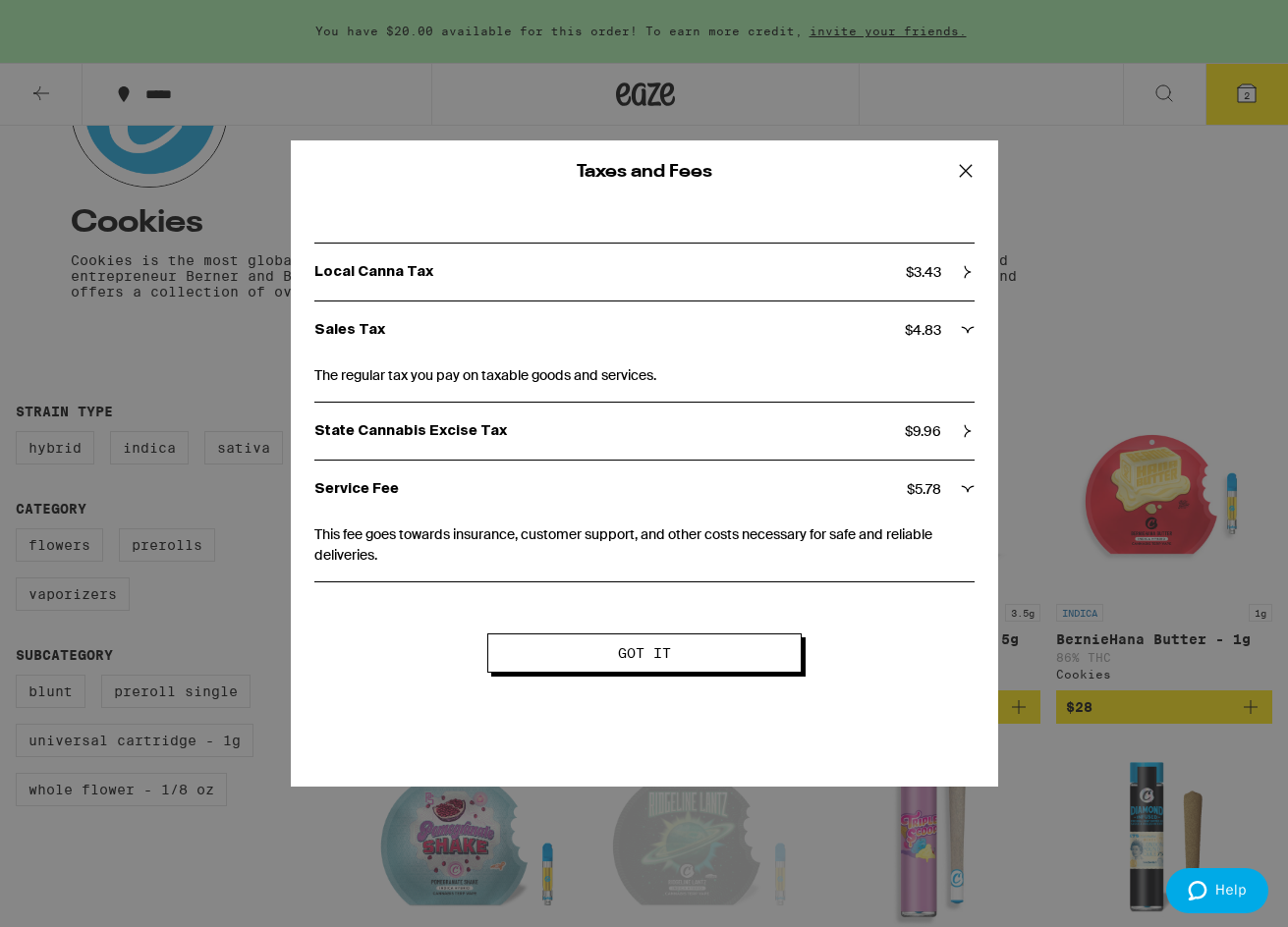 click on "$ 4.83" at bounding box center [924, 272] 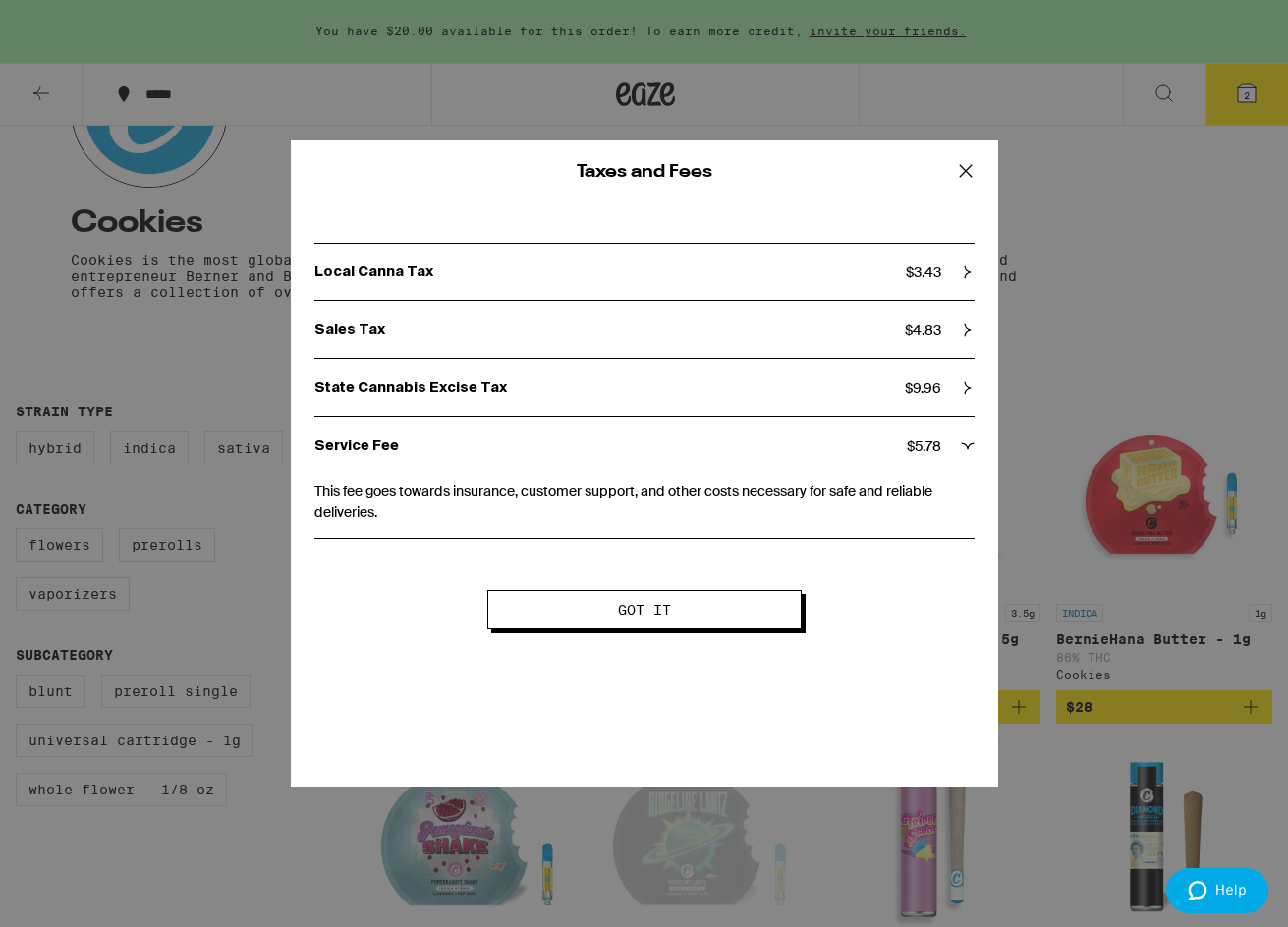 click on "Got it" at bounding box center [644, 610] 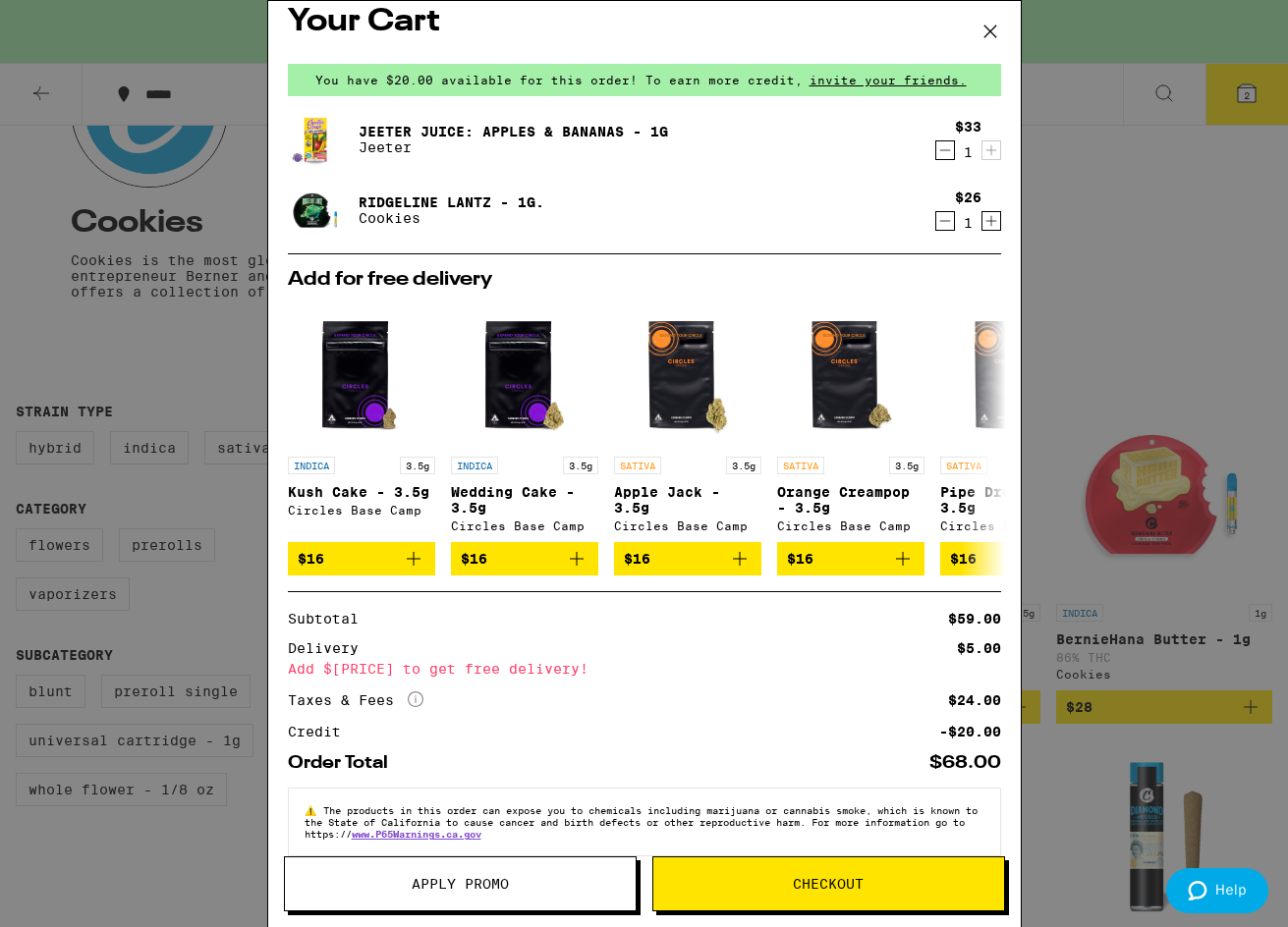 scroll, scrollTop: 56, scrollLeft: 0, axis: vertical 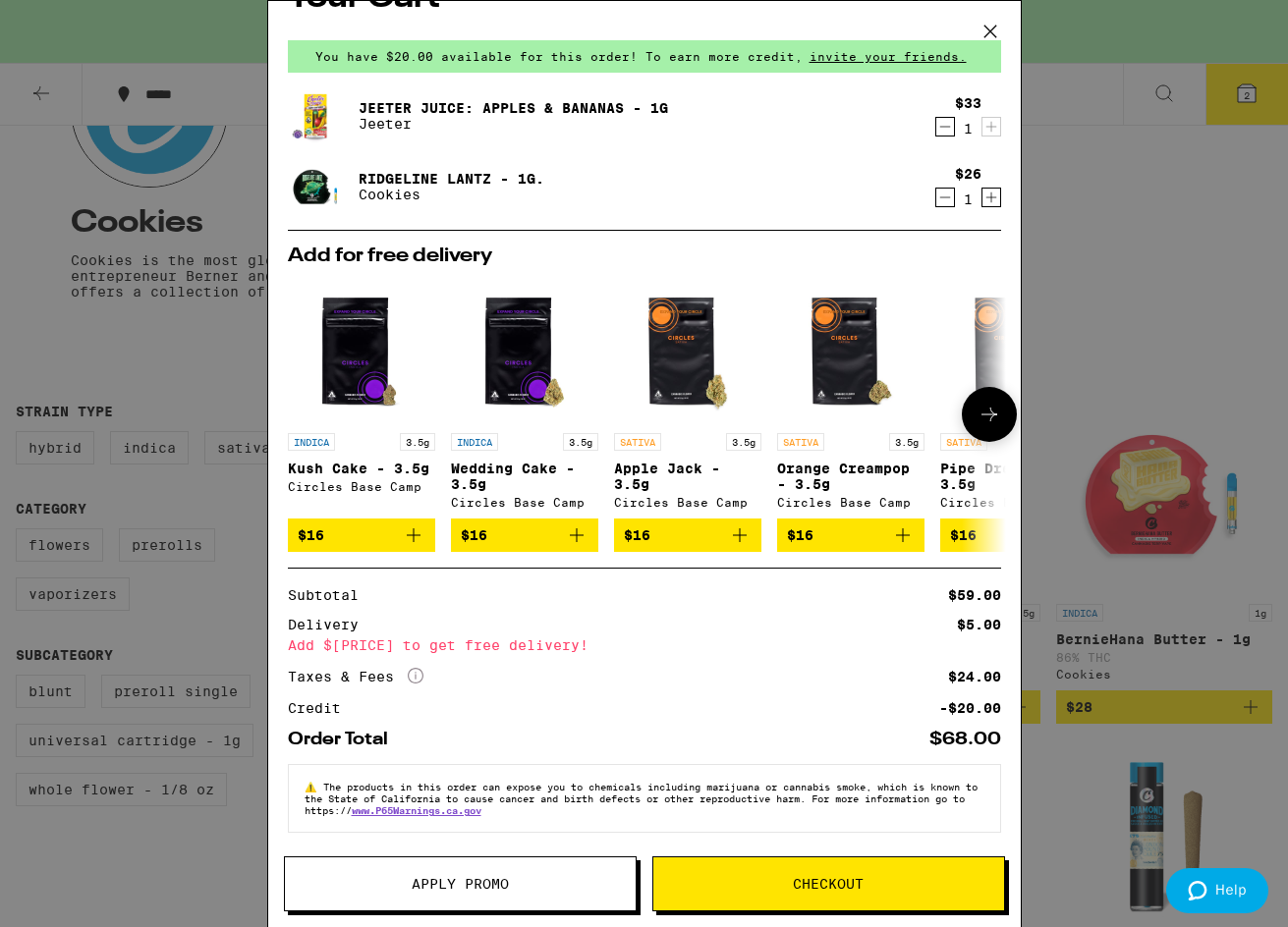 click at bounding box center [989, 414] 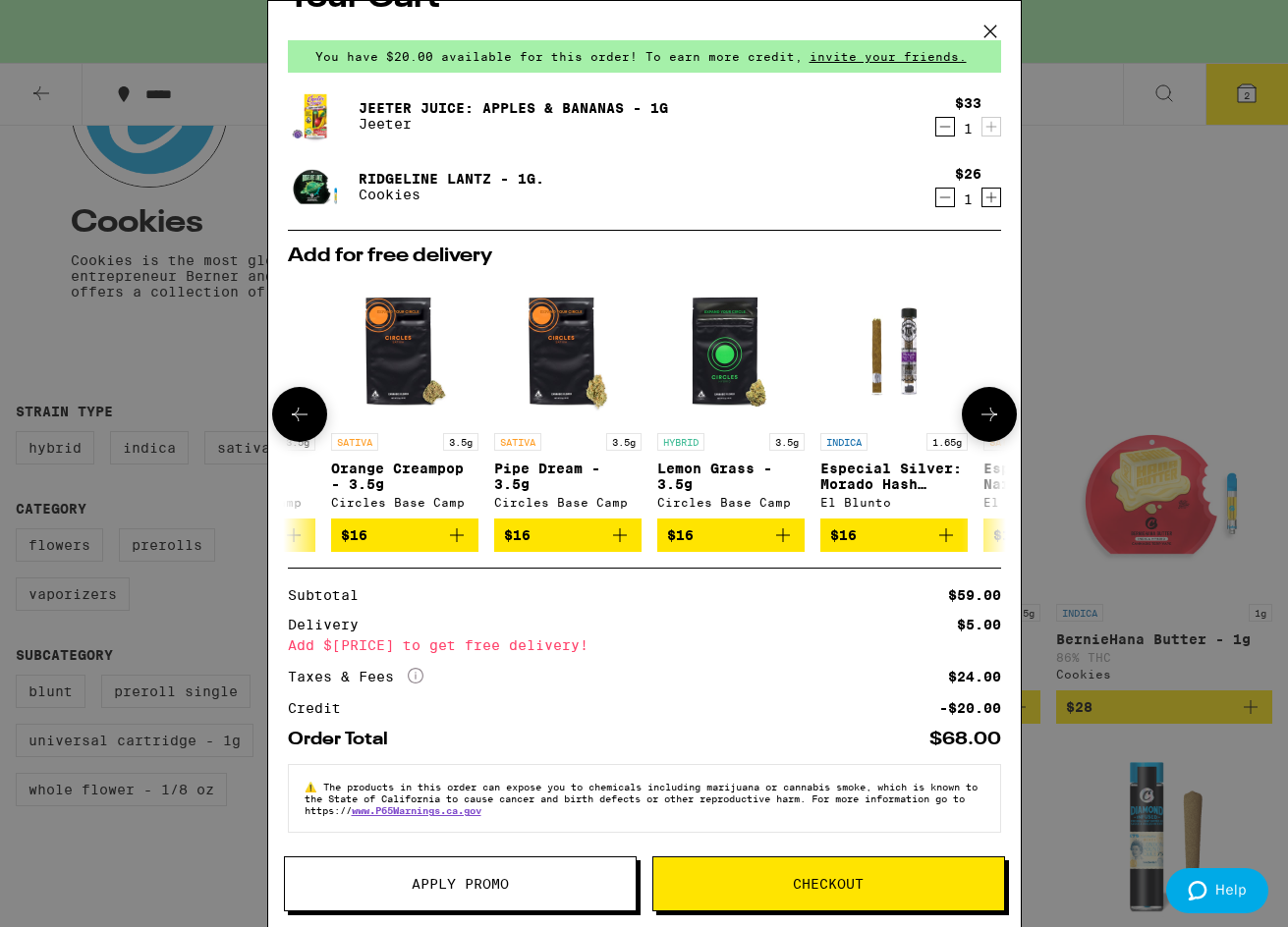 scroll, scrollTop: 0, scrollLeft: 484, axis: horizontal 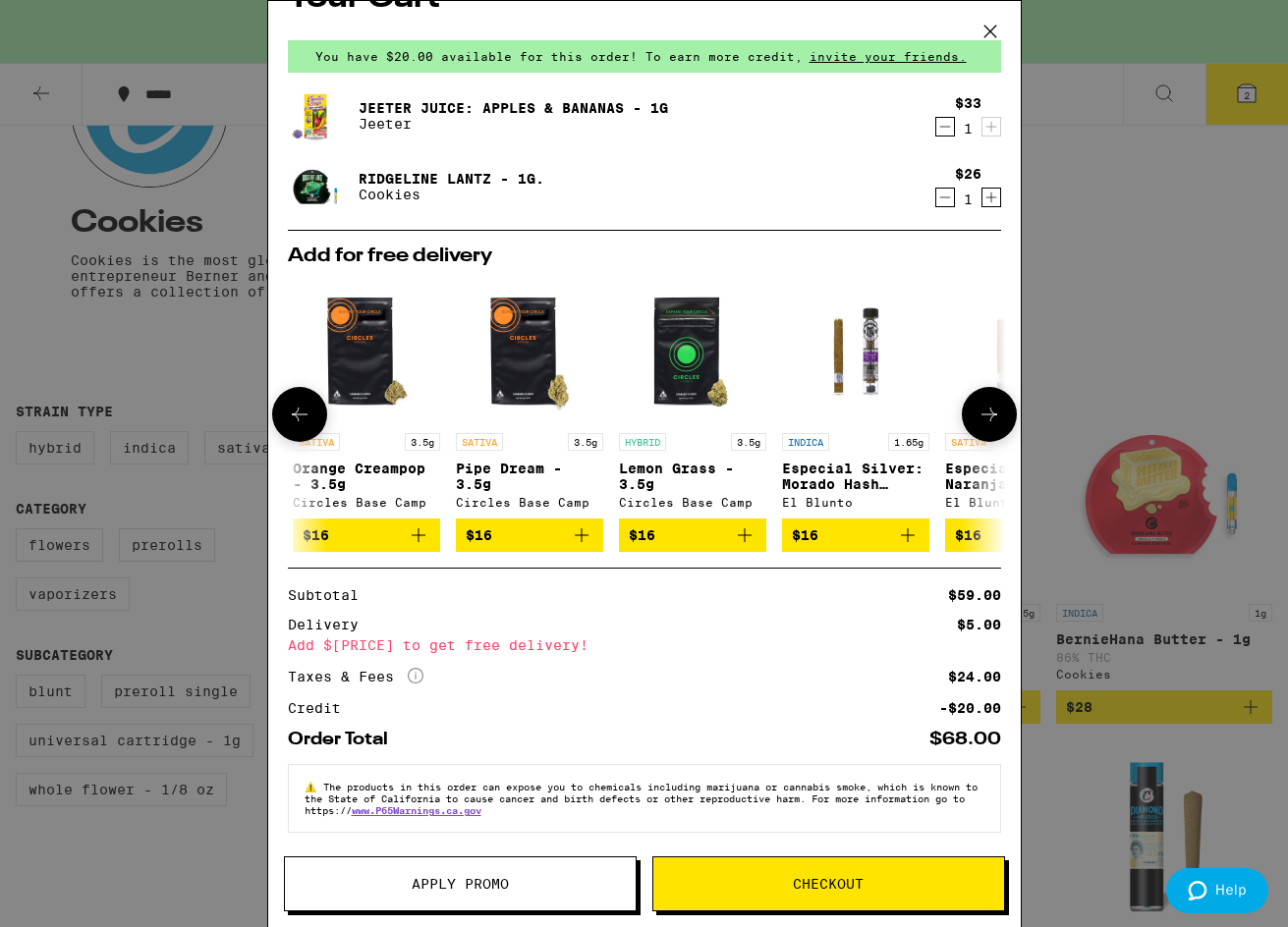 click at bounding box center (989, 414) 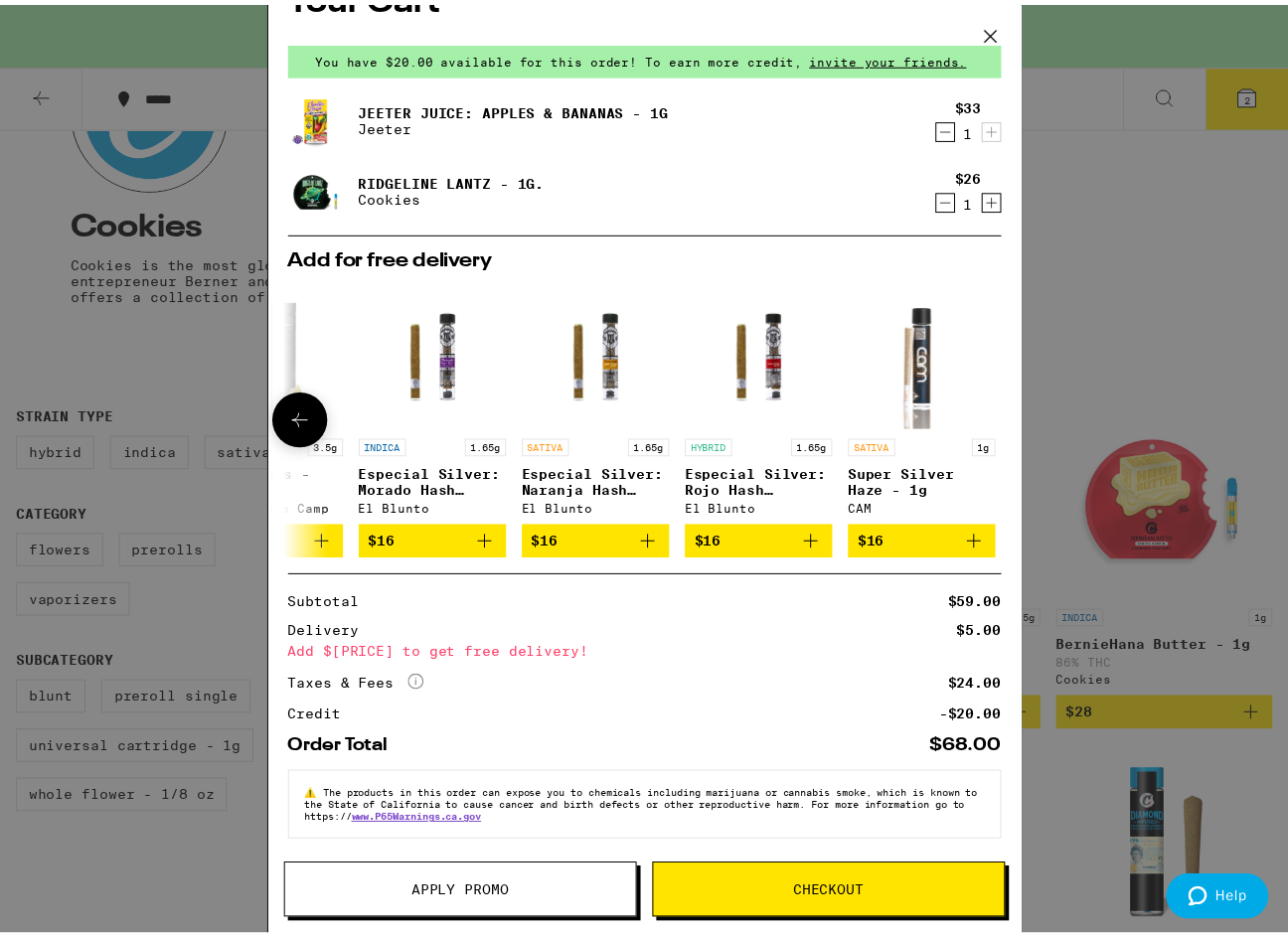 scroll, scrollTop: 0, scrollLeft: 943, axis: horizontal 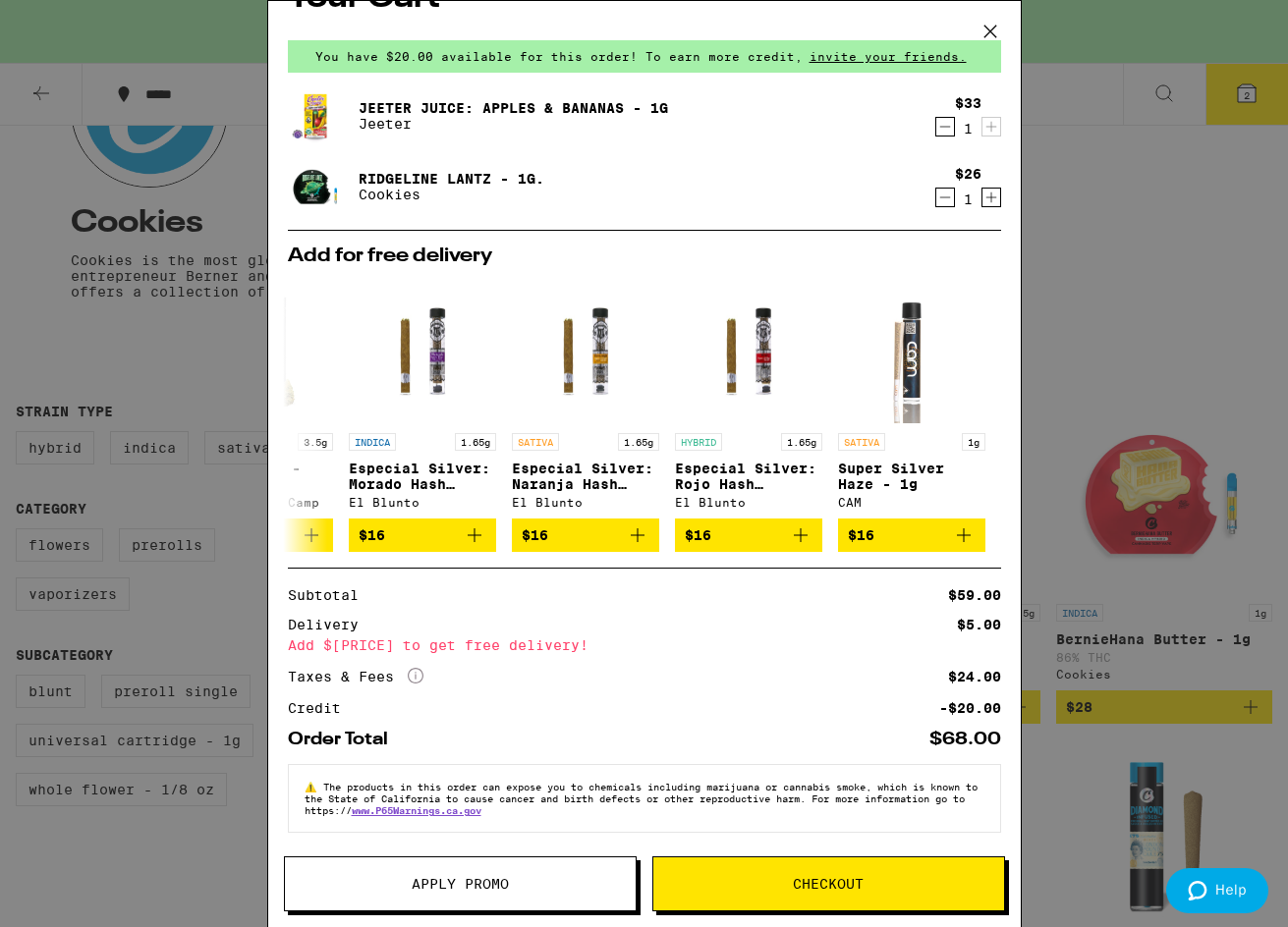 click at bounding box center (990, 31) 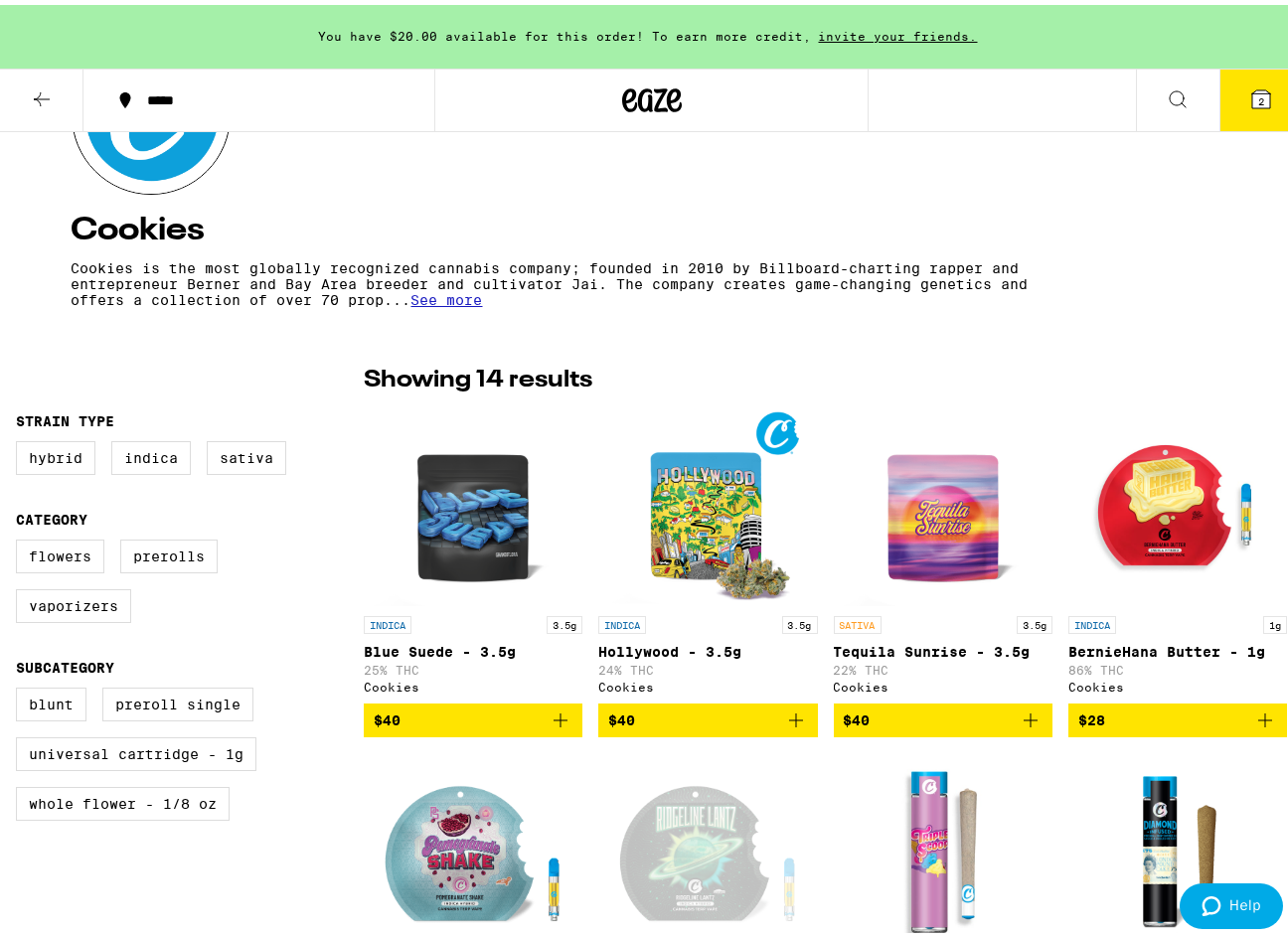 scroll, scrollTop: 0, scrollLeft: 0, axis: both 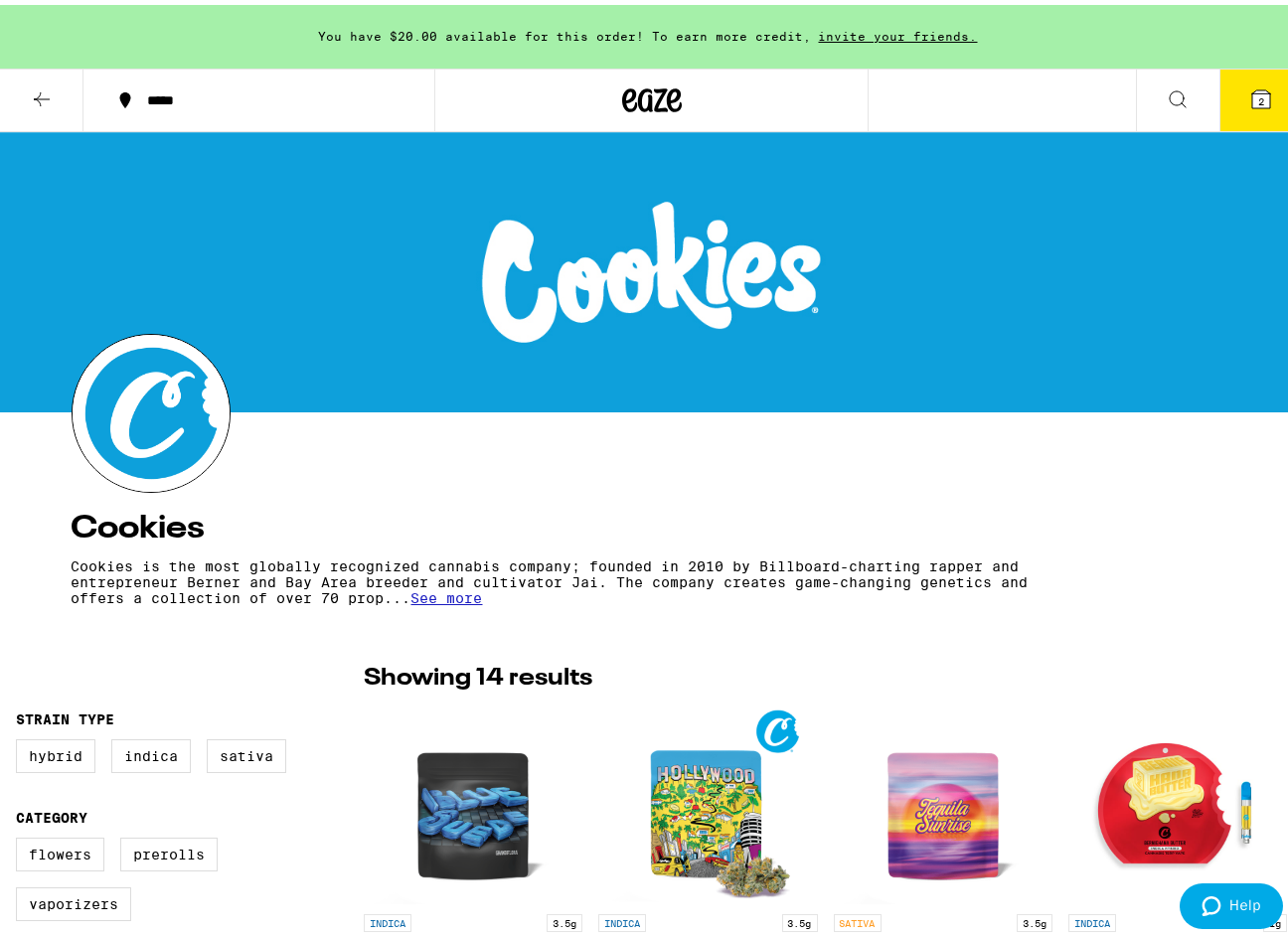 click at bounding box center (42, 94) 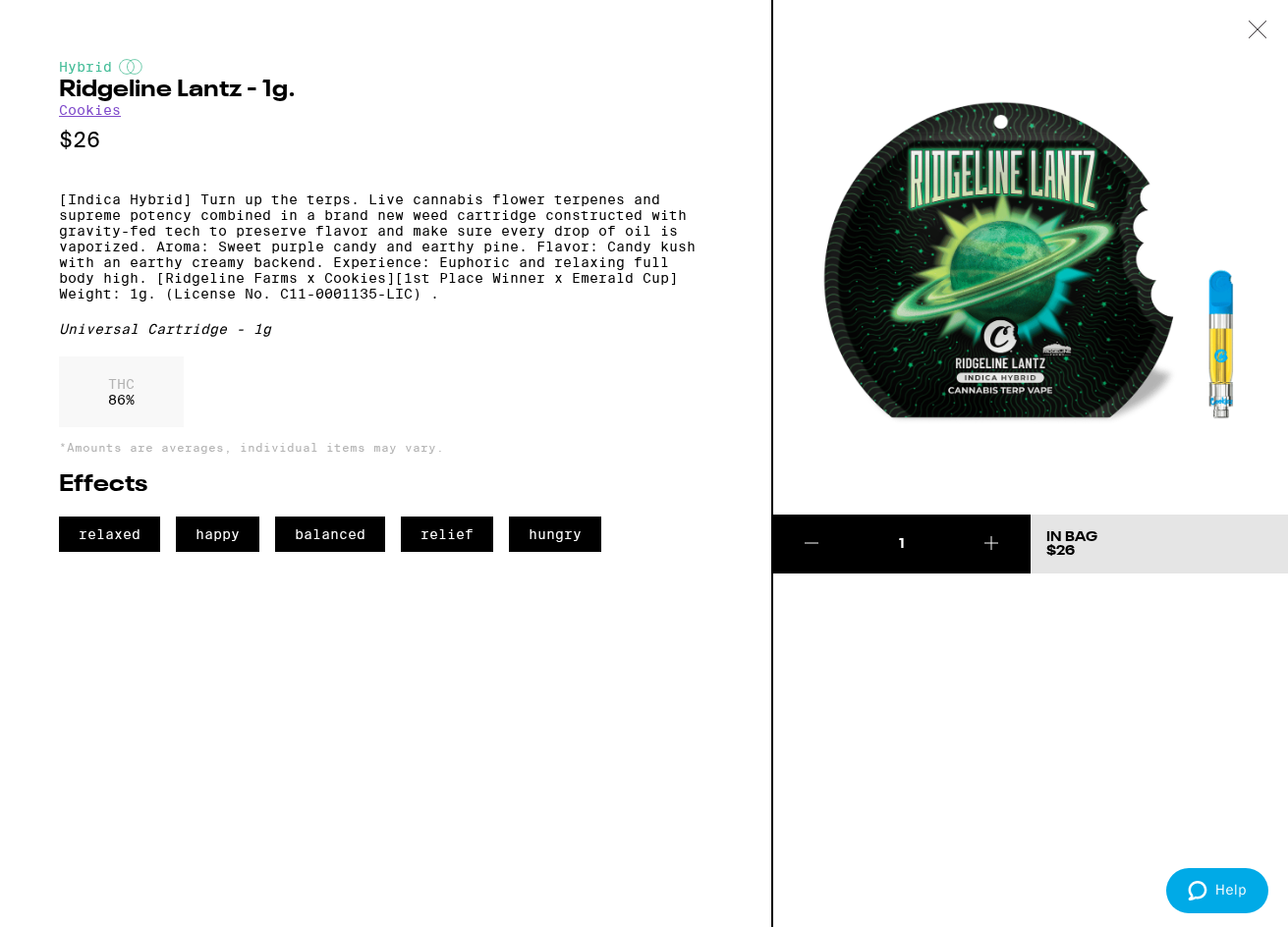 click at bounding box center [1258, 29] 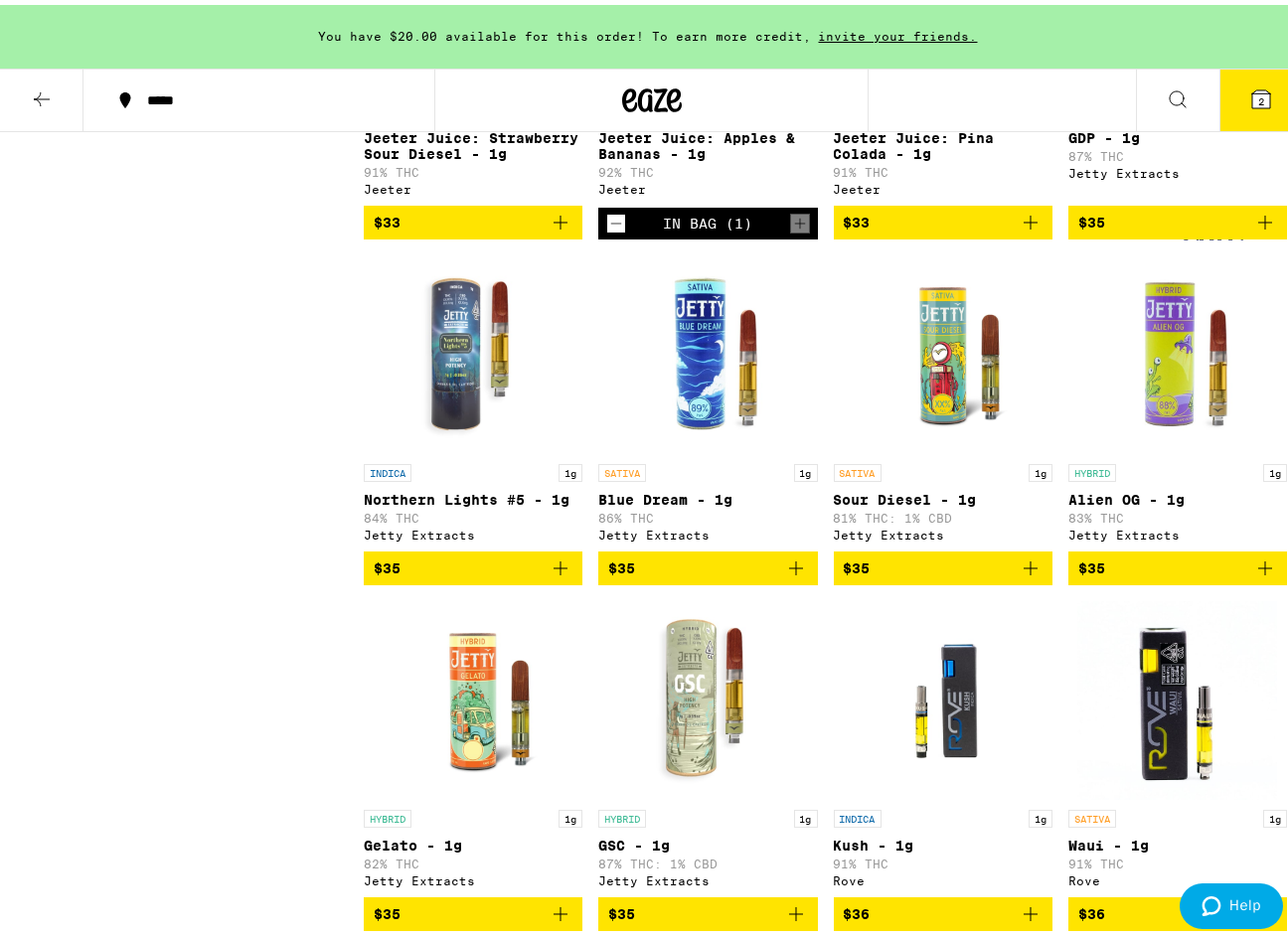 scroll, scrollTop: 6558, scrollLeft: 0, axis: vertical 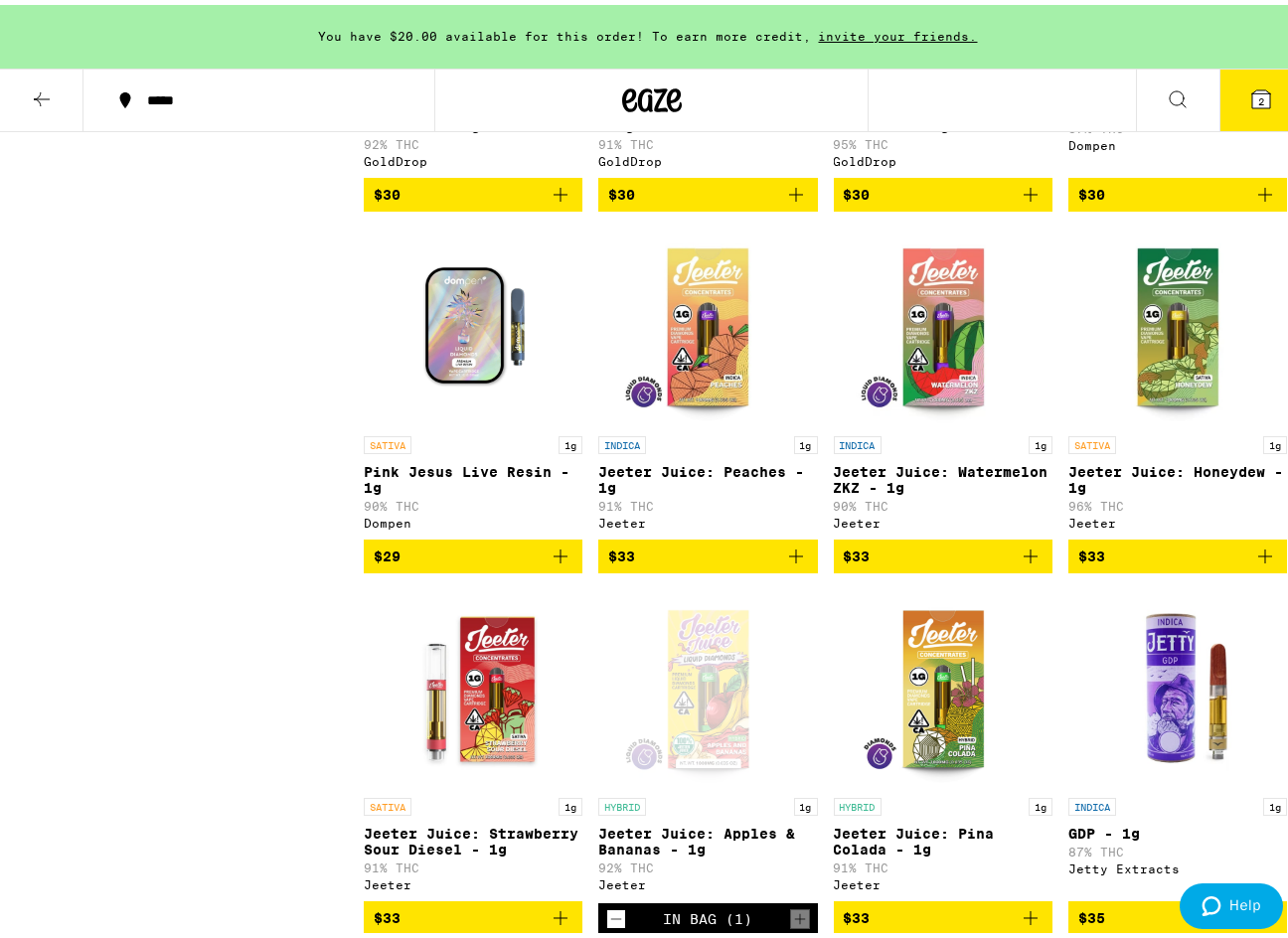 click at bounding box center (42, 94) 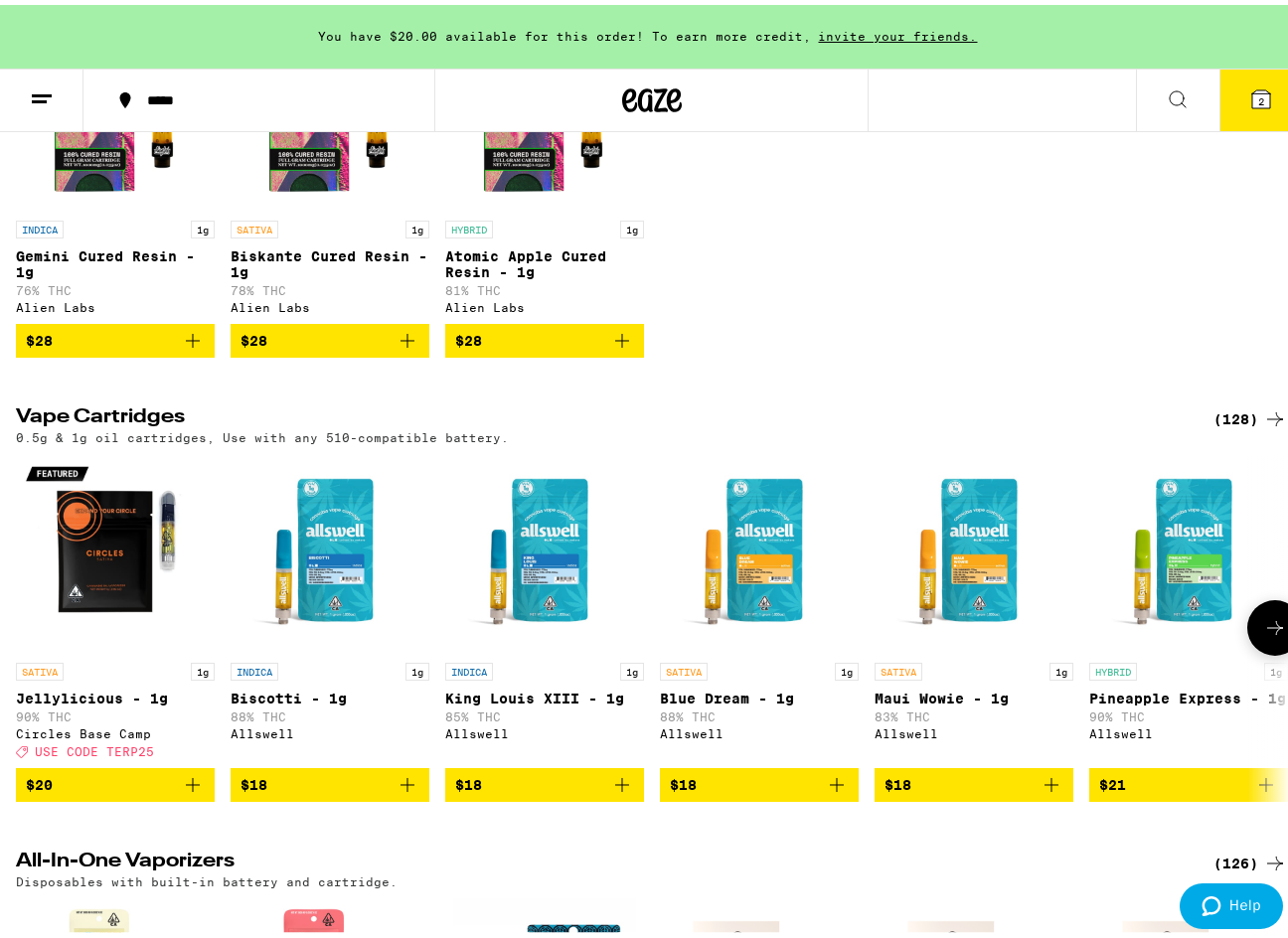 scroll, scrollTop: 0, scrollLeft: 0, axis: both 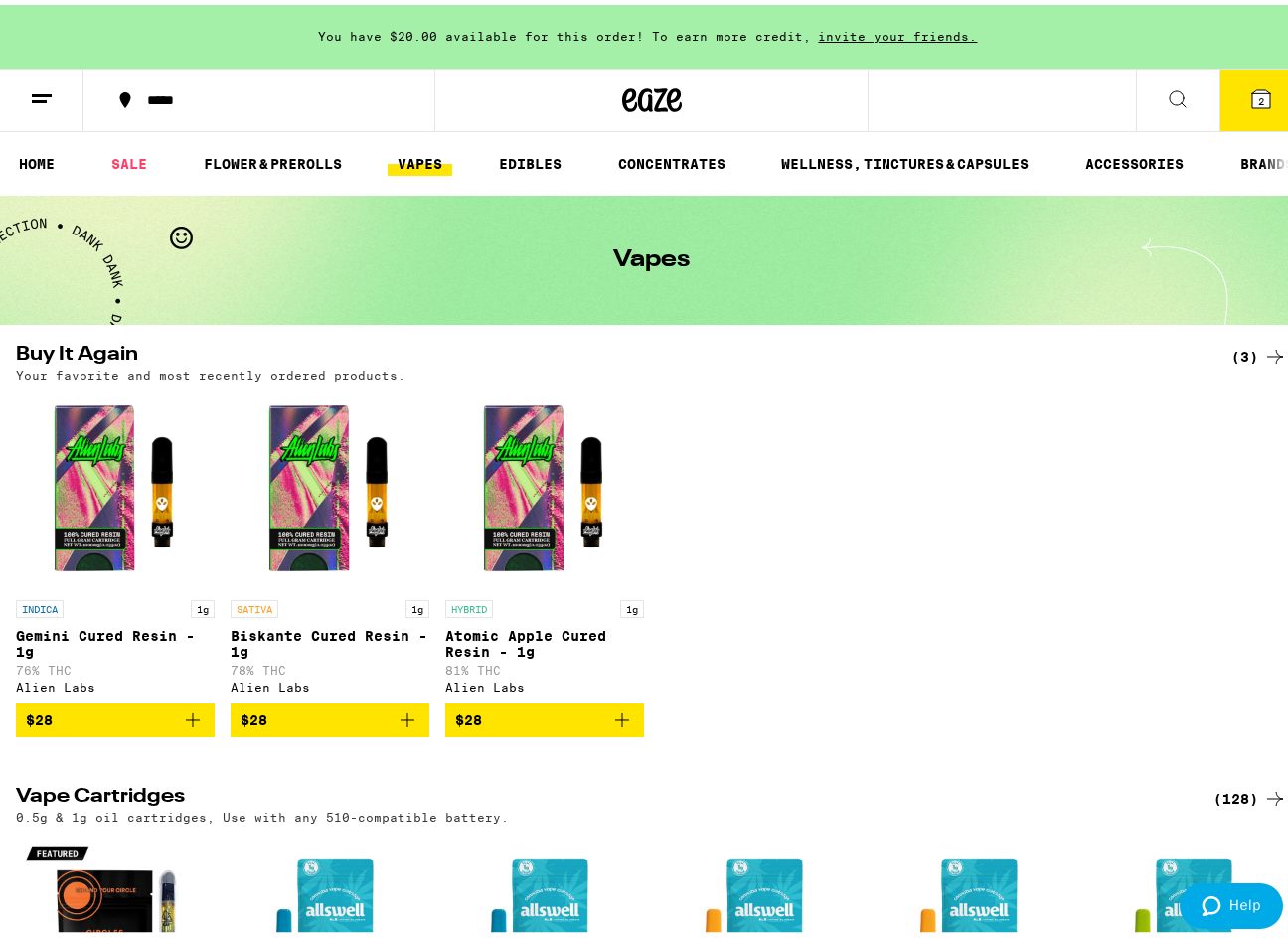 click on "VAPES" at bounding box center [419, 159] 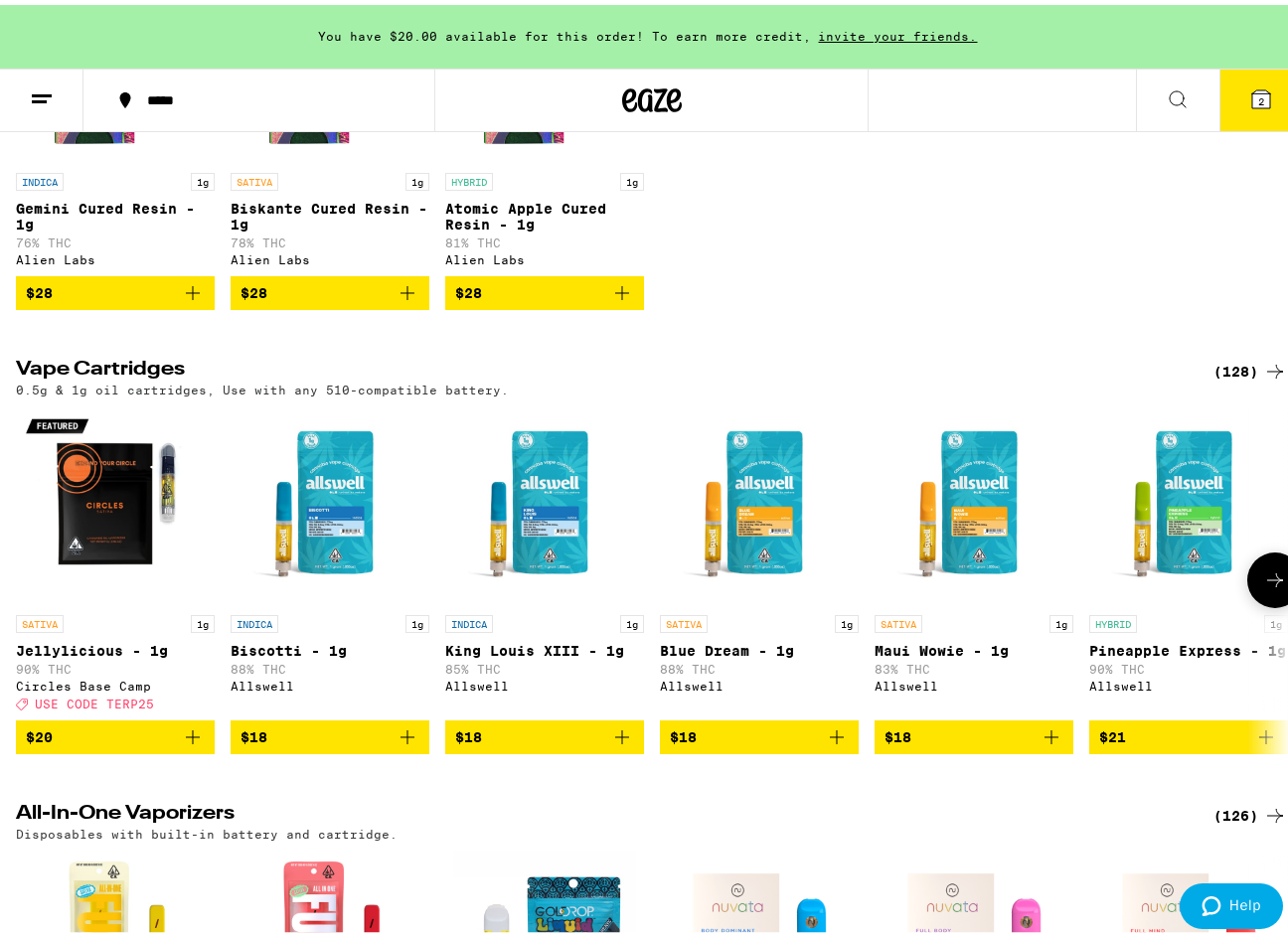 scroll, scrollTop: 119, scrollLeft: 0, axis: vertical 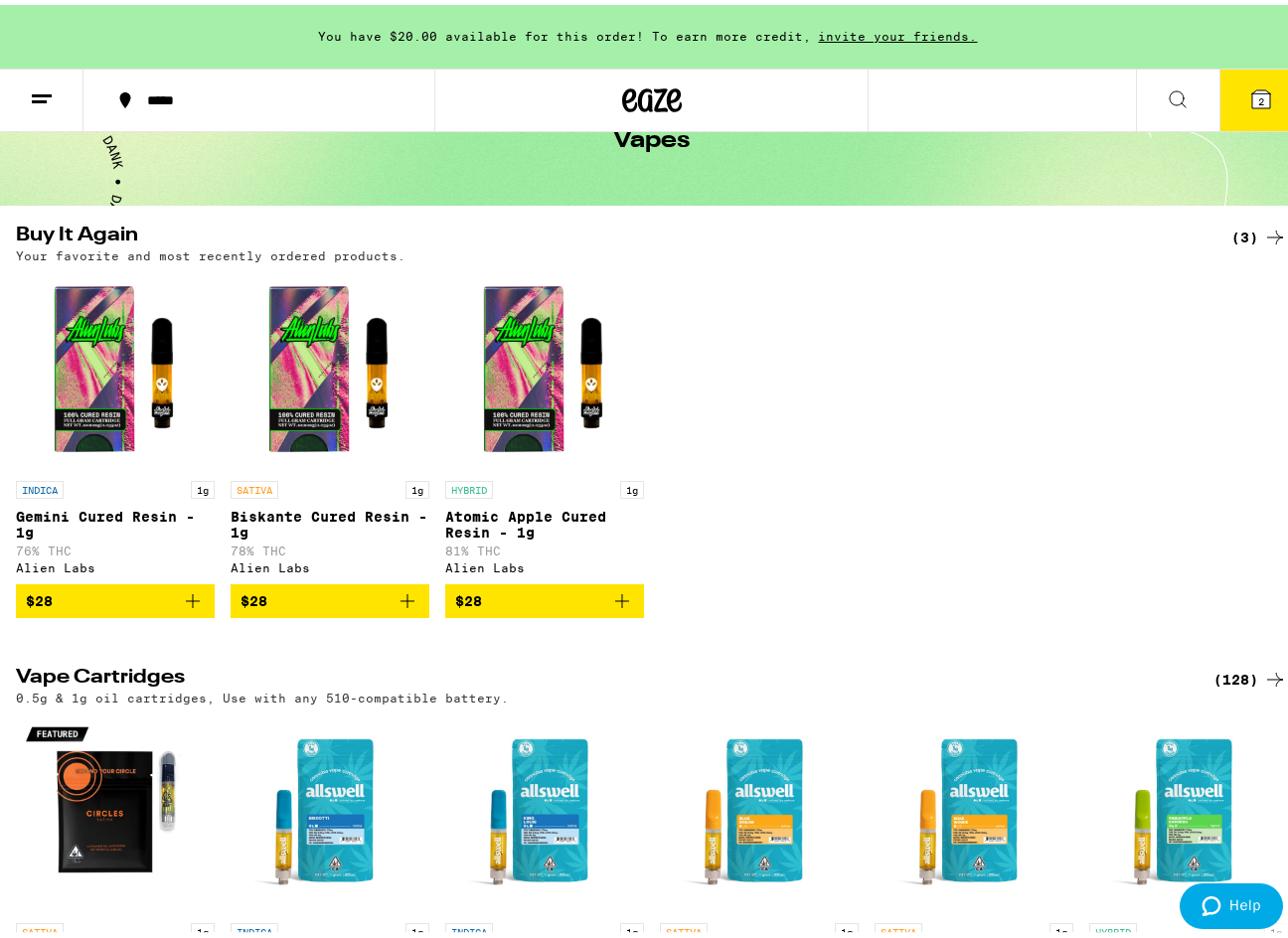 click on "2" at bounding box center (1261, 95) 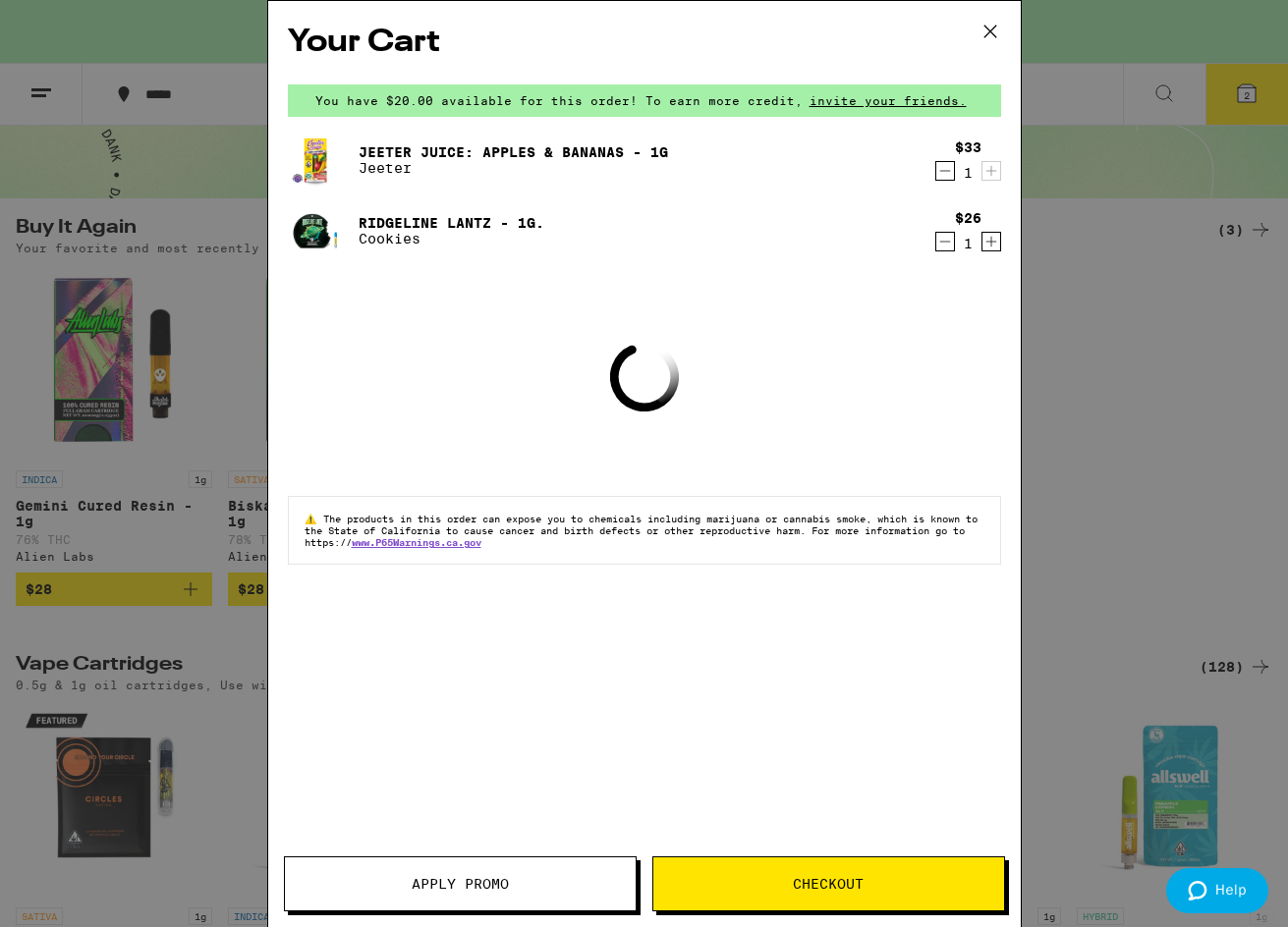 click at bounding box center [990, 31] 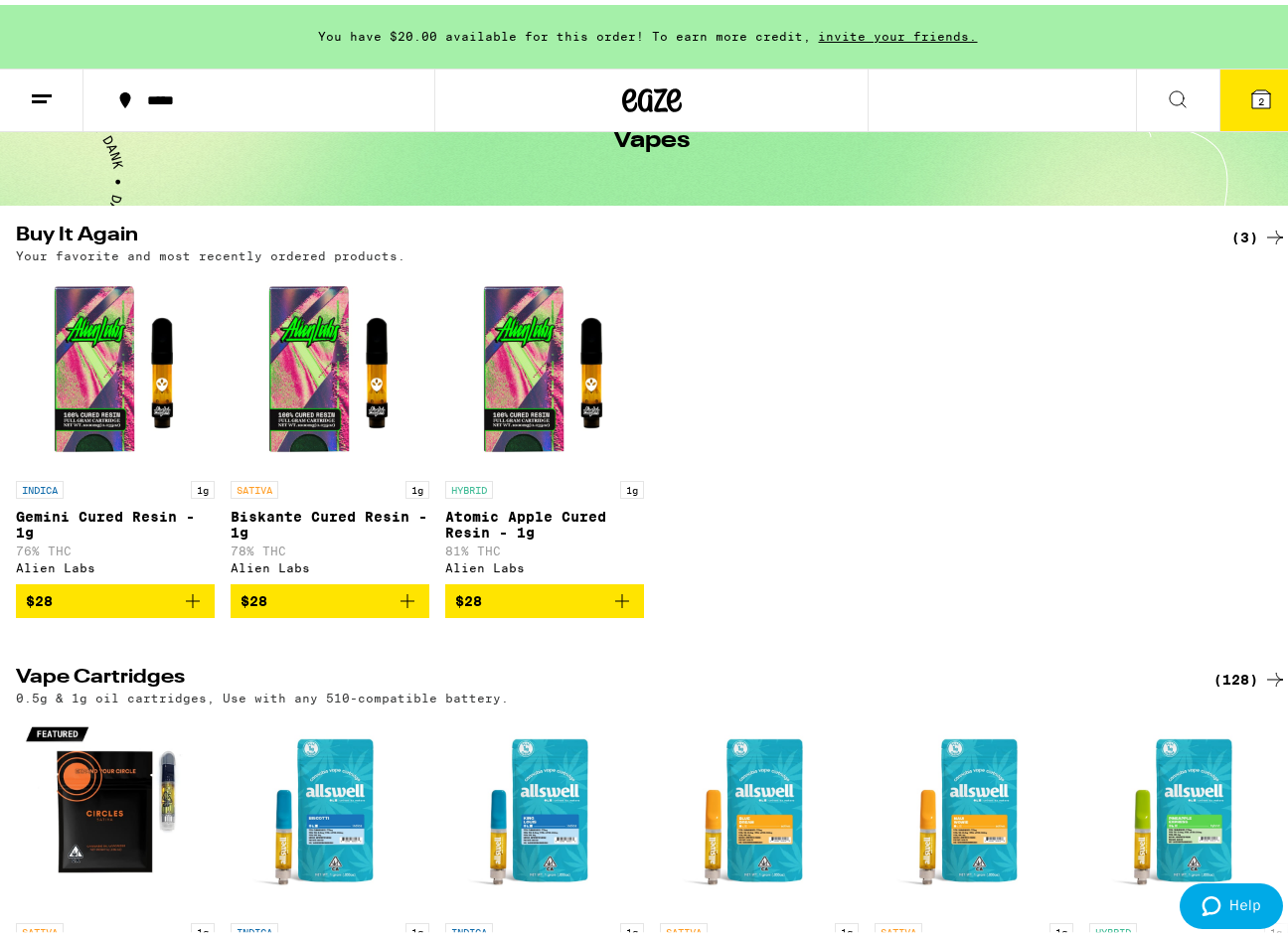 click at bounding box center (42, 94) 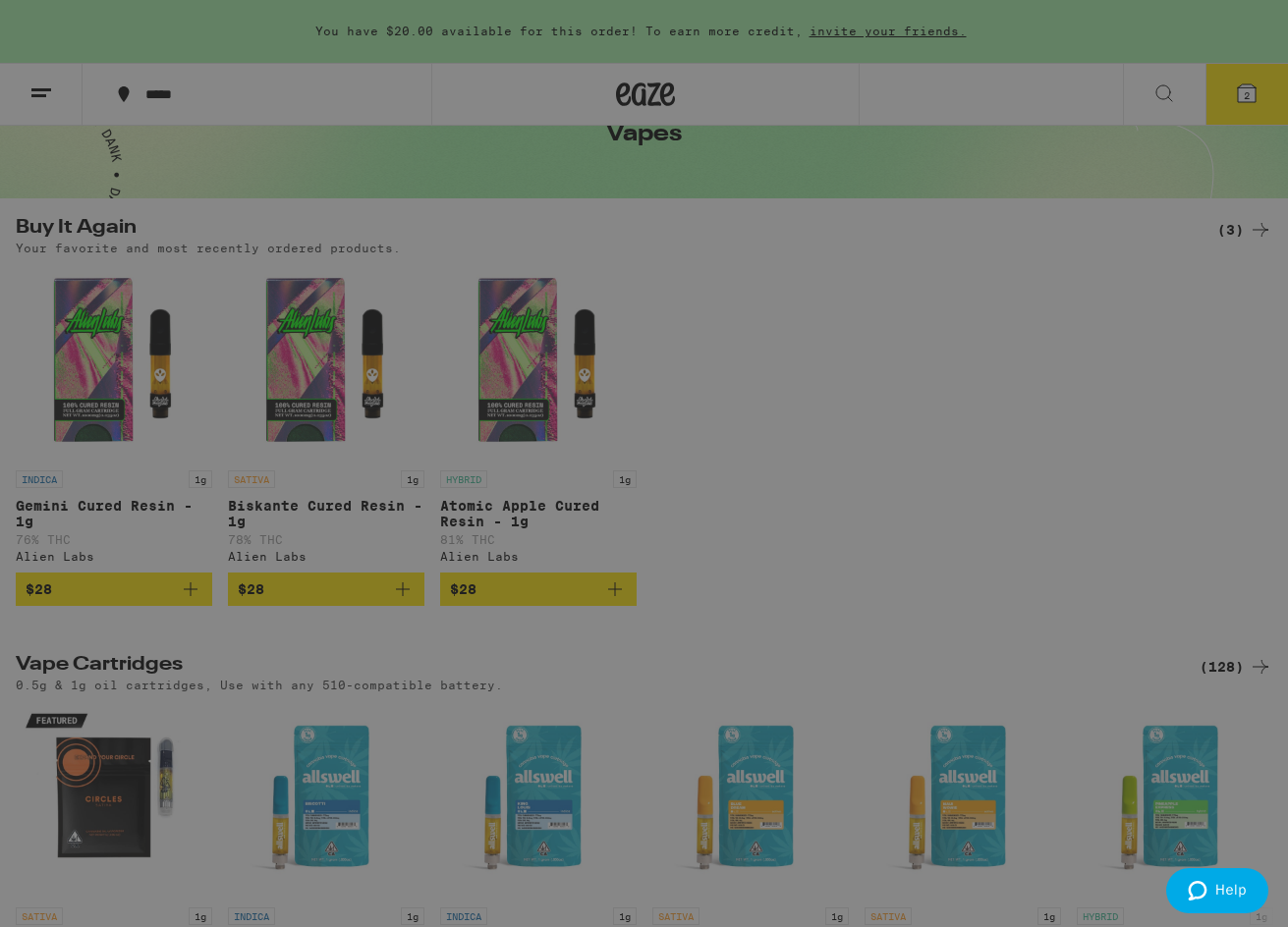 click at bounding box center (433, 259) 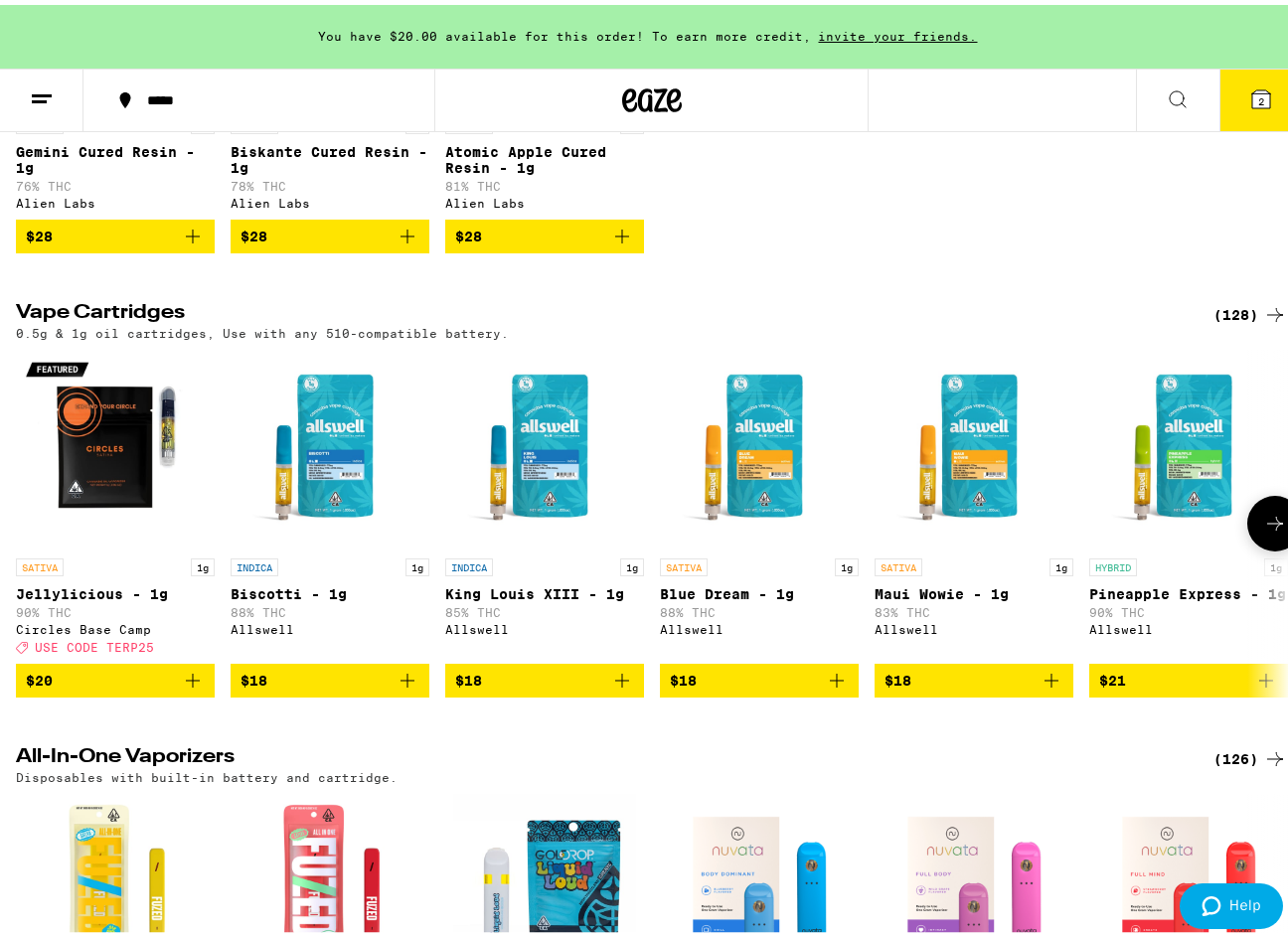 scroll, scrollTop: 497, scrollLeft: 0, axis: vertical 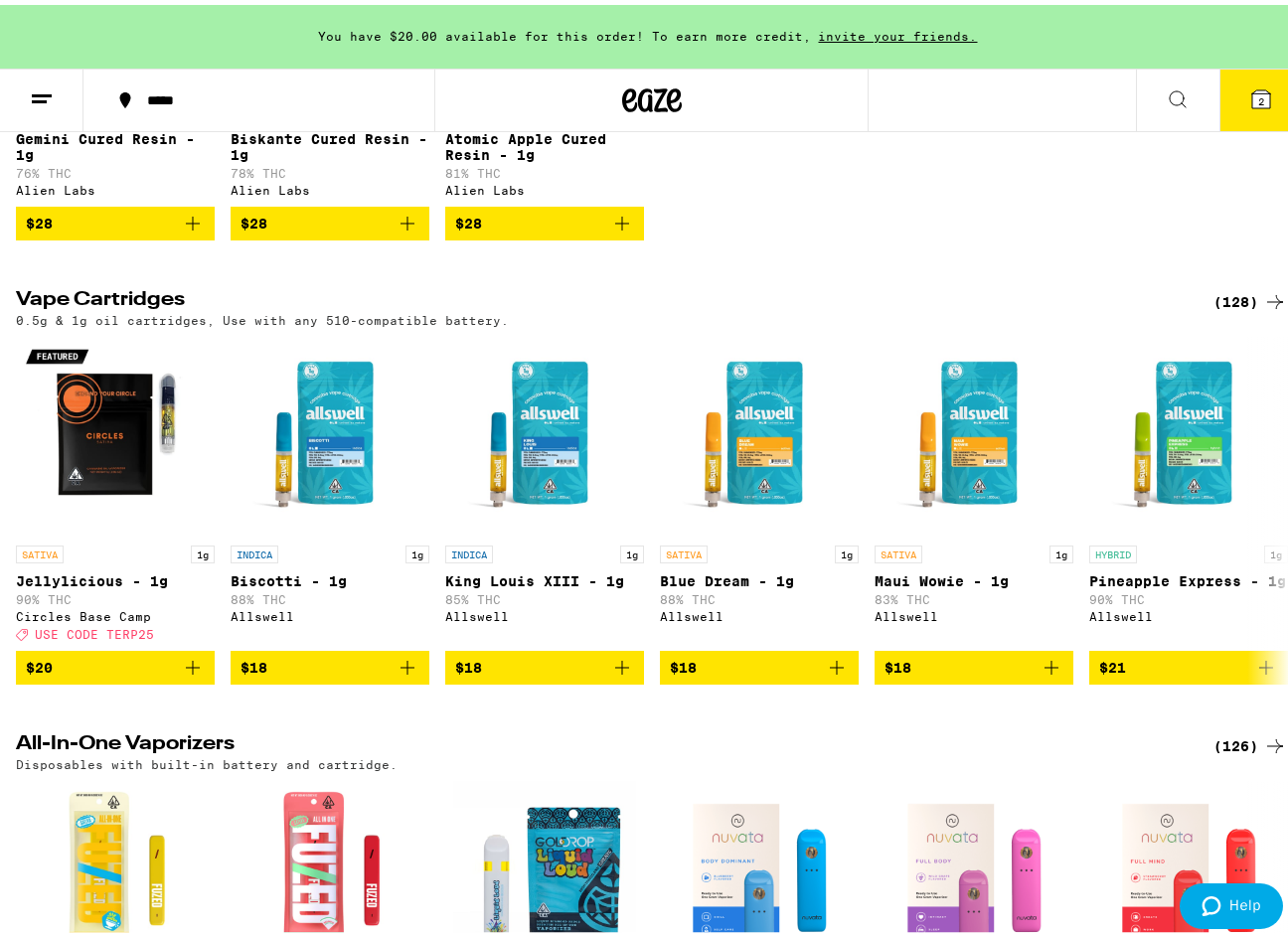 click on "(128)" at bounding box center (1250, 297) 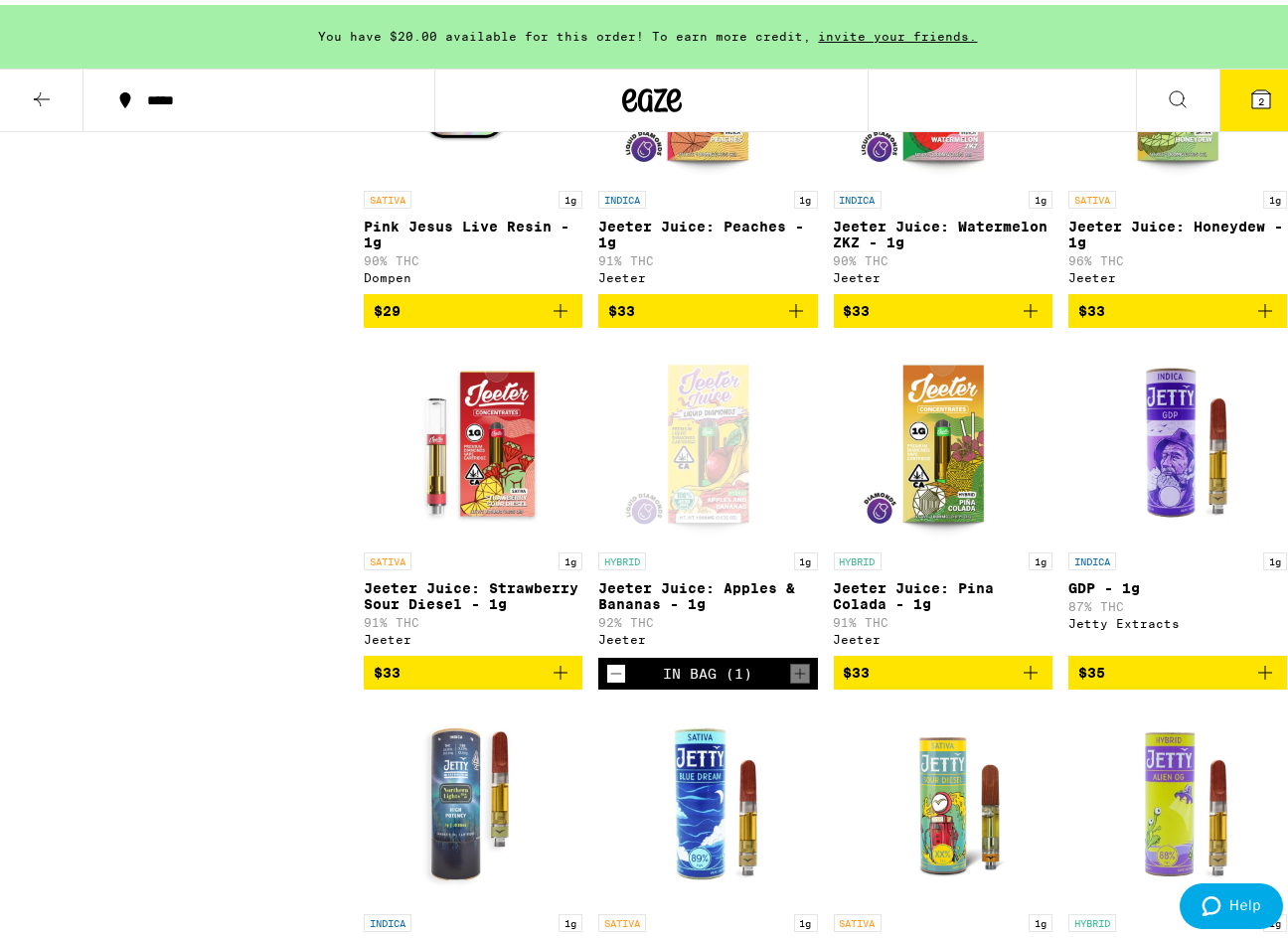 scroll, scrollTop: 6956, scrollLeft: 0, axis: vertical 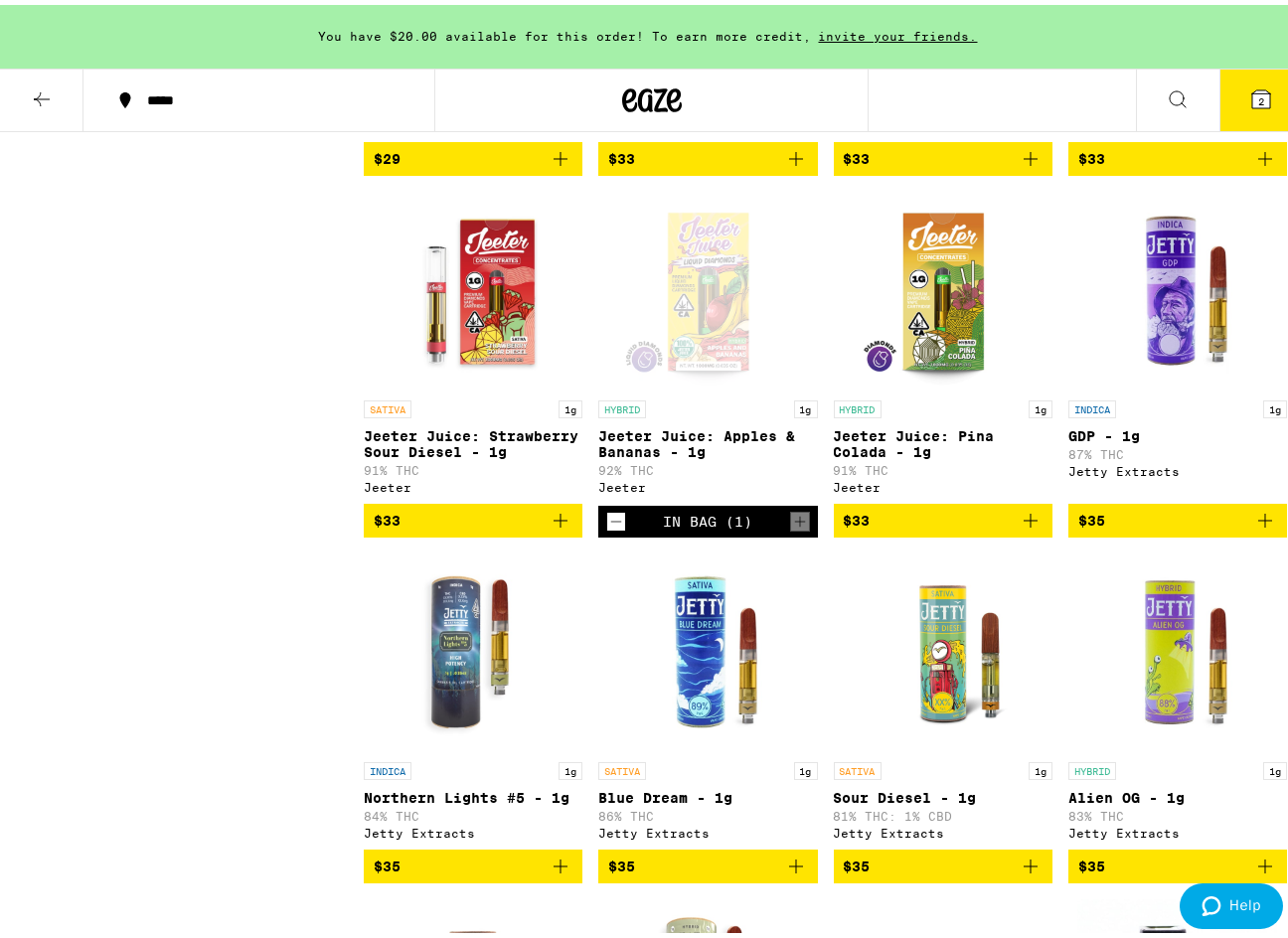 click on "2" at bounding box center [1261, 96] 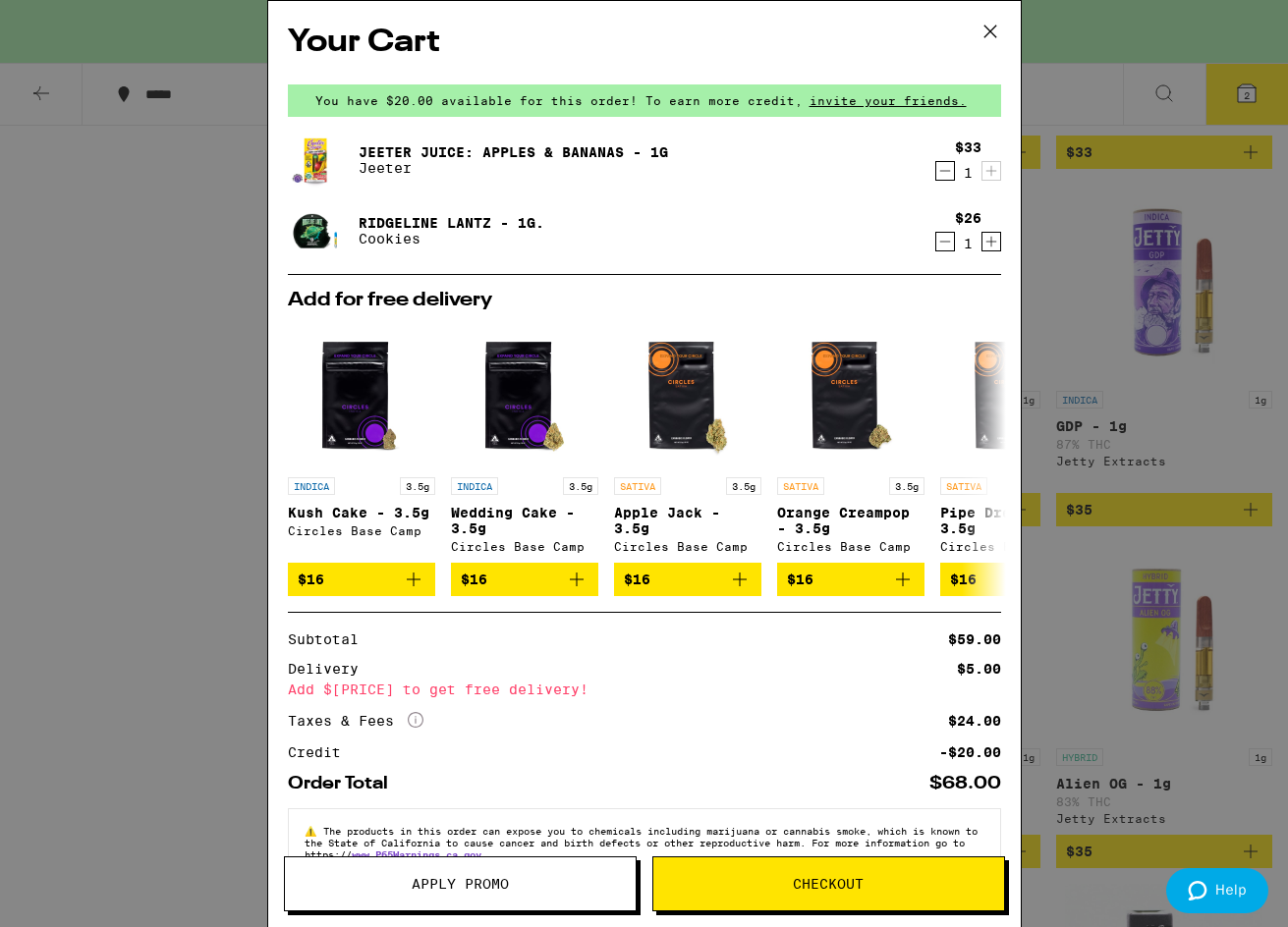drag, startPoint x: 410, startPoint y: 221, endPoint x: 352, endPoint y: 273, distance: 77.89737 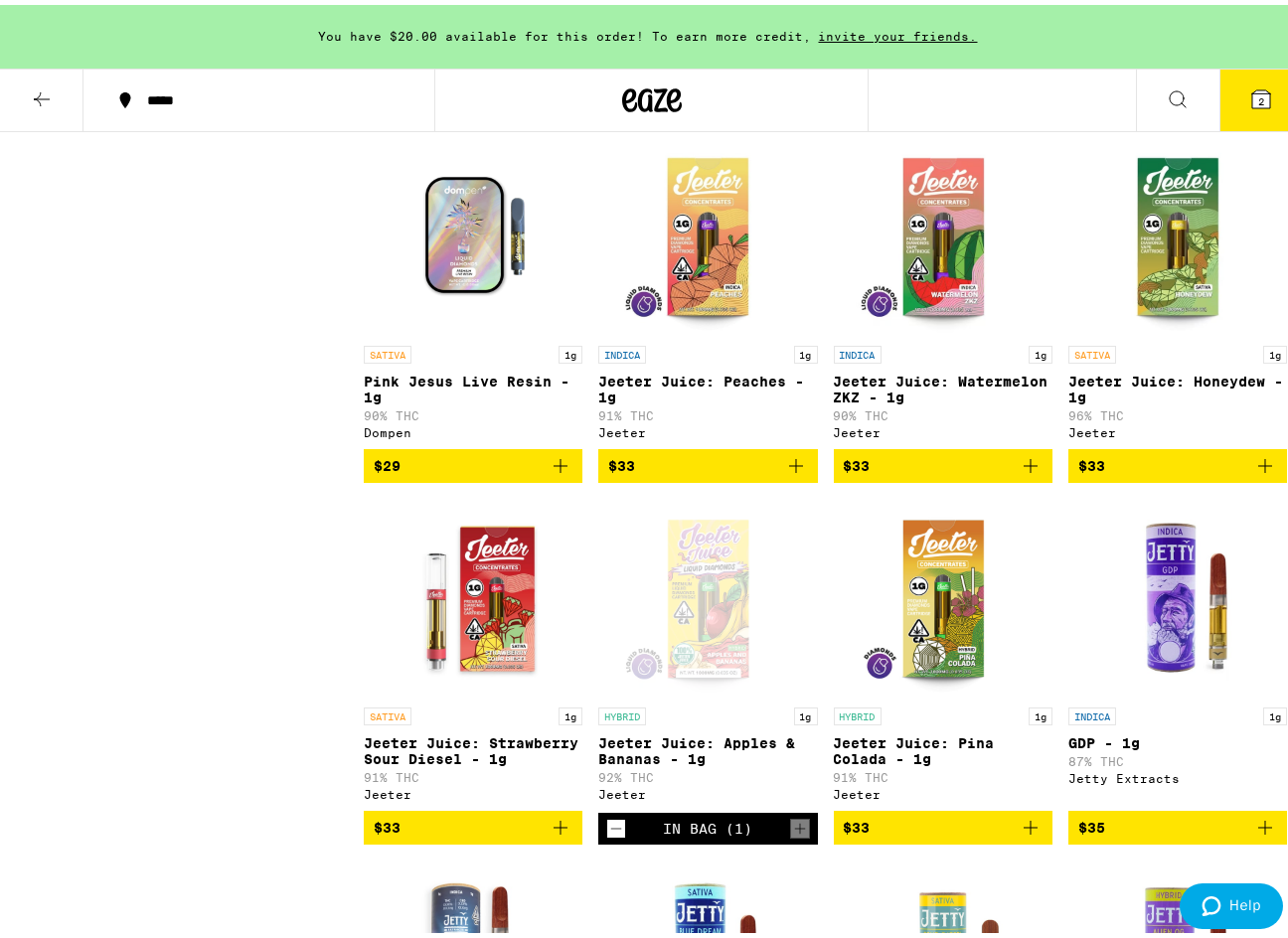 scroll, scrollTop: 6657, scrollLeft: 0, axis: vertical 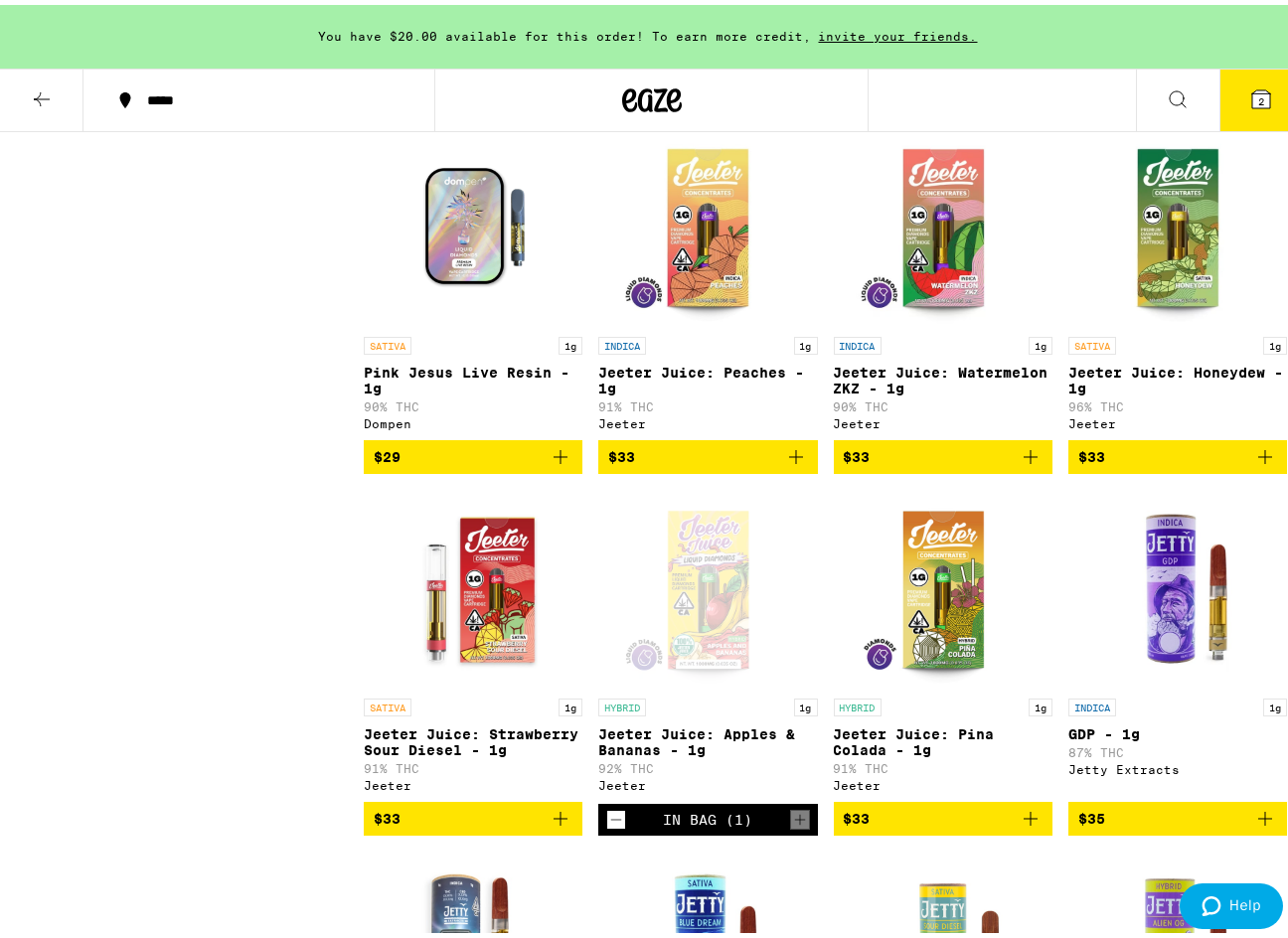 click at bounding box center [796, 452] 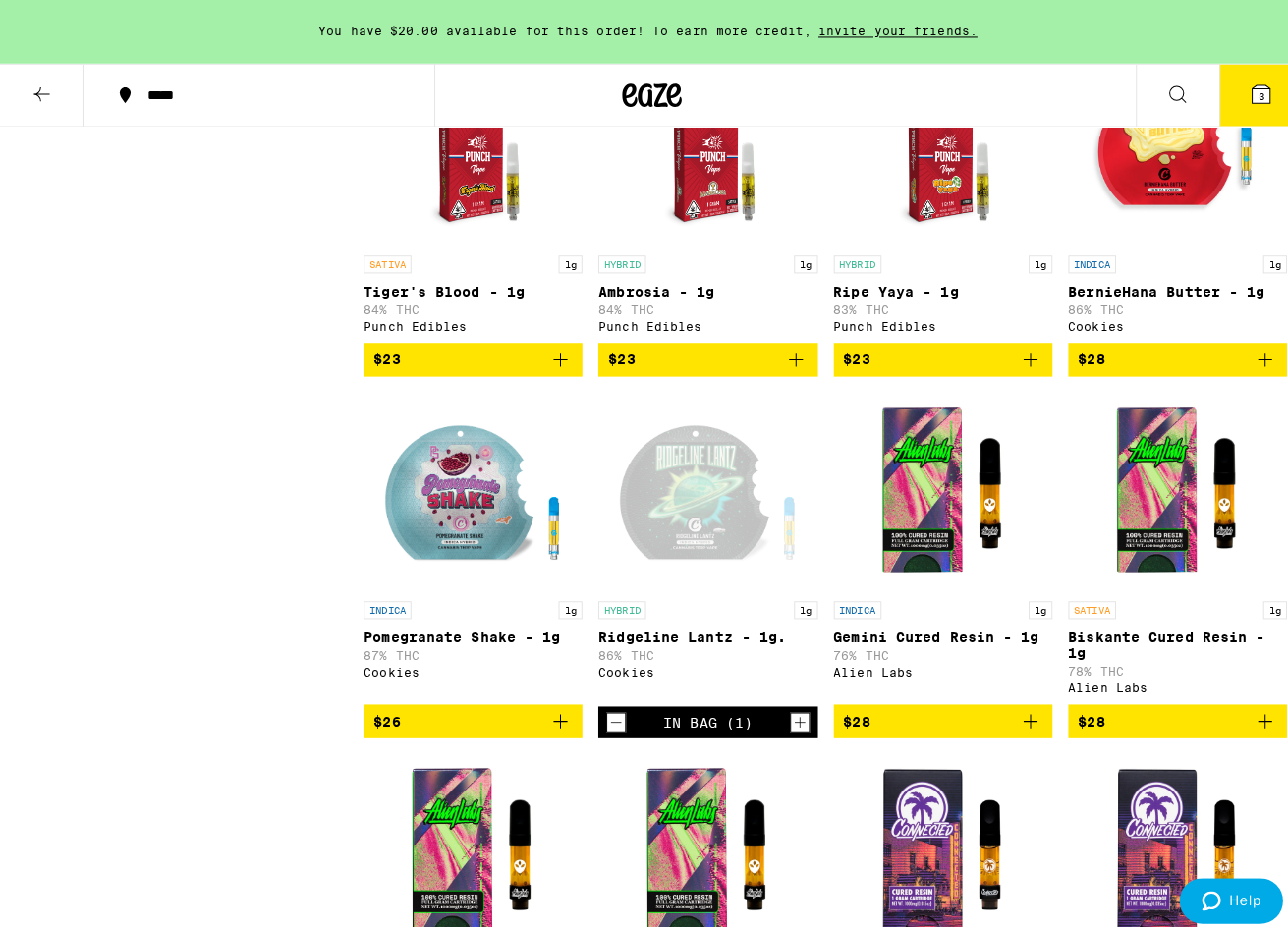 scroll, scrollTop: 3044, scrollLeft: 0, axis: vertical 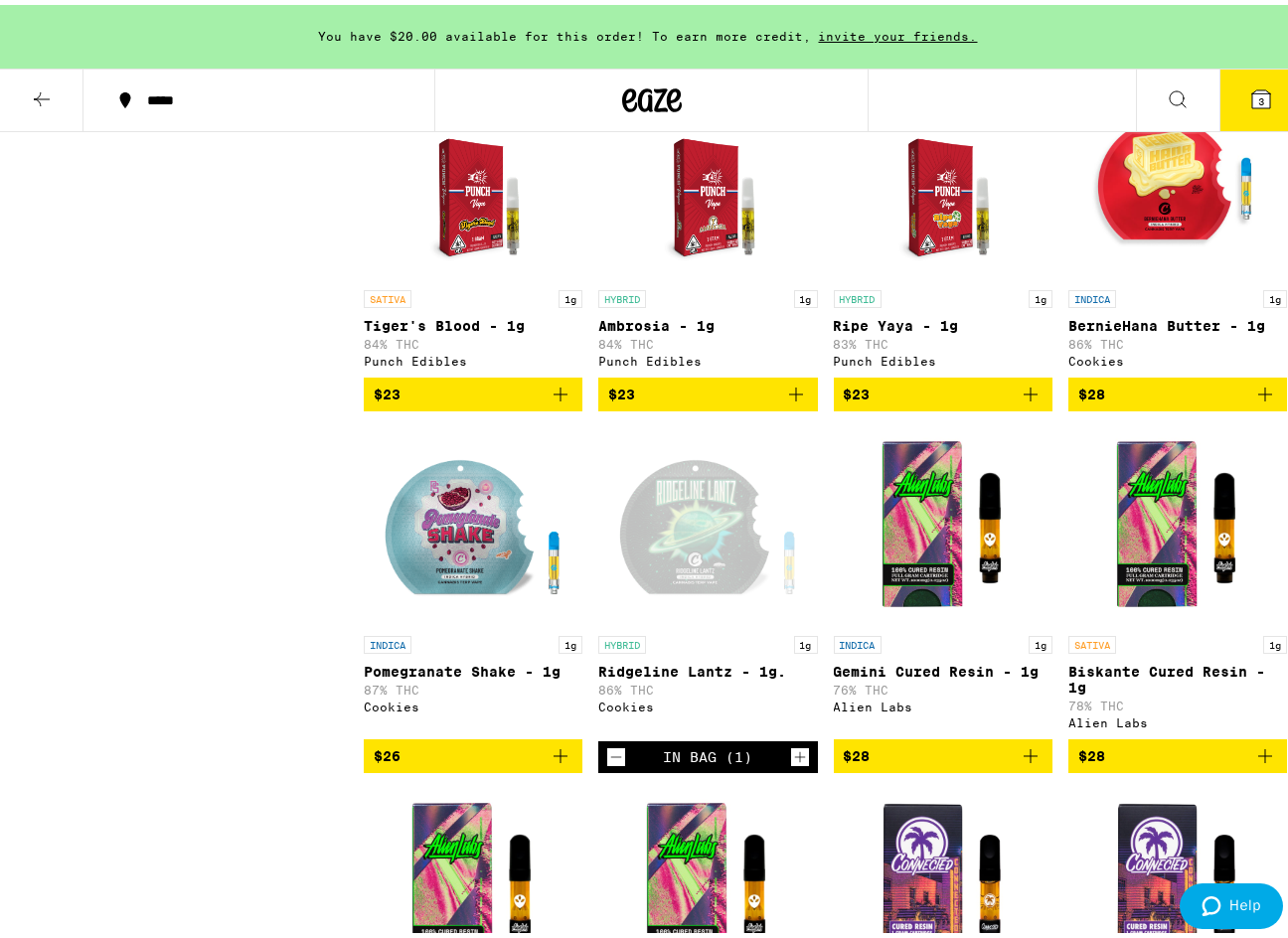click at bounding box center (616, 752) 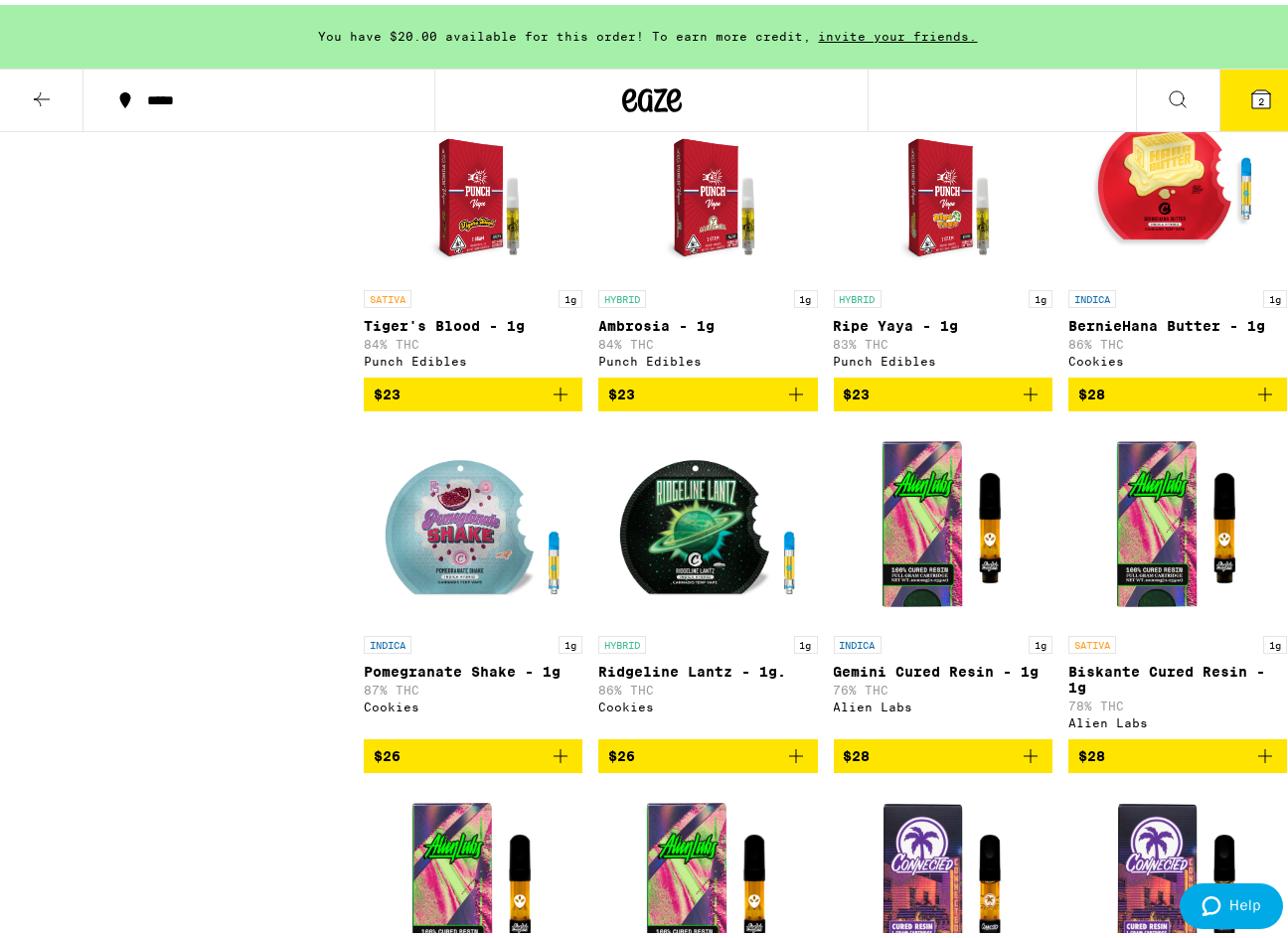 click on "2" at bounding box center (1261, 95) 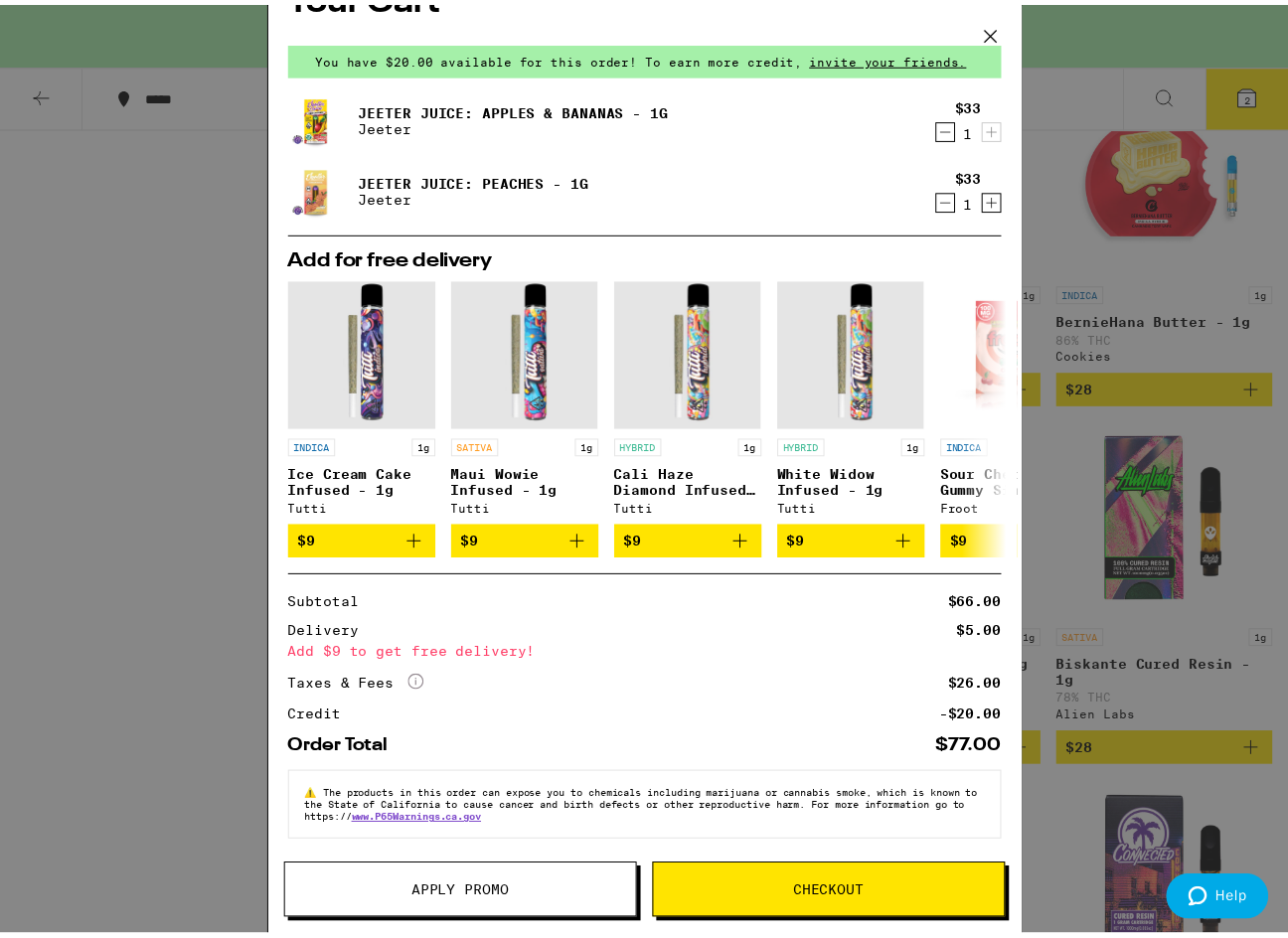 scroll, scrollTop: 57, scrollLeft: 0, axis: vertical 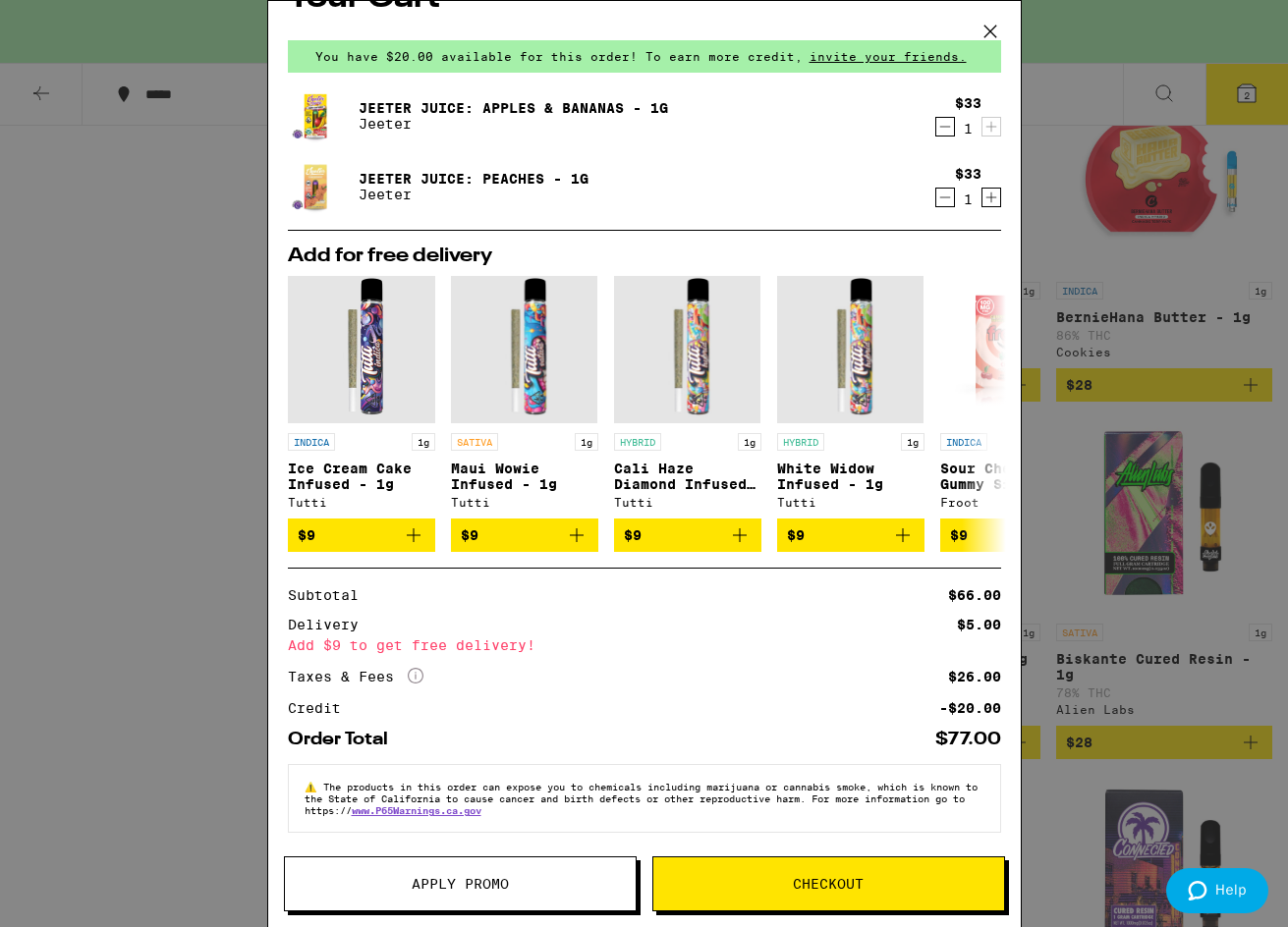 click at bounding box center (990, 31) 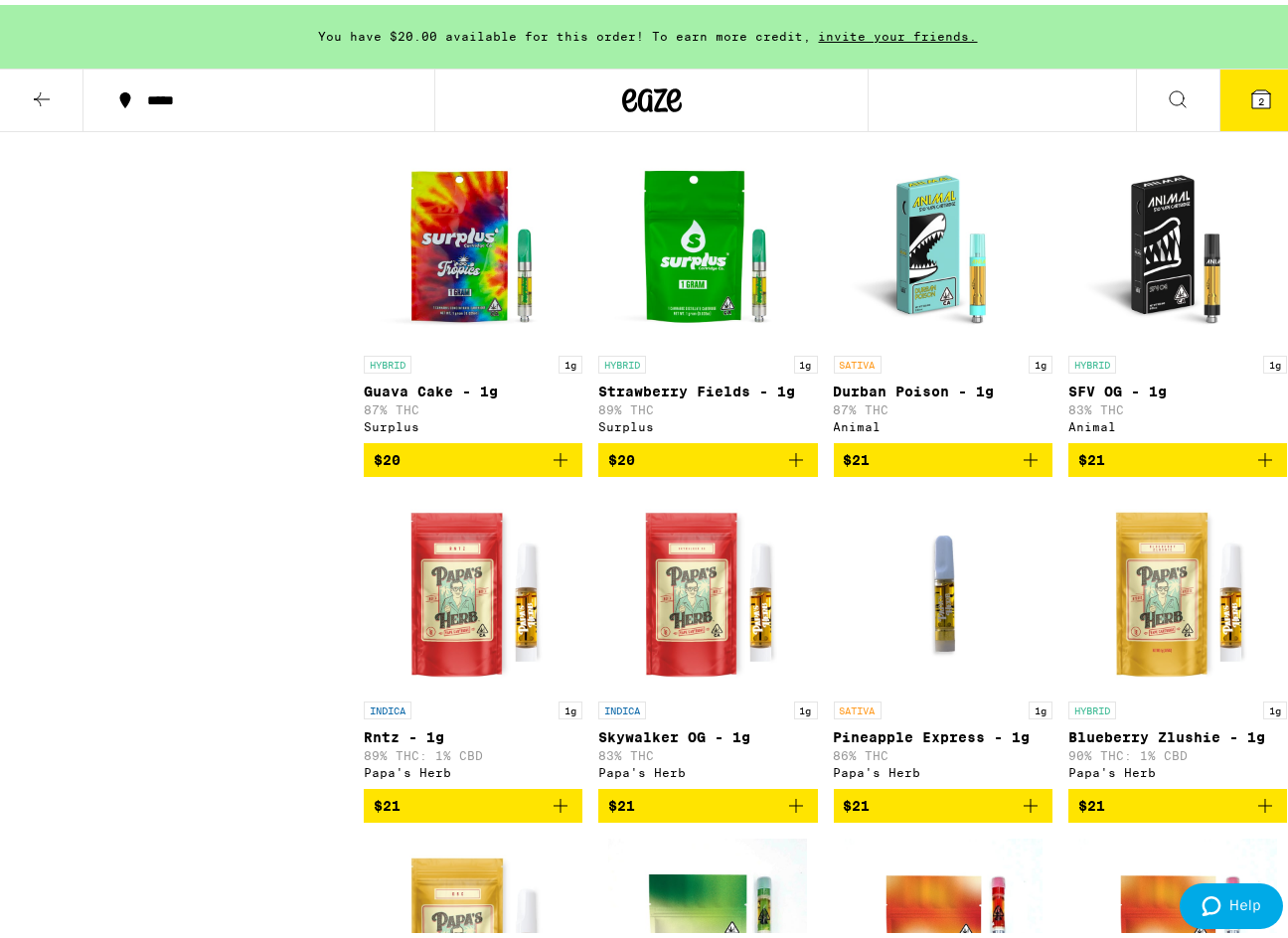scroll, scrollTop: 1093, scrollLeft: 0, axis: vertical 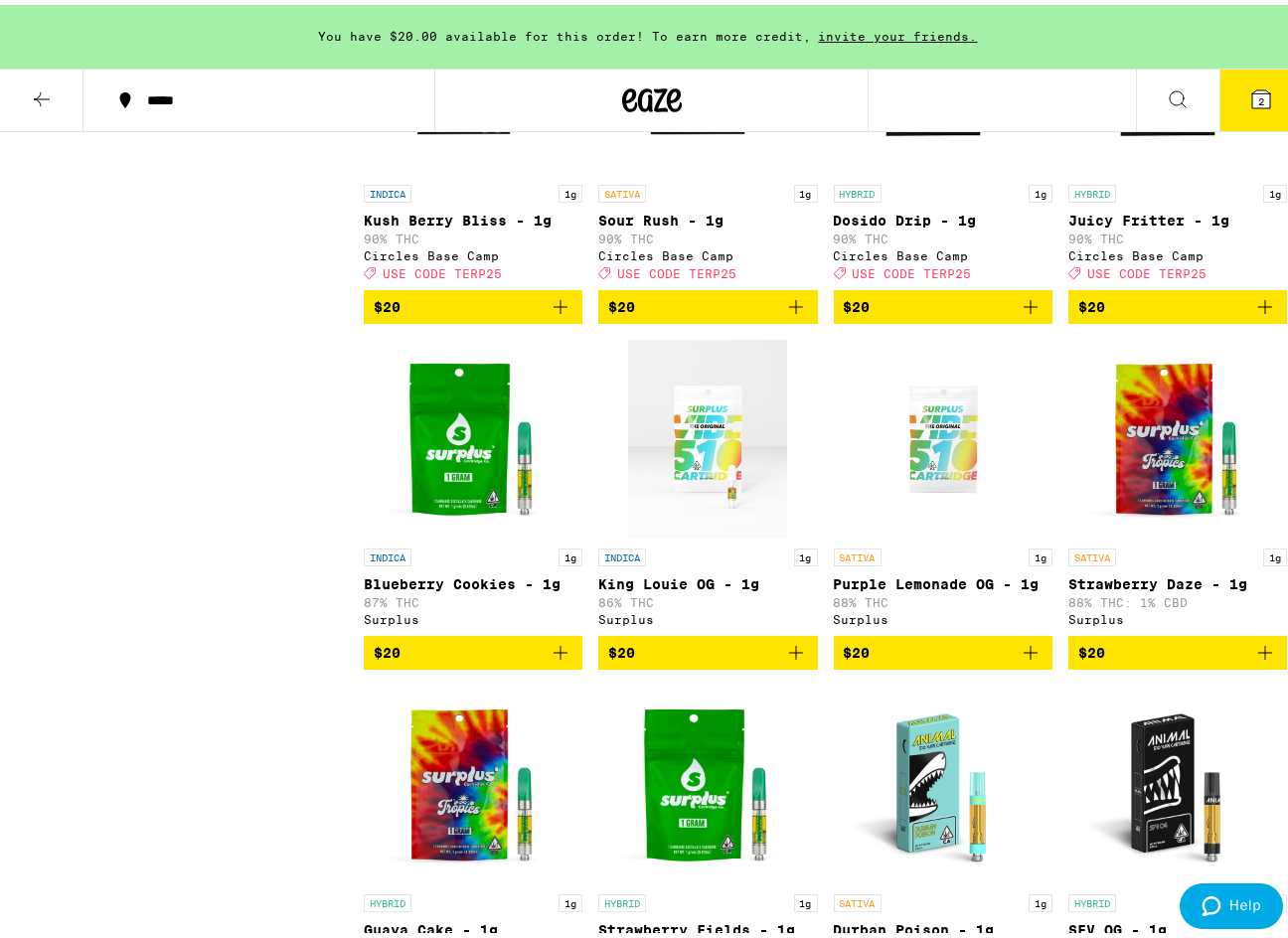 click on "2" at bounding box center (1261, 96) 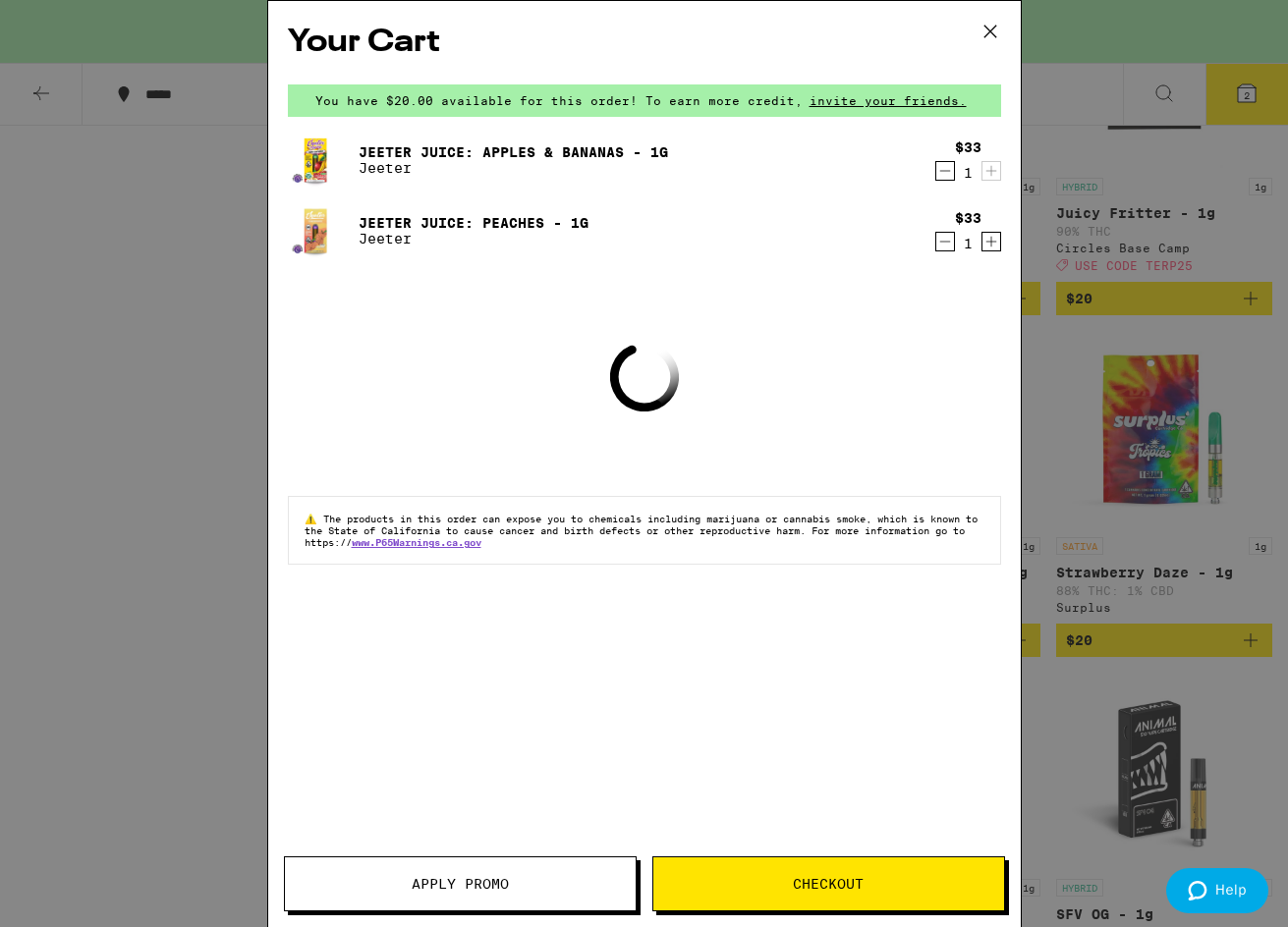 click at bounding box center (990, 31) 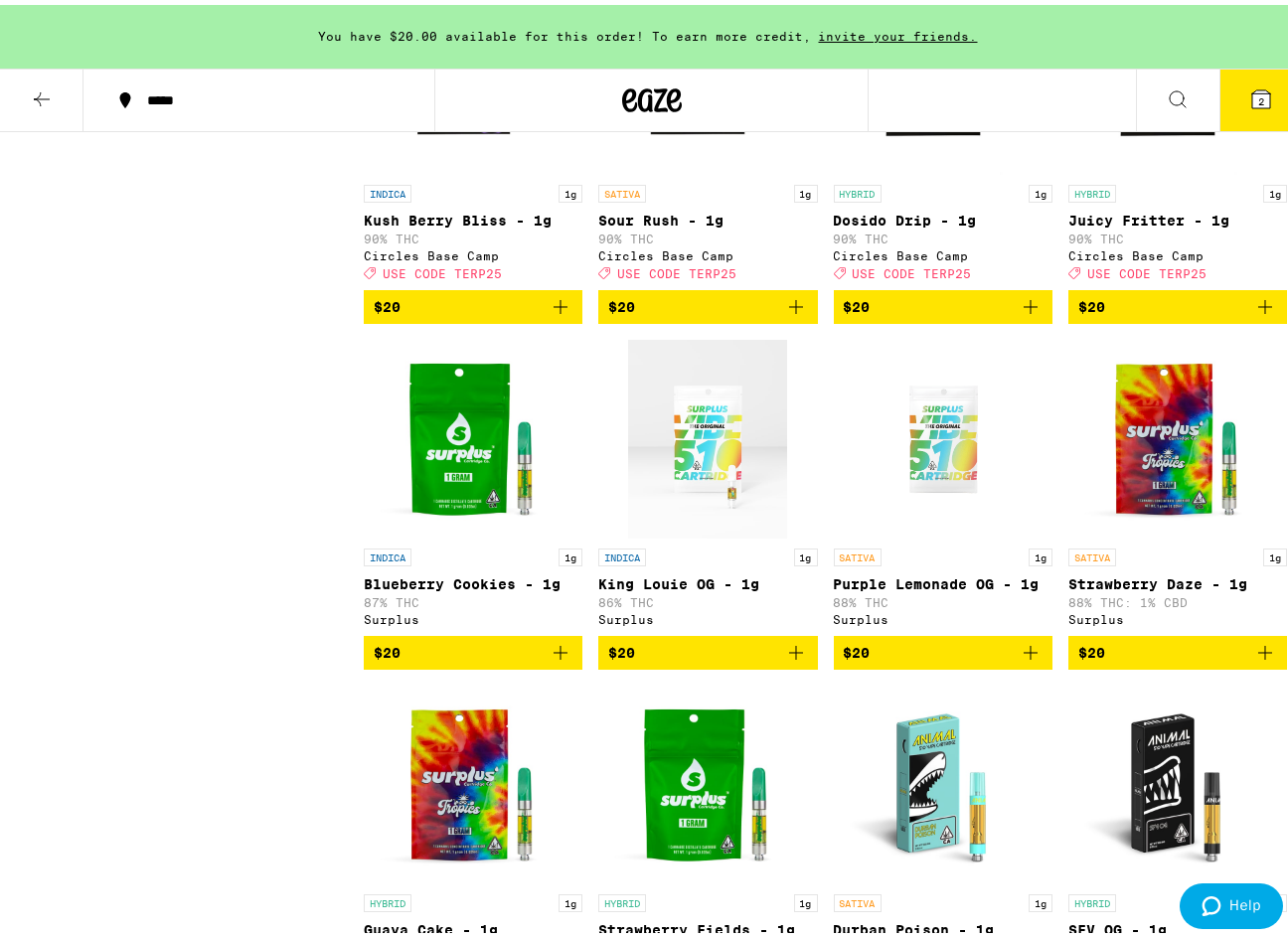 click at bounding box center [42, 94] 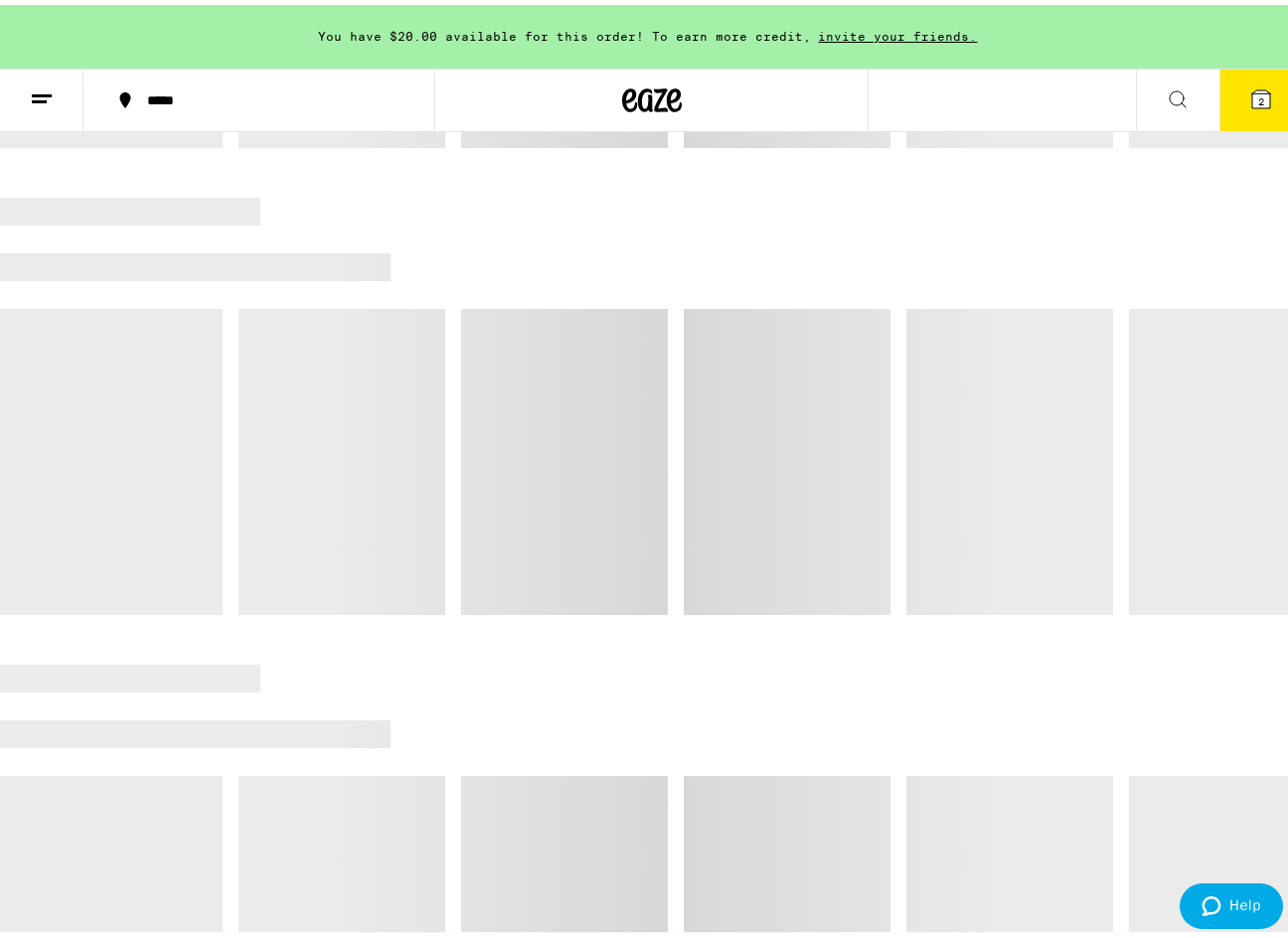 scroll, scrollTop: 0, scrollLeft: 0, axis: both 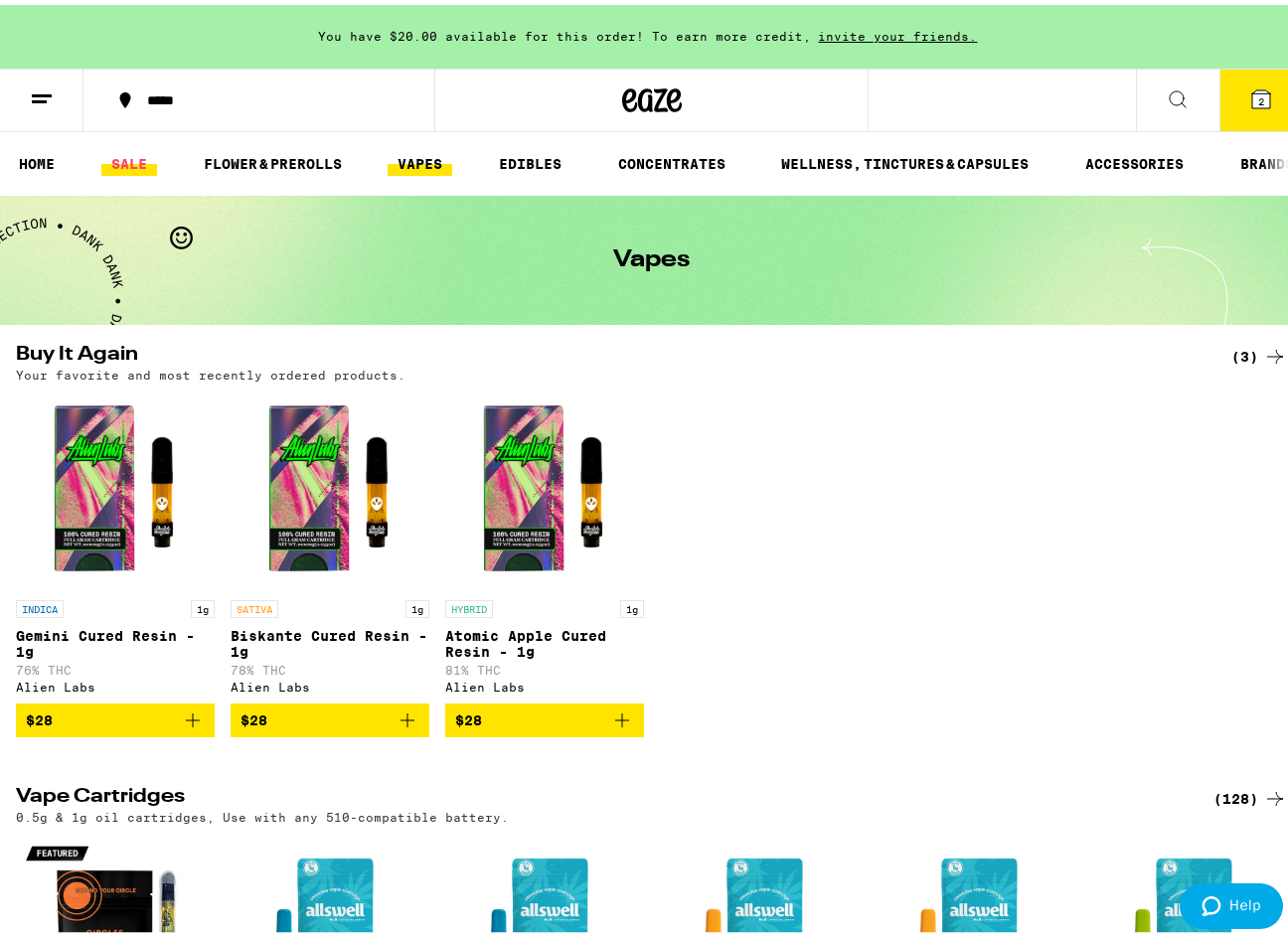 click on "SALE" at bounding box center (129, 159) 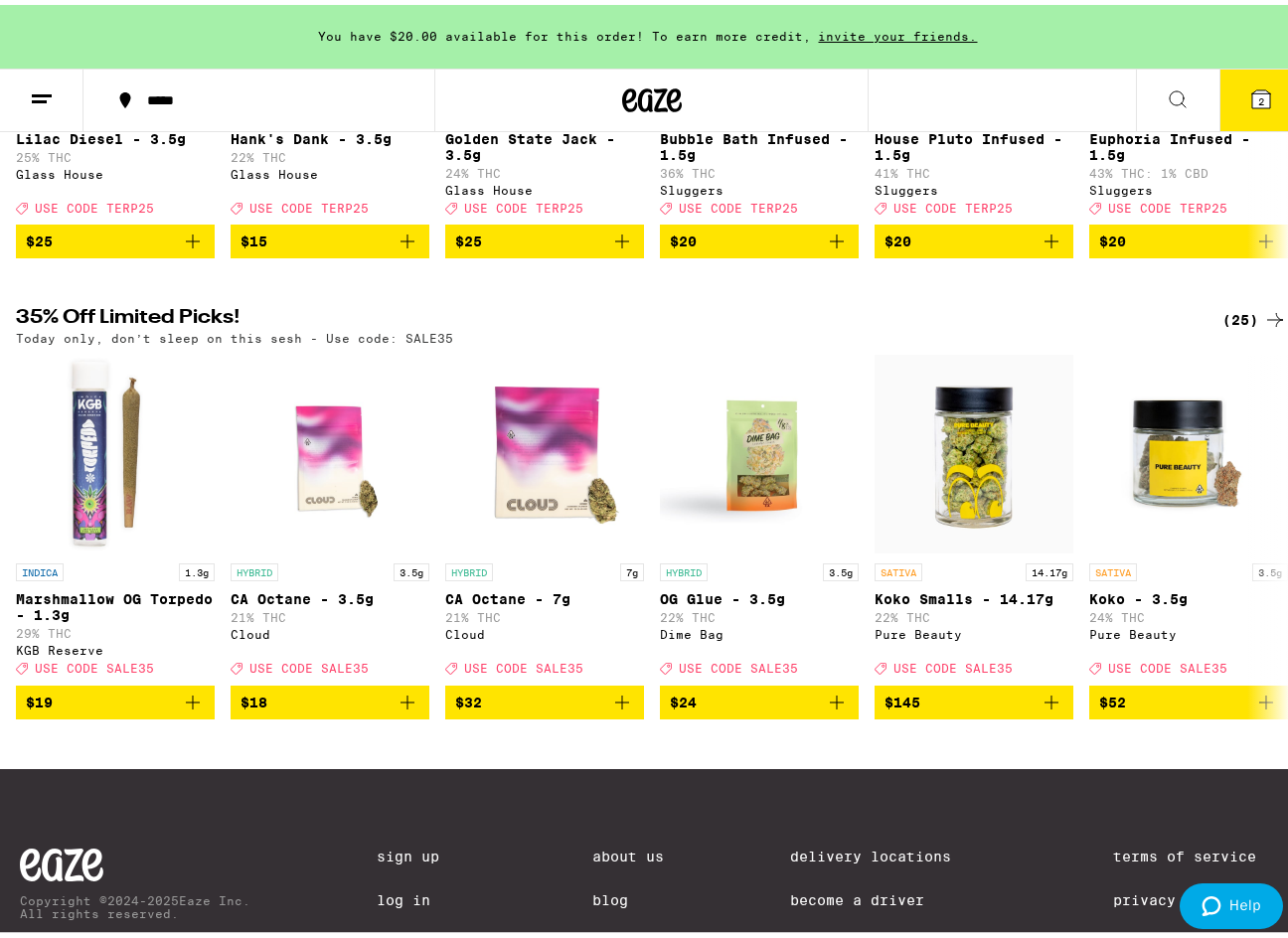 scroll, scrollTop: 596, scrollLeft: 0, axis: vertical 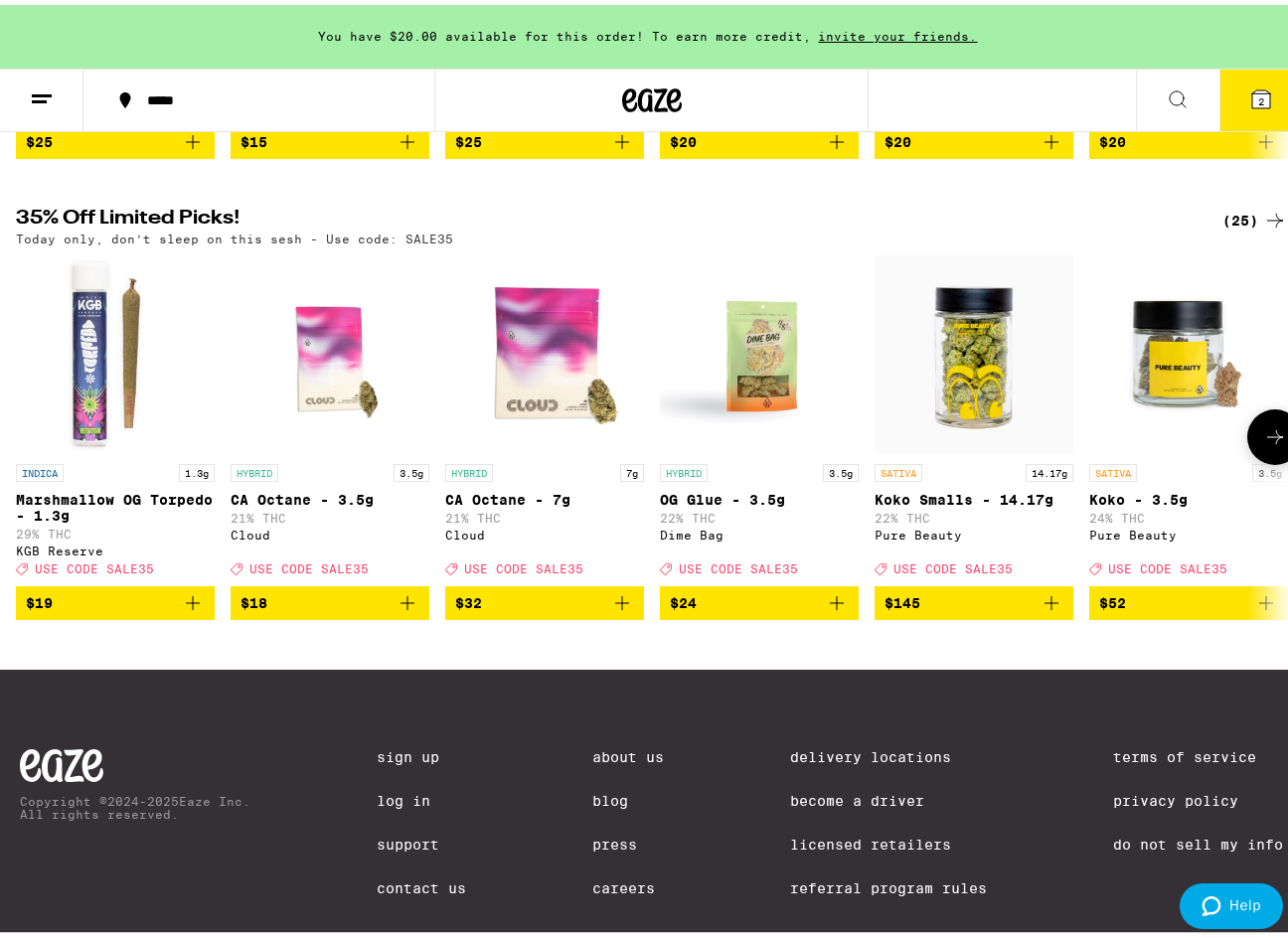 click at bounding box center [1275, 432] 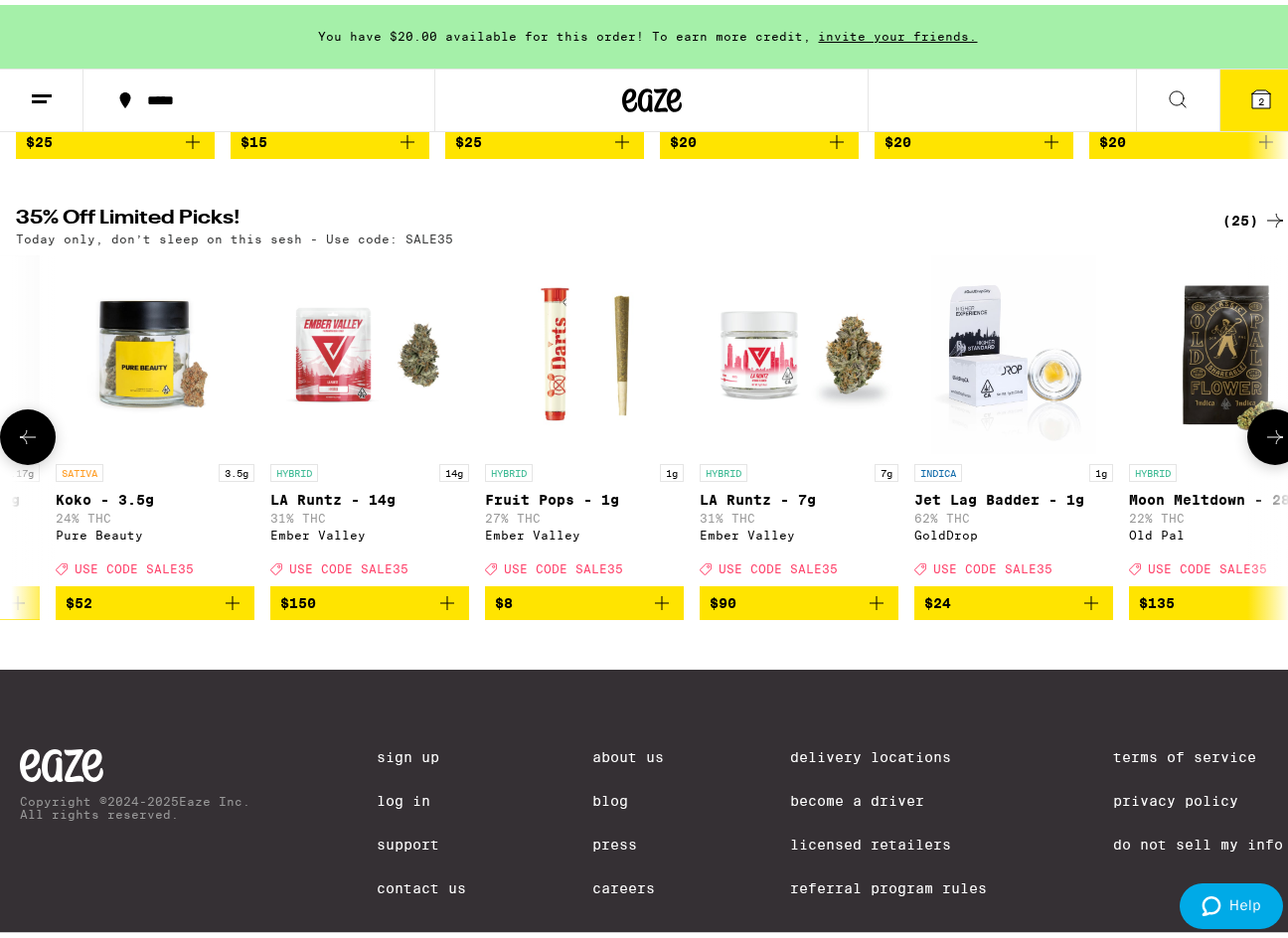 scroll, scrollTop: 0, scrollLeft: 1040, axis: horizontal 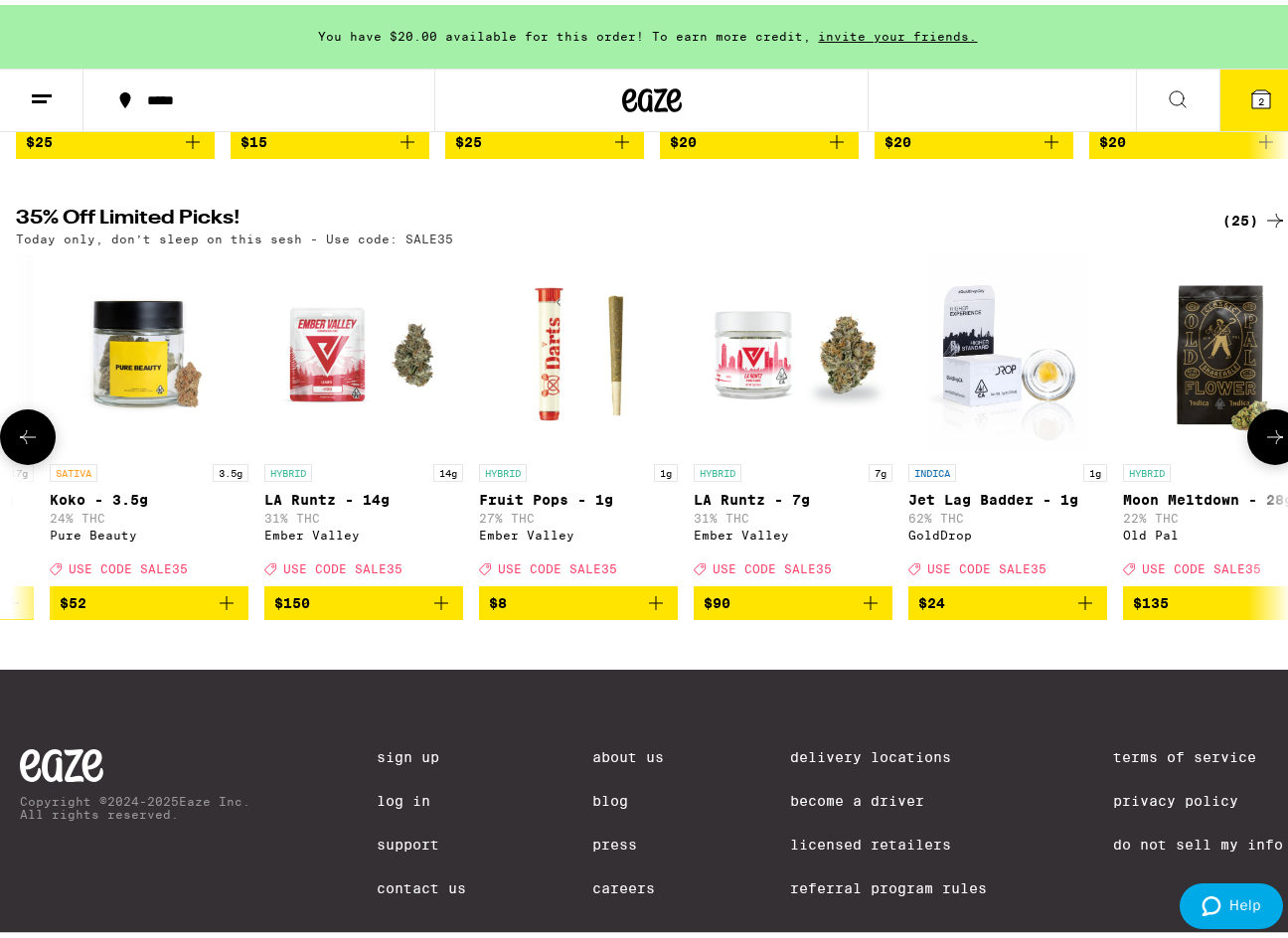 click at bounding box center (1275, 432) 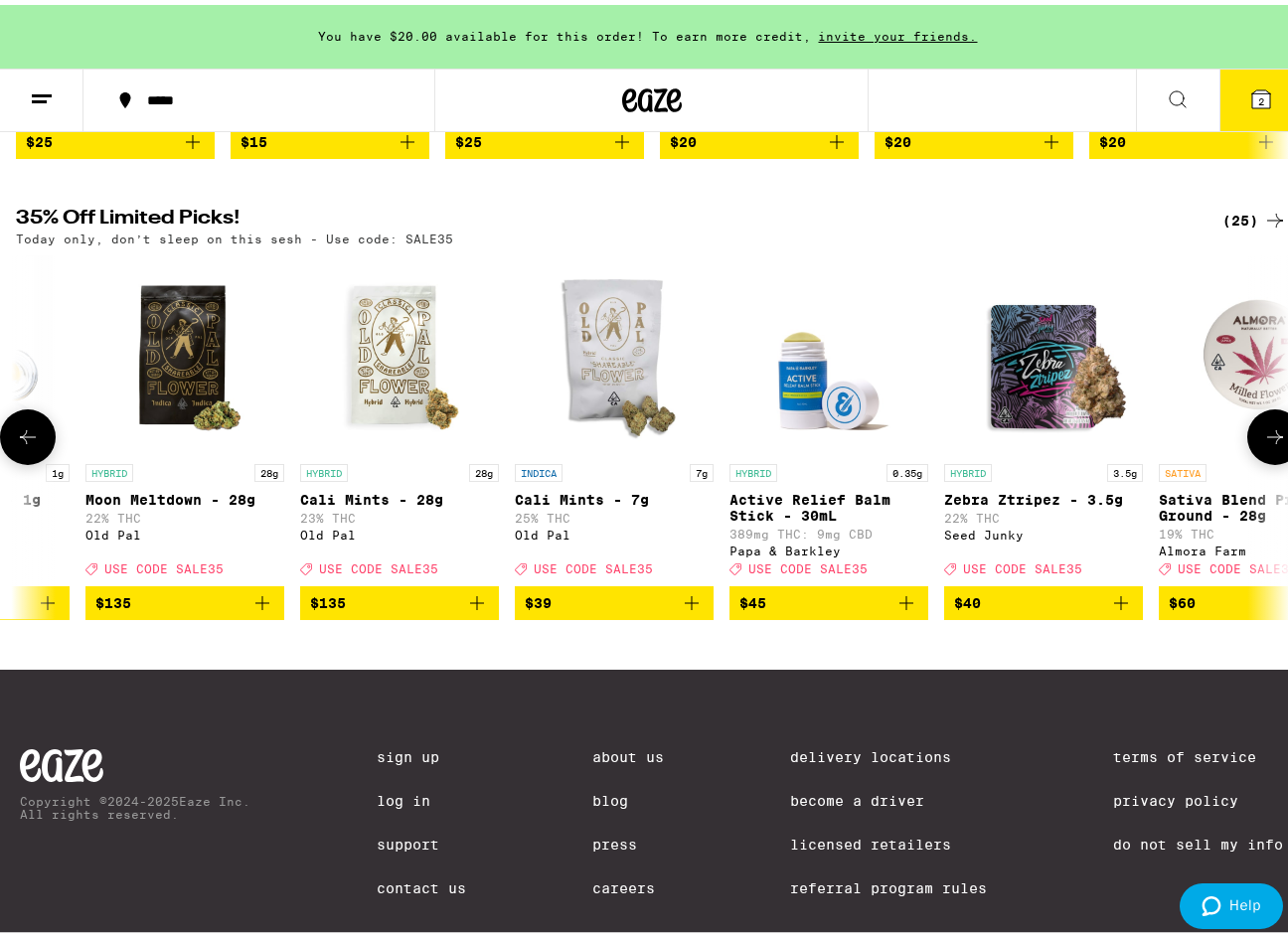 scroll, scrollTop: 0, scrollLeft: 2079, axis: horizontal 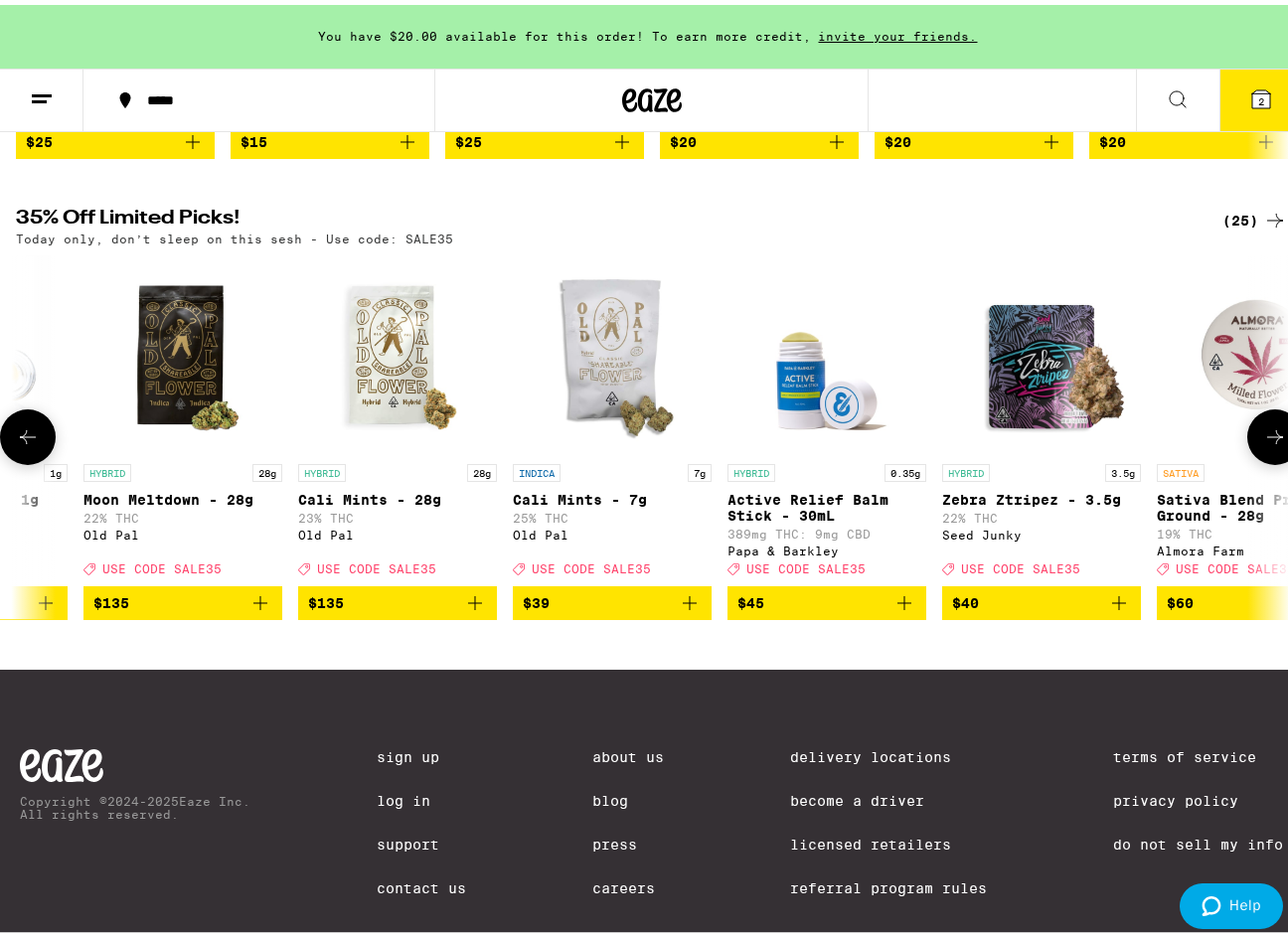click at bounding box center (1275, 432) 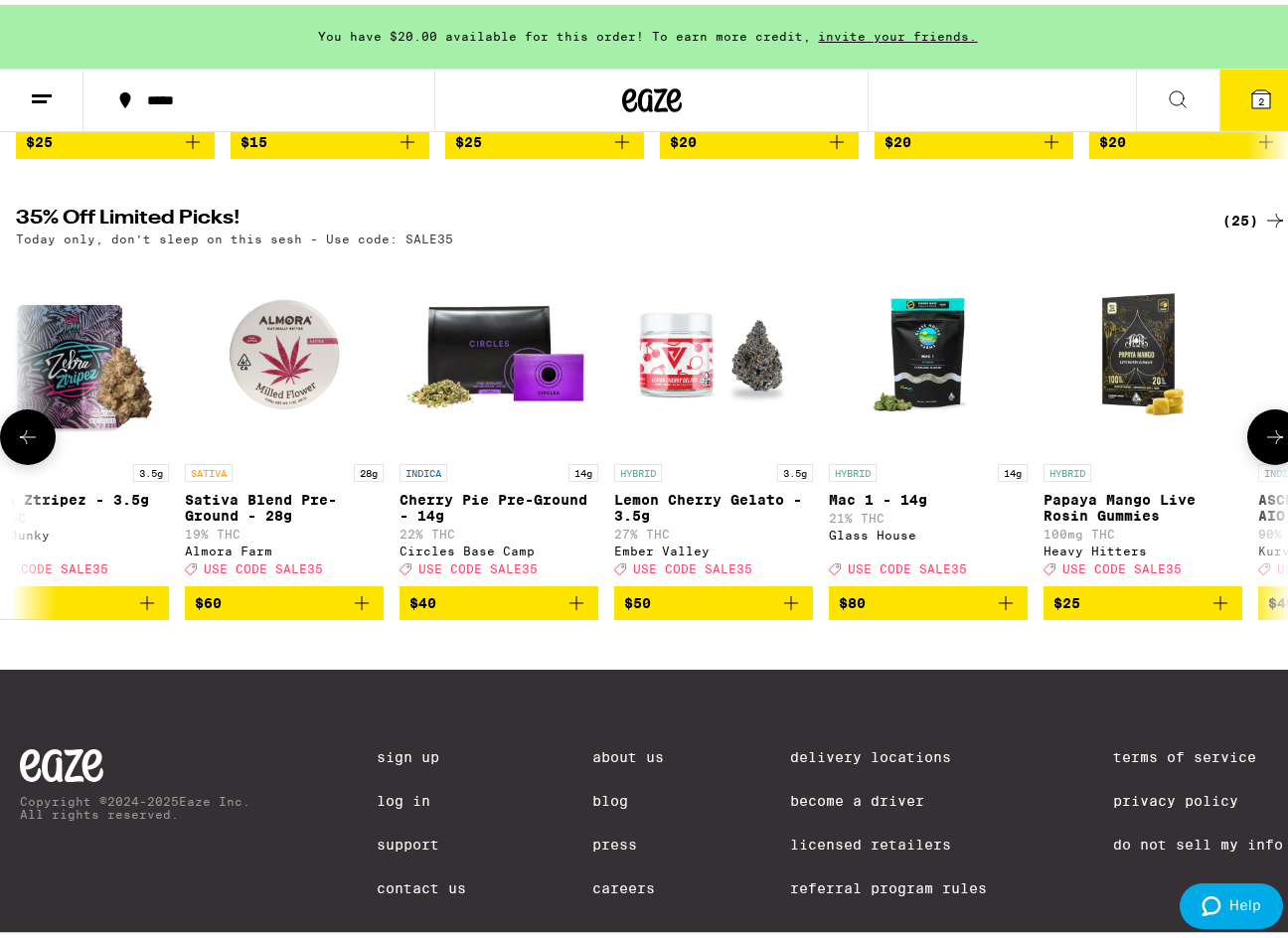 scroll, scrollTop: 0, scrollLeft: 3119, axis: horizontal 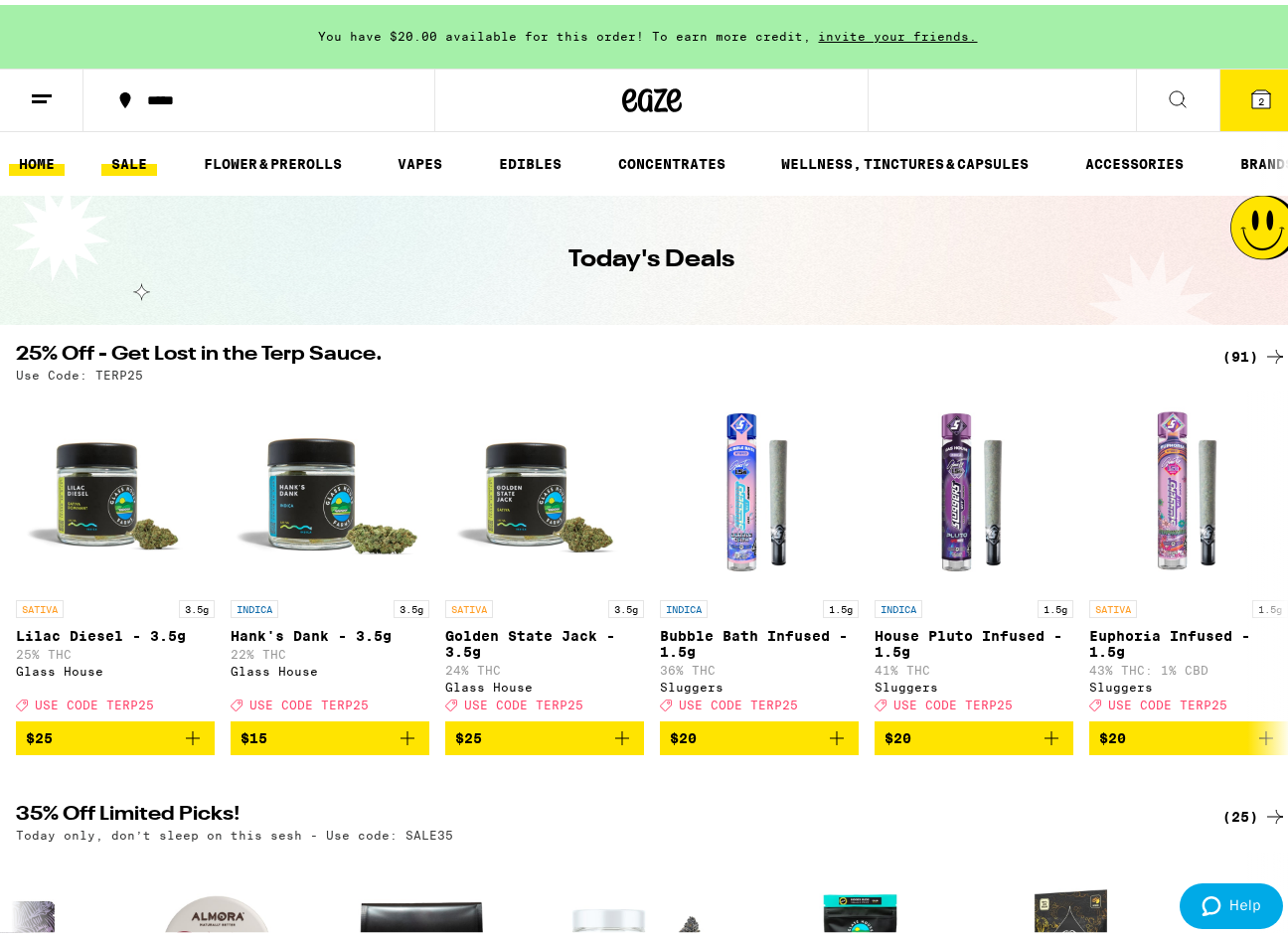 click on "HOME" at bounding box center [37, 159] 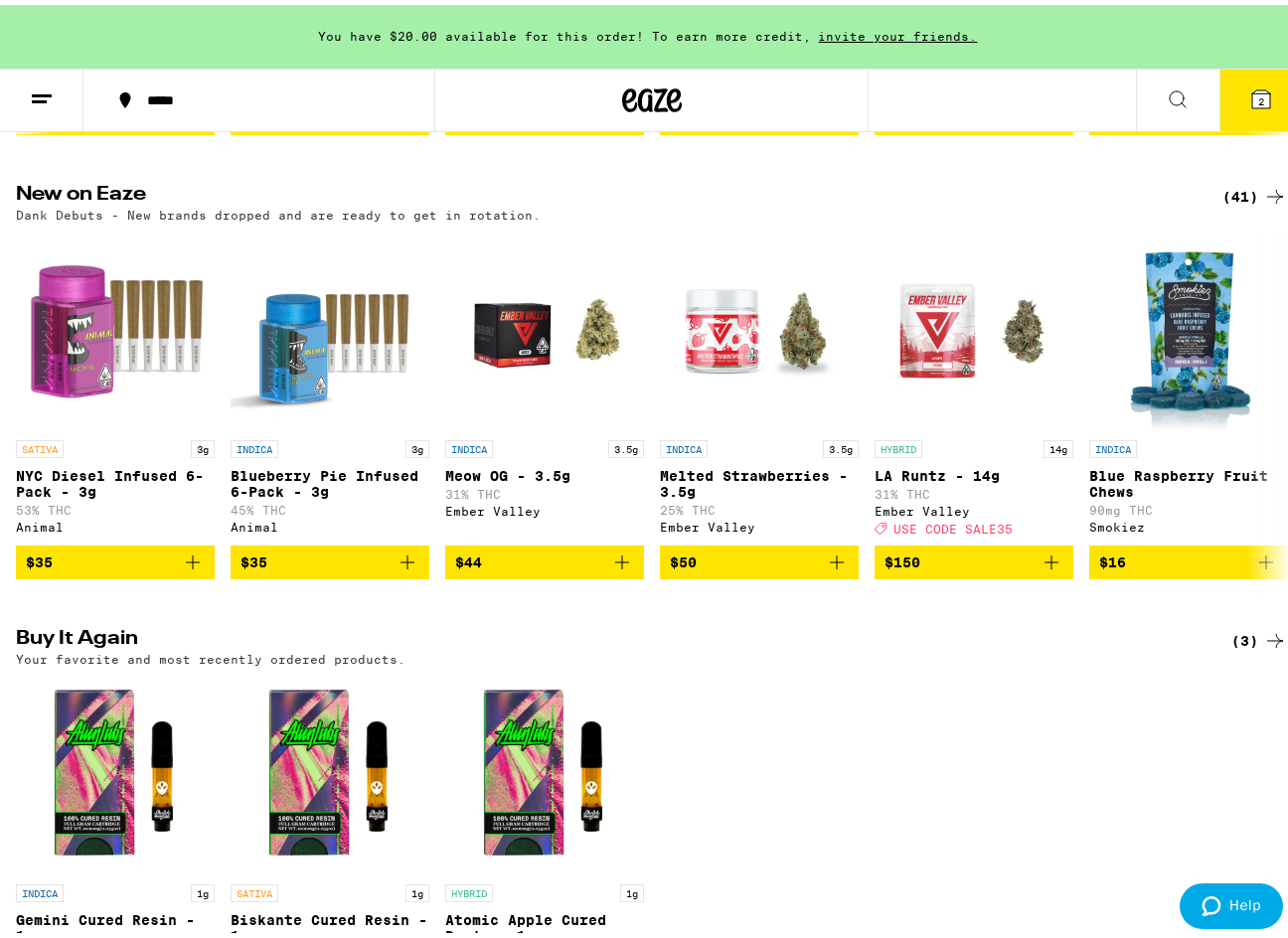 scroll, scrollTop: 1490, scrollLeft: 0, axis: vertical 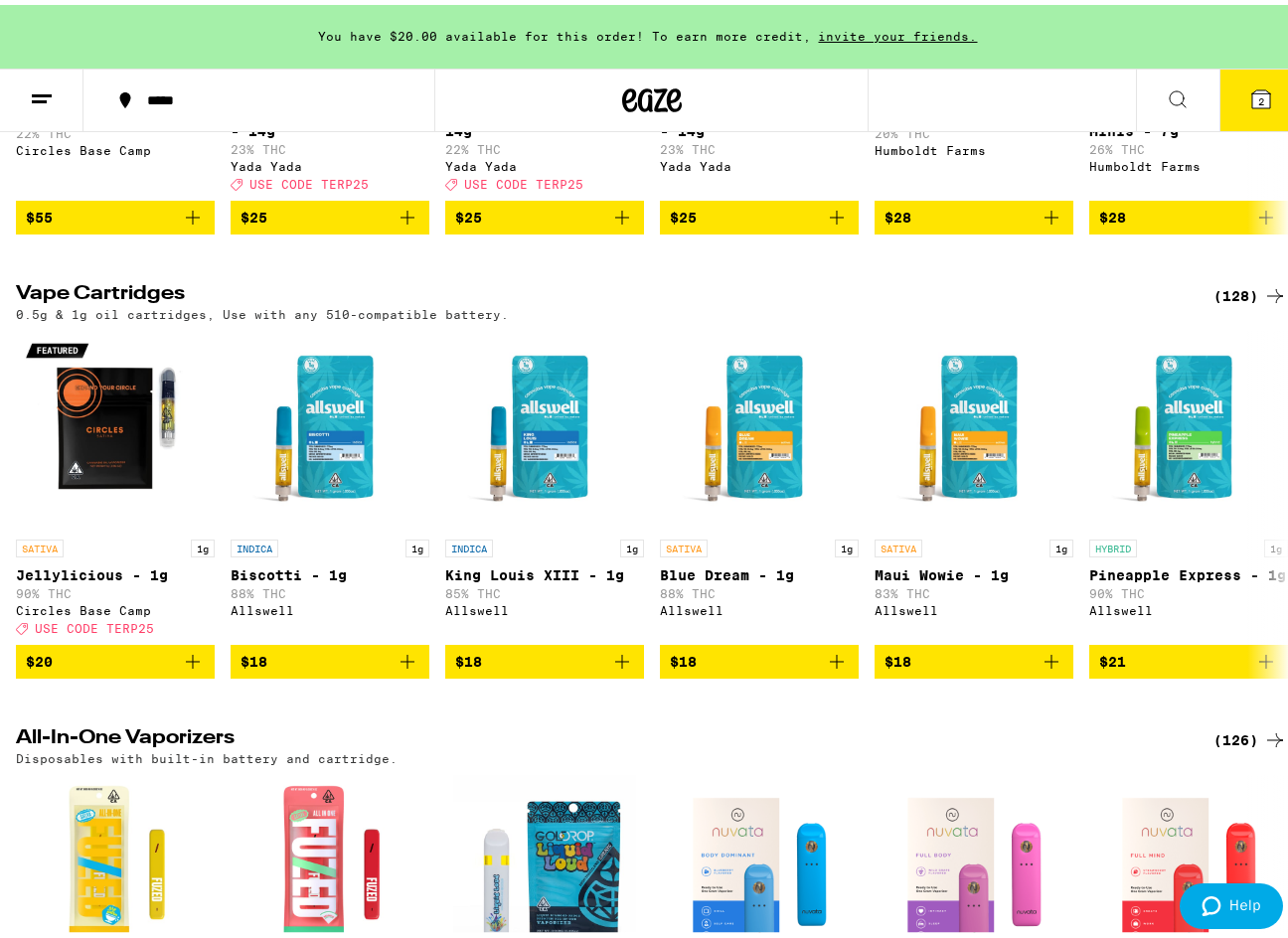 click on "(128)" at bounding box center [1250, 291] 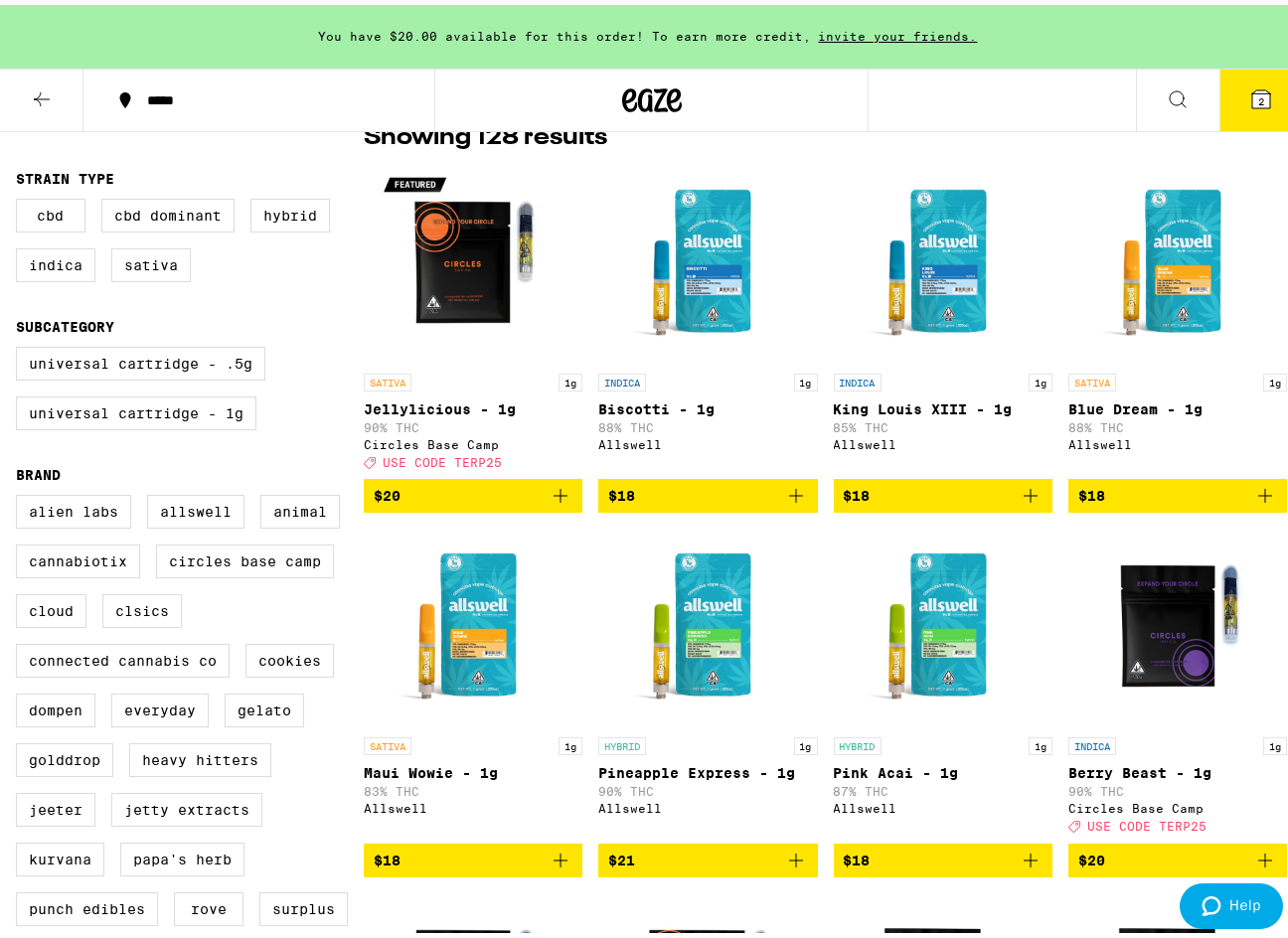 scroll, scrollTop: 199, scrollLeft: 0, axis: vertical 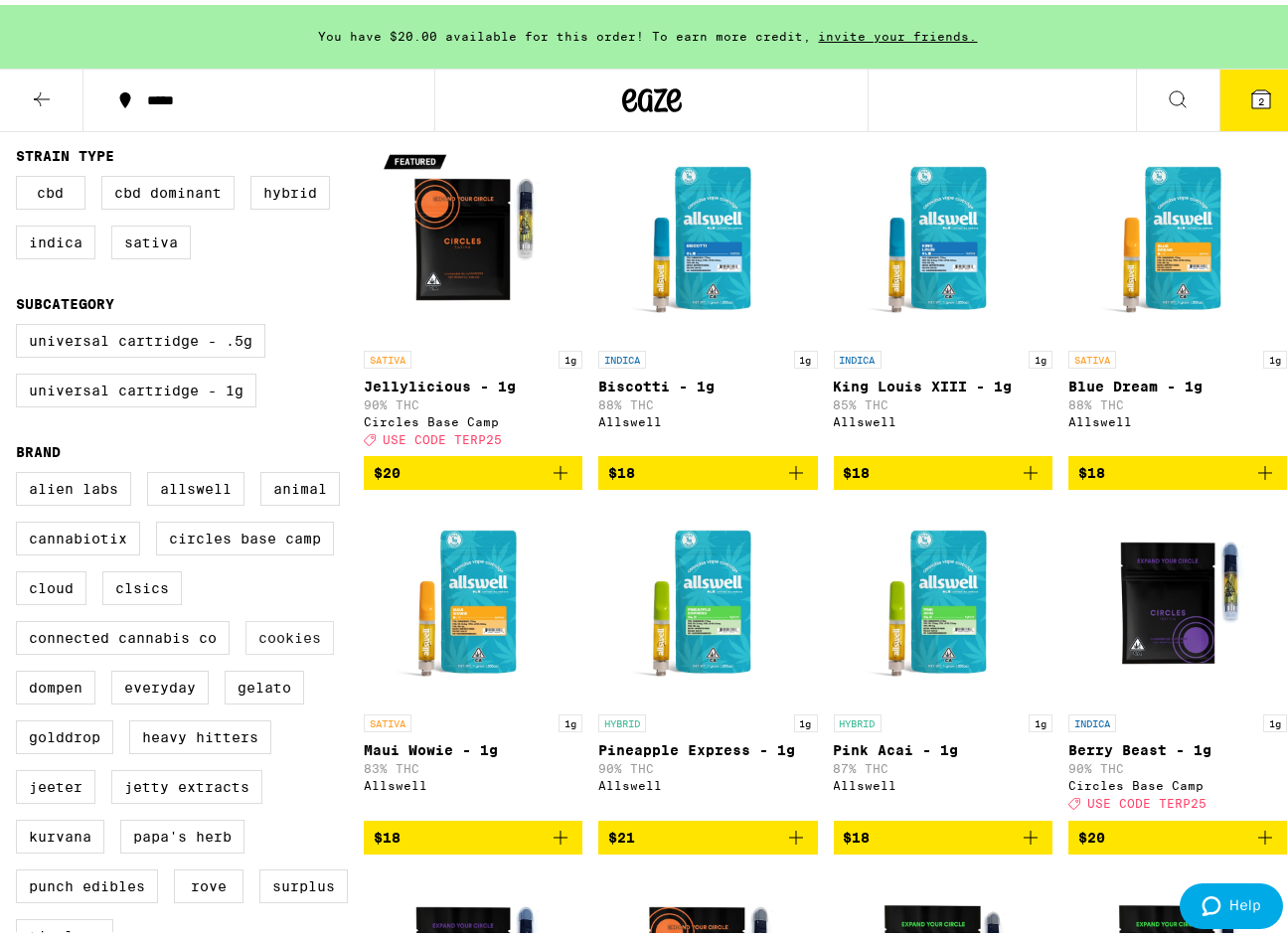 click on "Cookies" at bounding box center [289, 633] 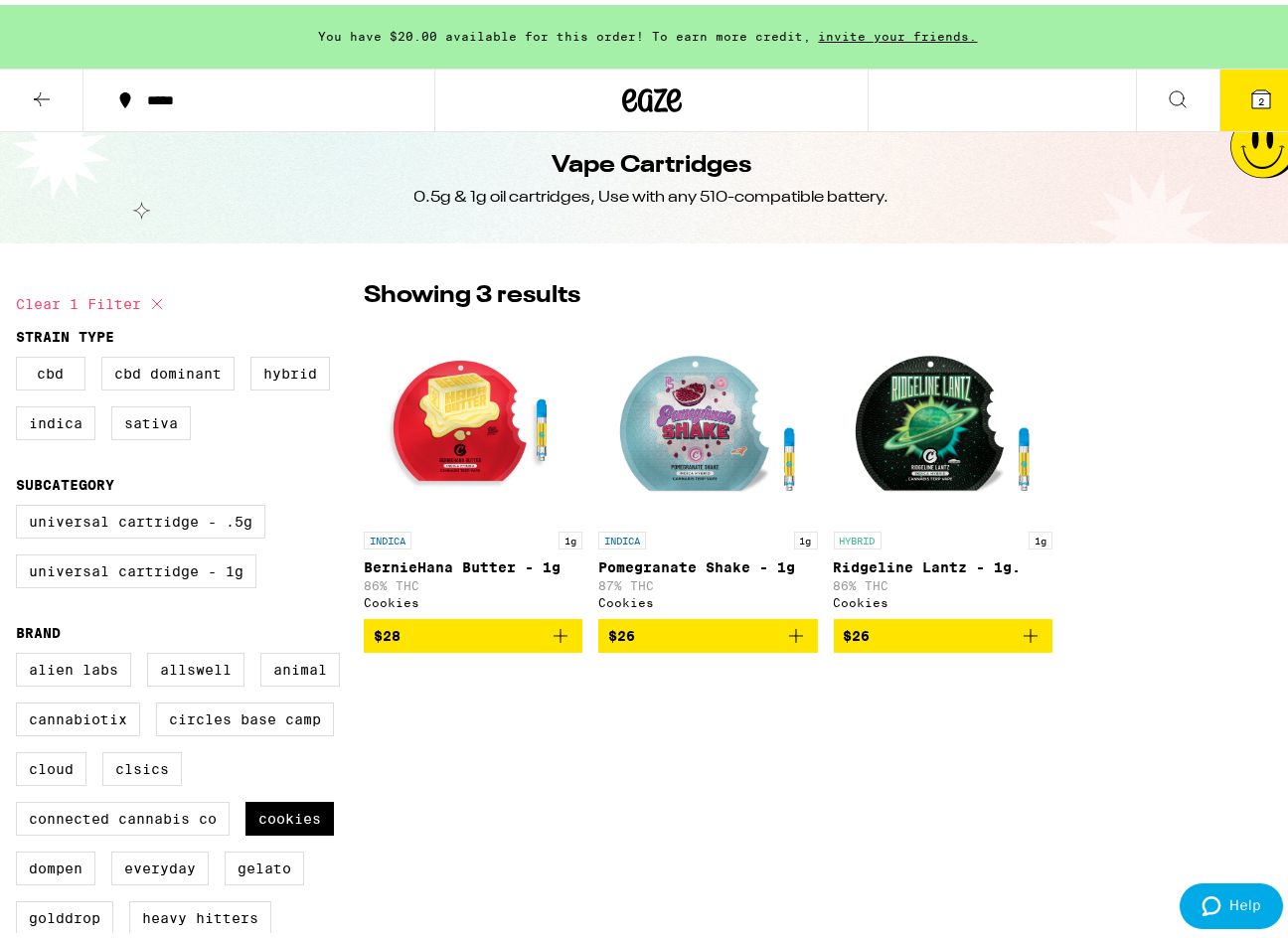 scroll, scrollTop: 0, scrollLeft: 0, axis: both 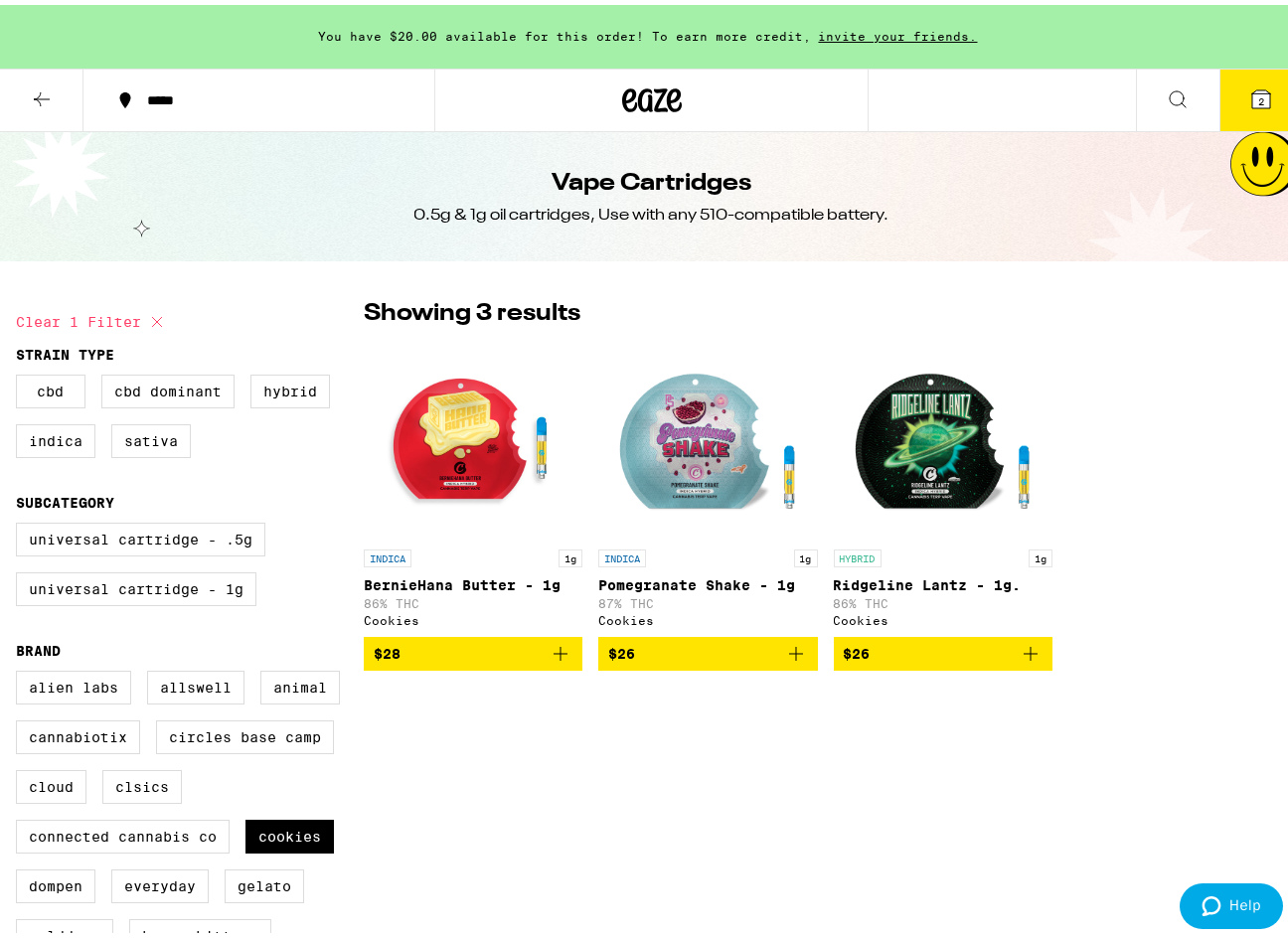 click on "BernieHana Butter - 1g" at bounding box center (473, 580) 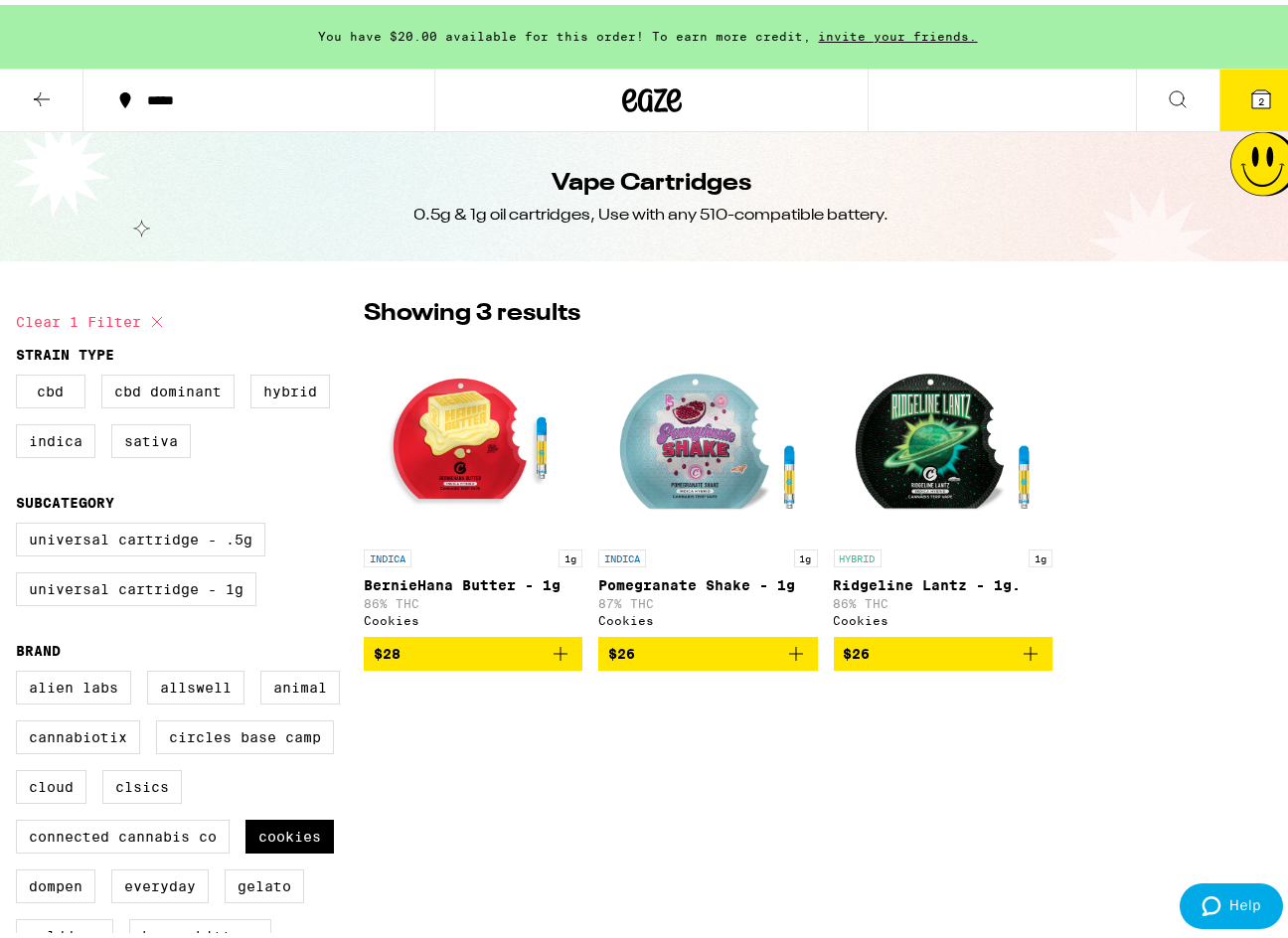 click on "Ridgeline Lantz - 1g." at bounding box center [943, 580] 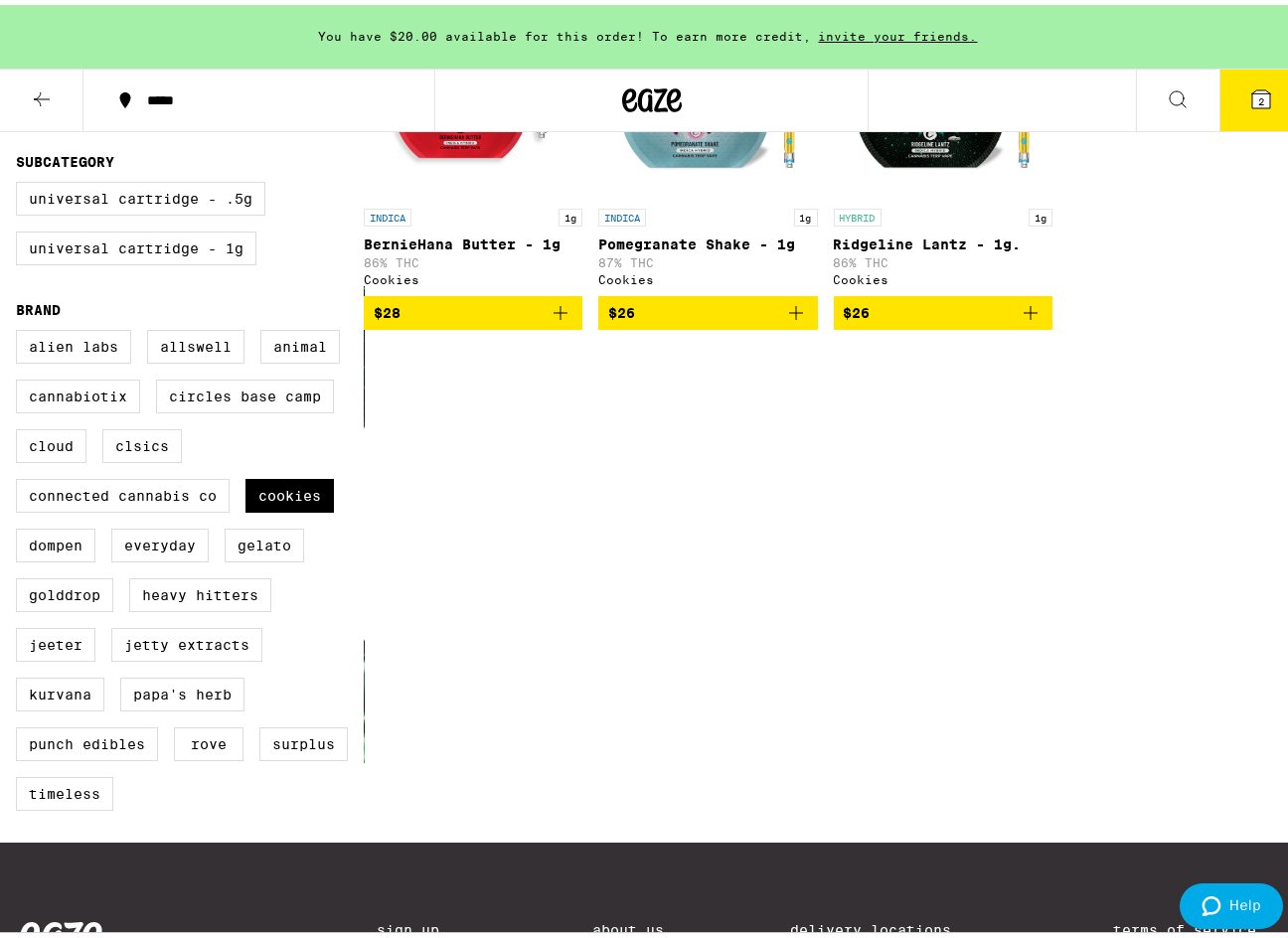 scroll, scrollTop: 397, scrollLeft: 0, axis: vertical 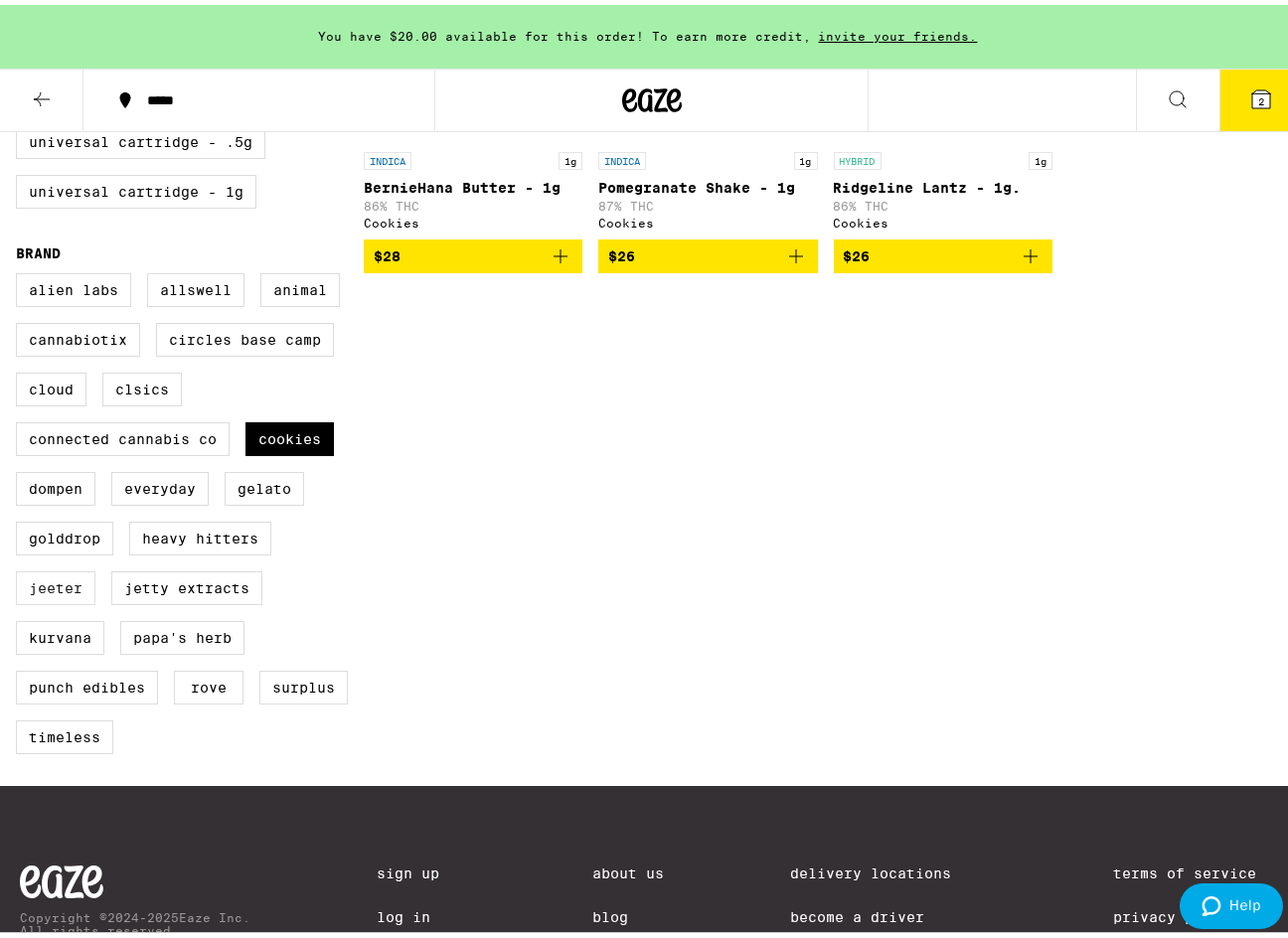 click on "Jeeter" at bounding box center [56, 583] 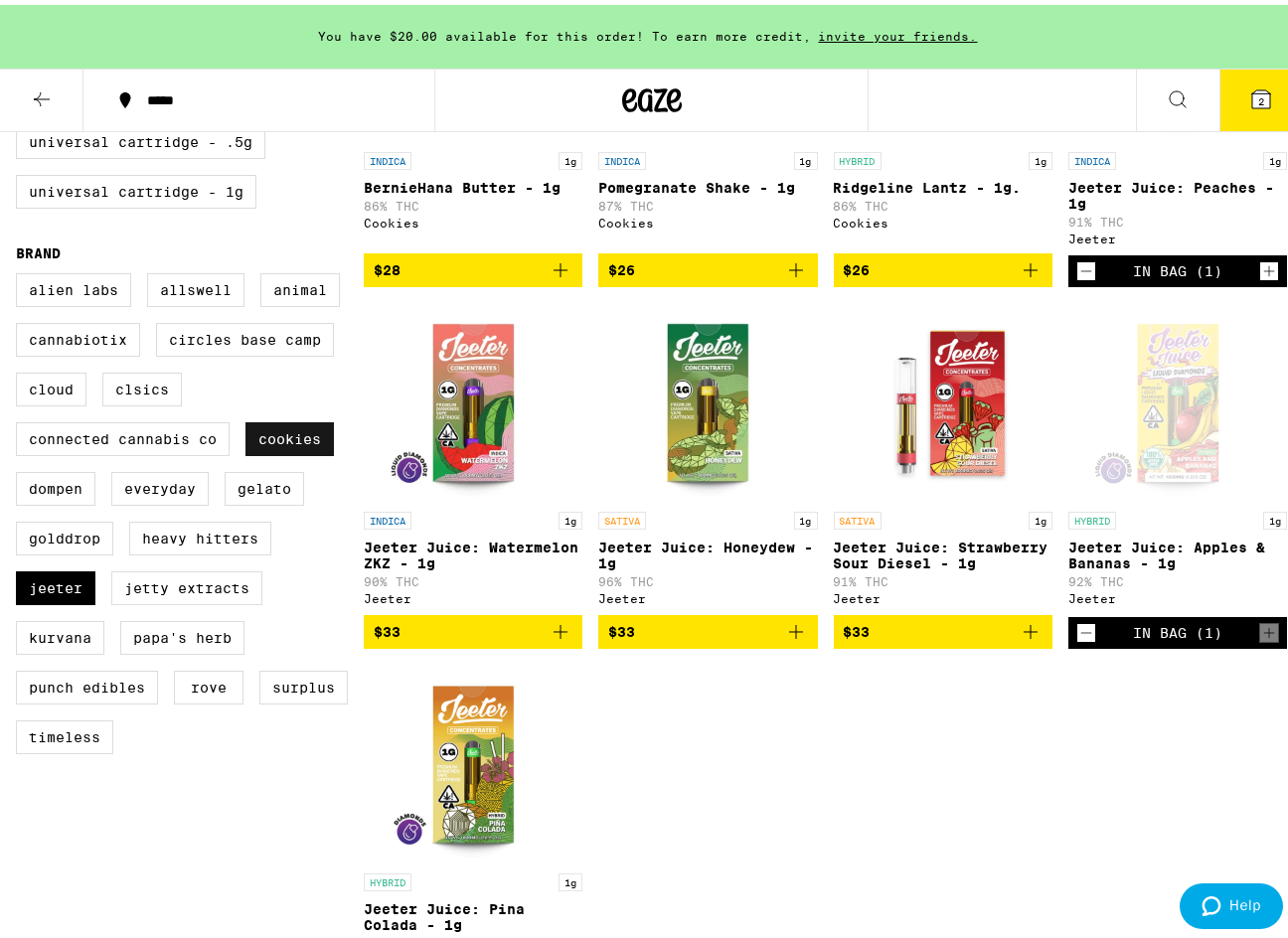 click on "Cookies" at bounding box center [289, 434] 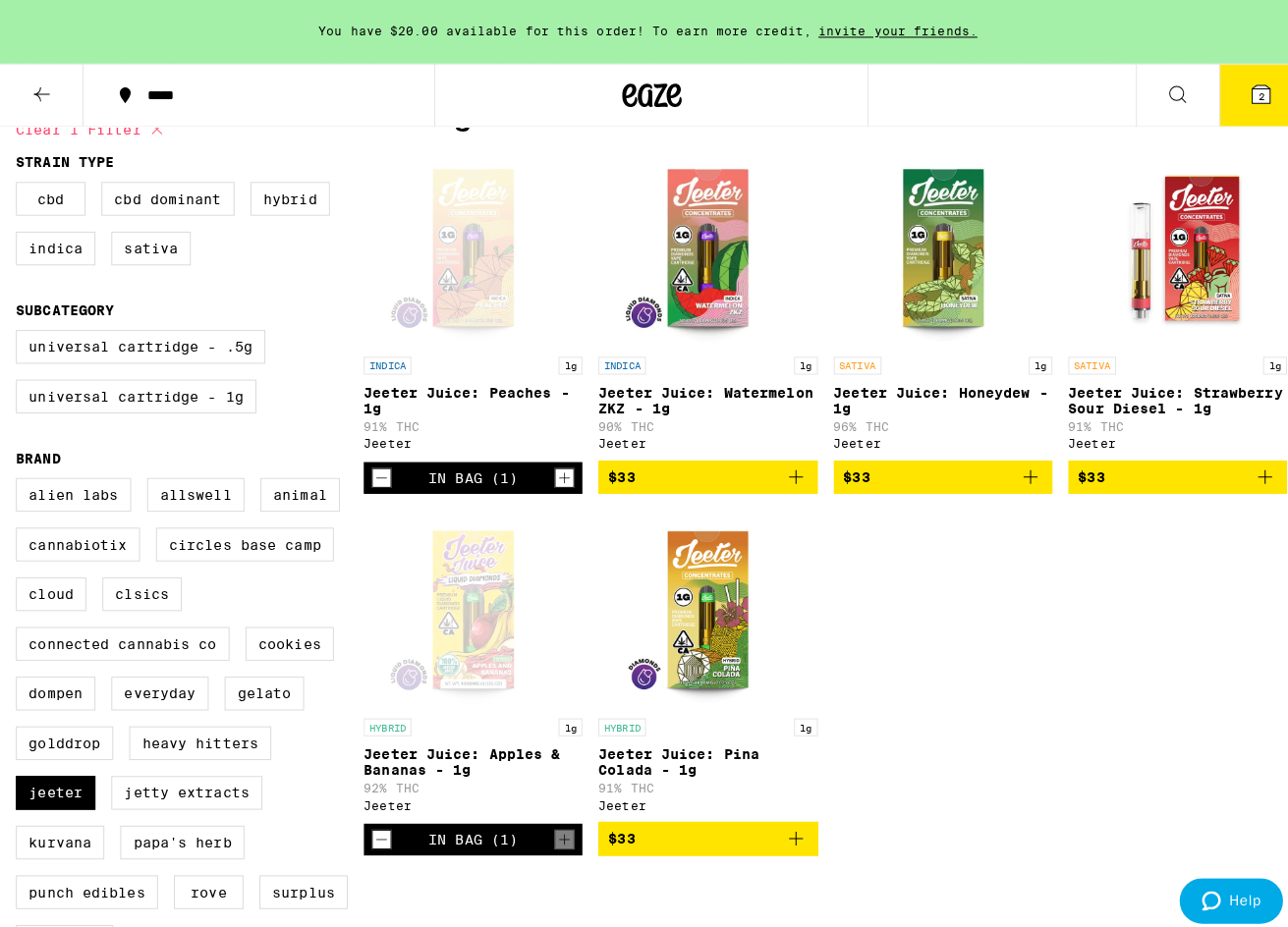 scroll, scrollTop: 196, scrollLeft: 0, axis: vertical 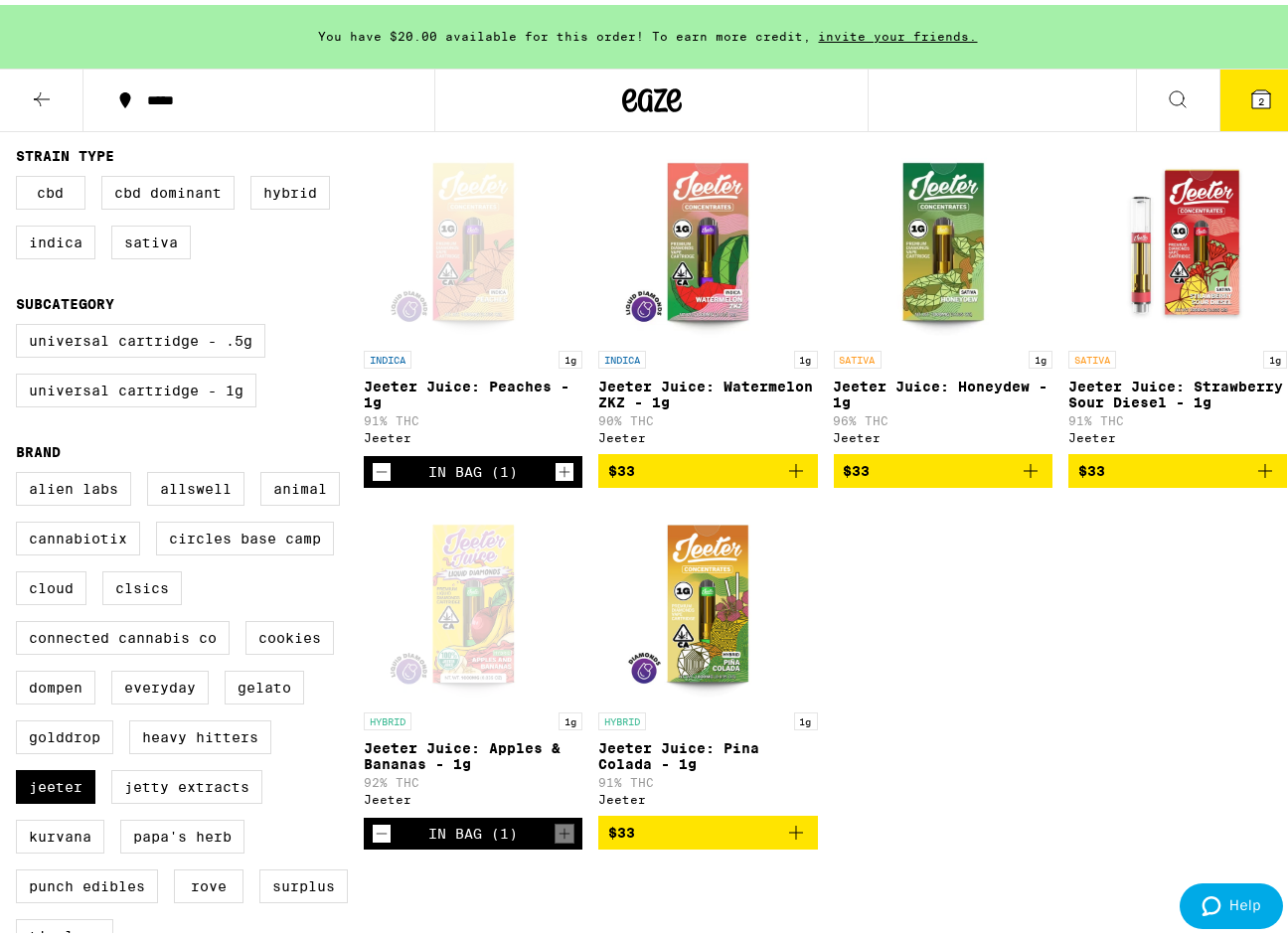 click at bounding box center (1031, 466) 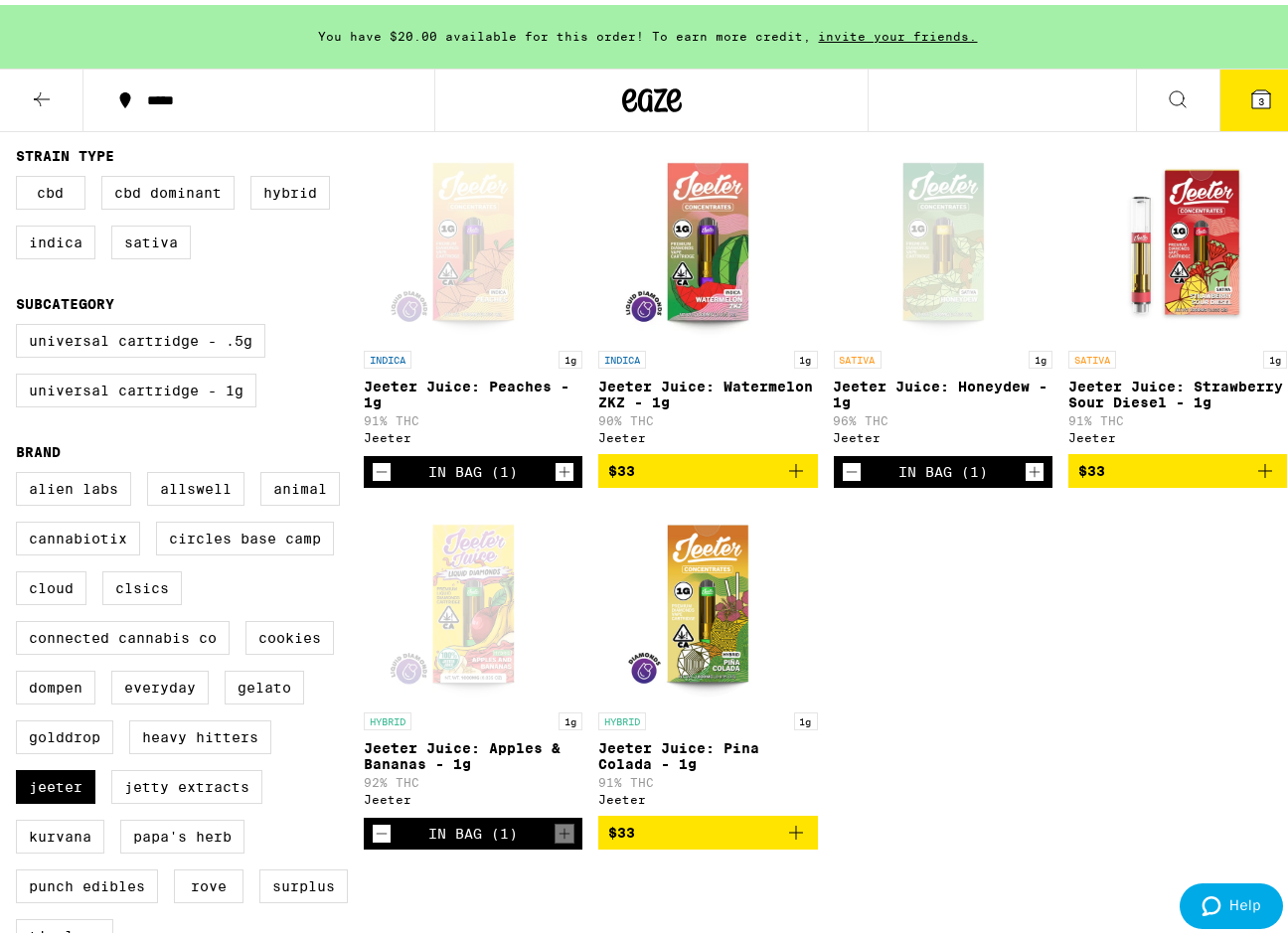 click at bounding box center [1261, 94] 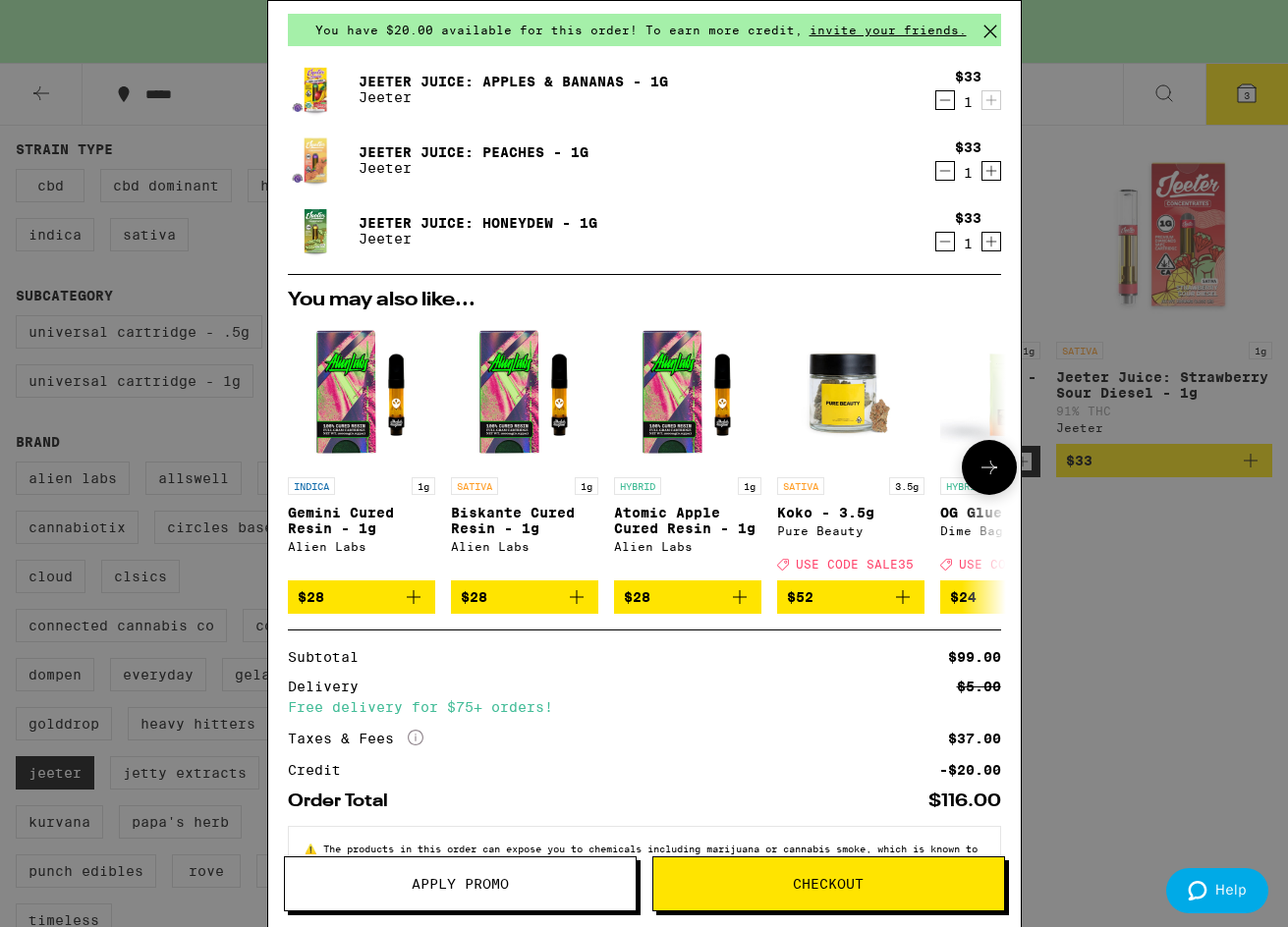 scroll, scrollTop: 0, scrollLeft: 0, axis: both 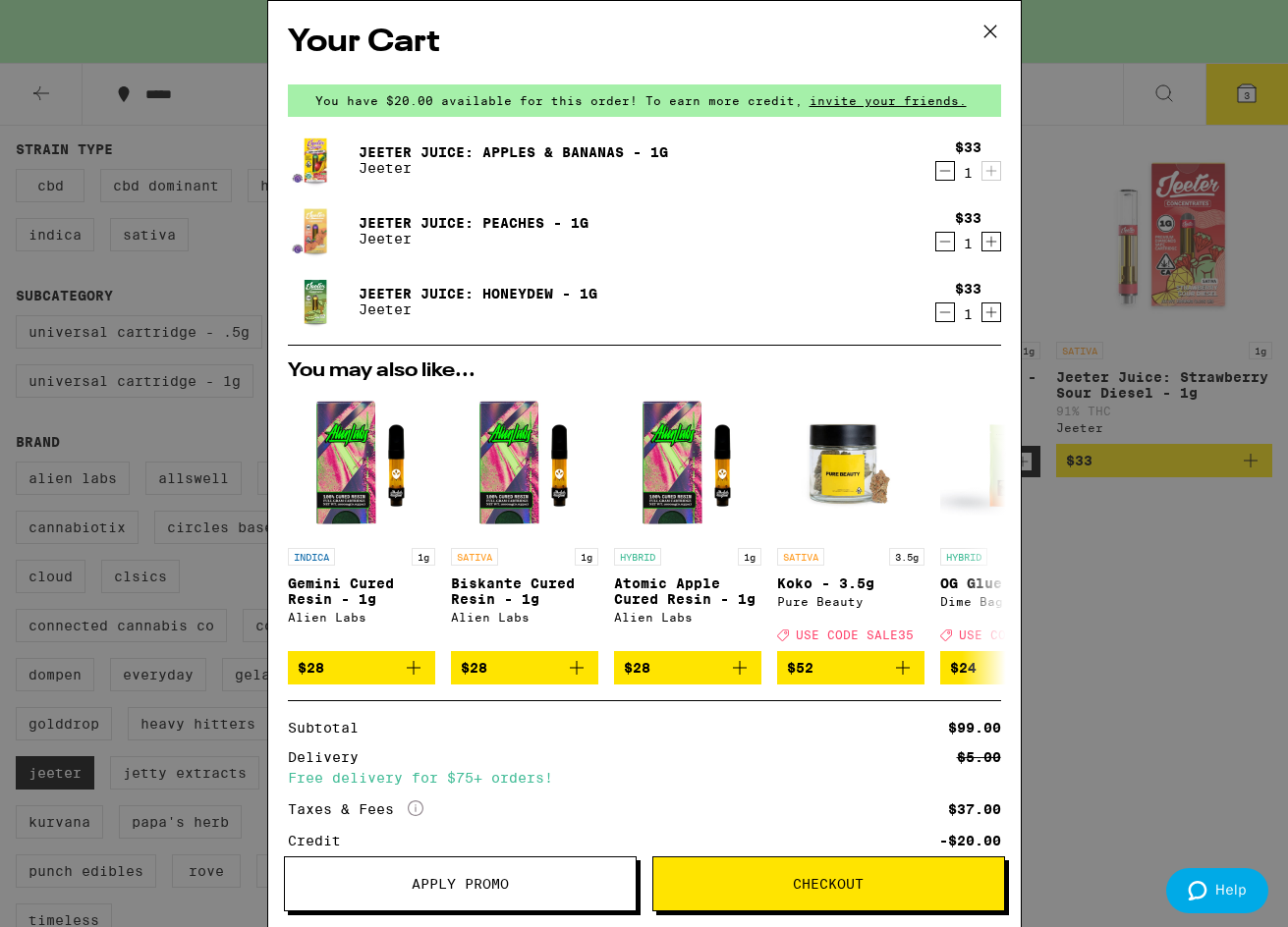 click at bounding box center [945, 171] 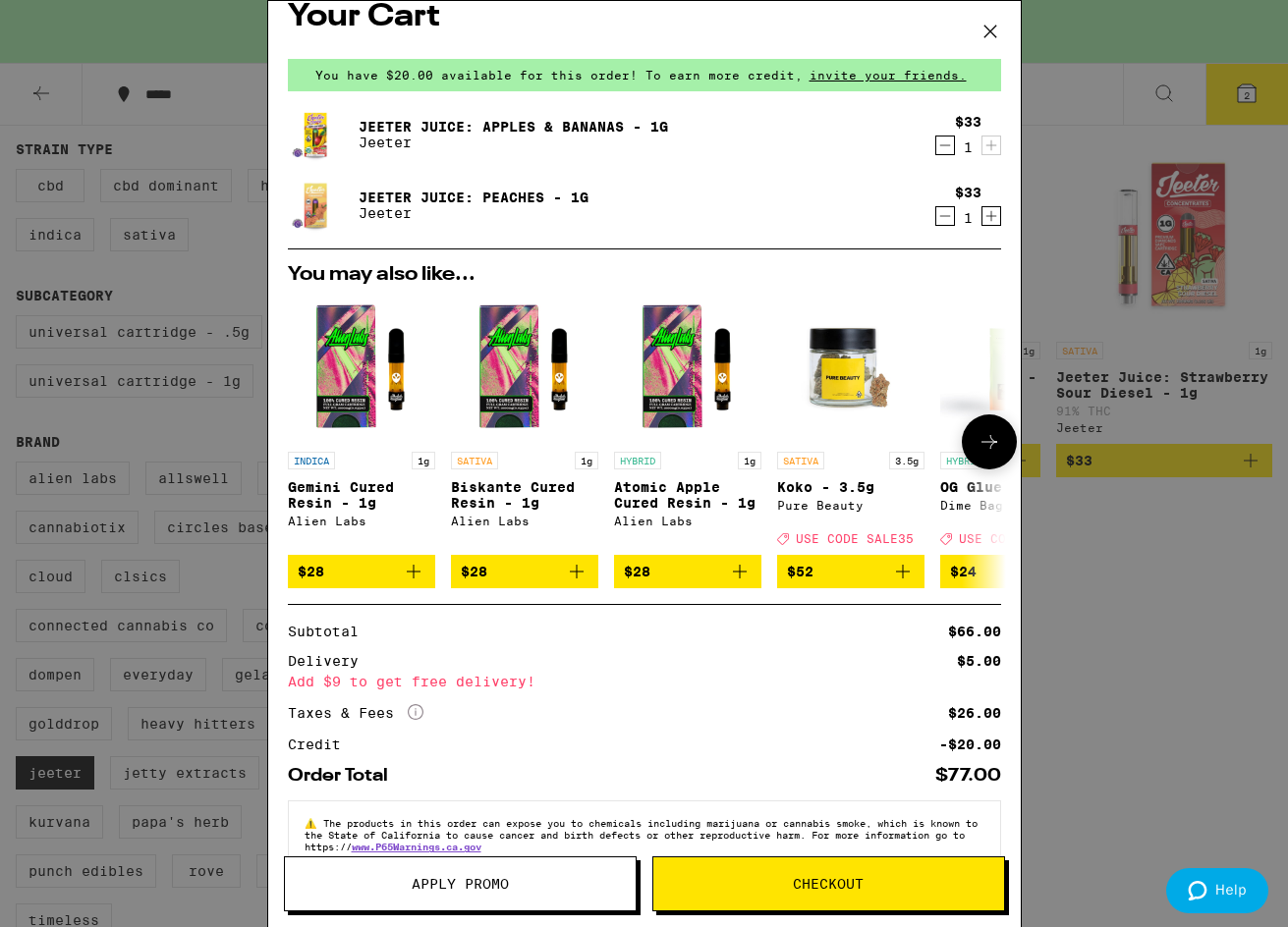 scroll, scrollTop: 77, scrollLeft: 0, axis: vertical 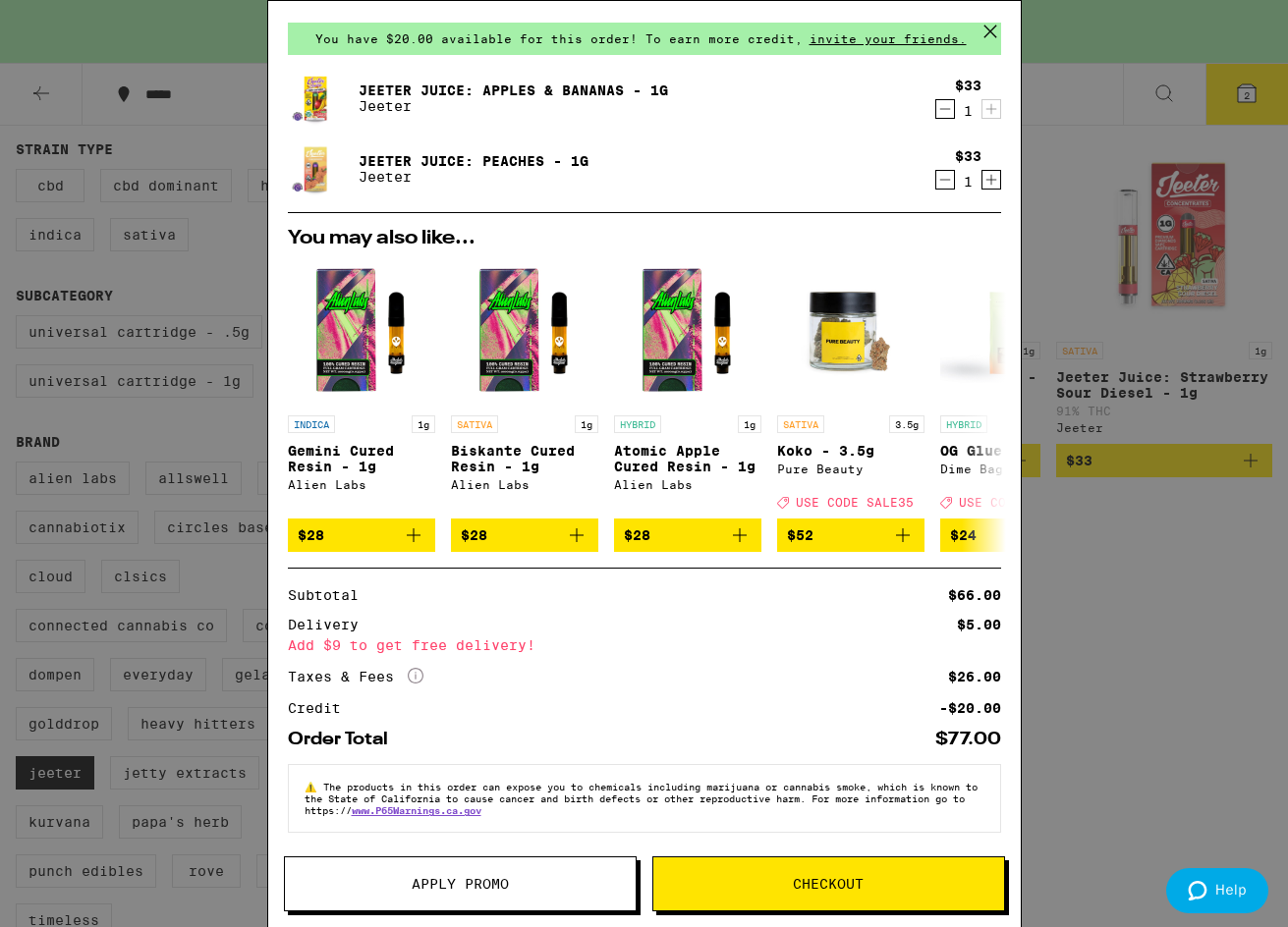 click on "Add $9 to get free delivery!" at bounding box center (644, 645) 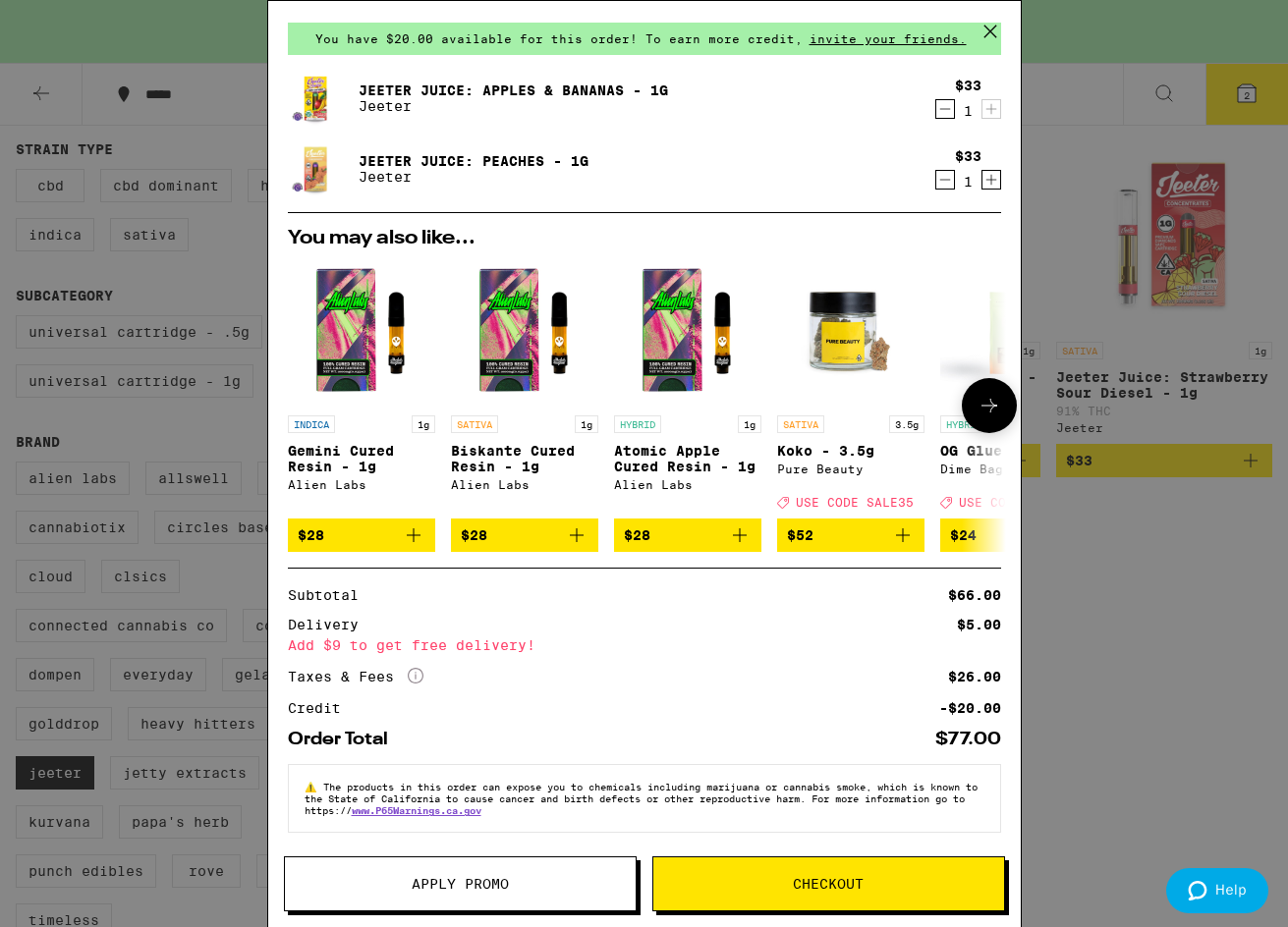 click at bounding box center (989, 406) 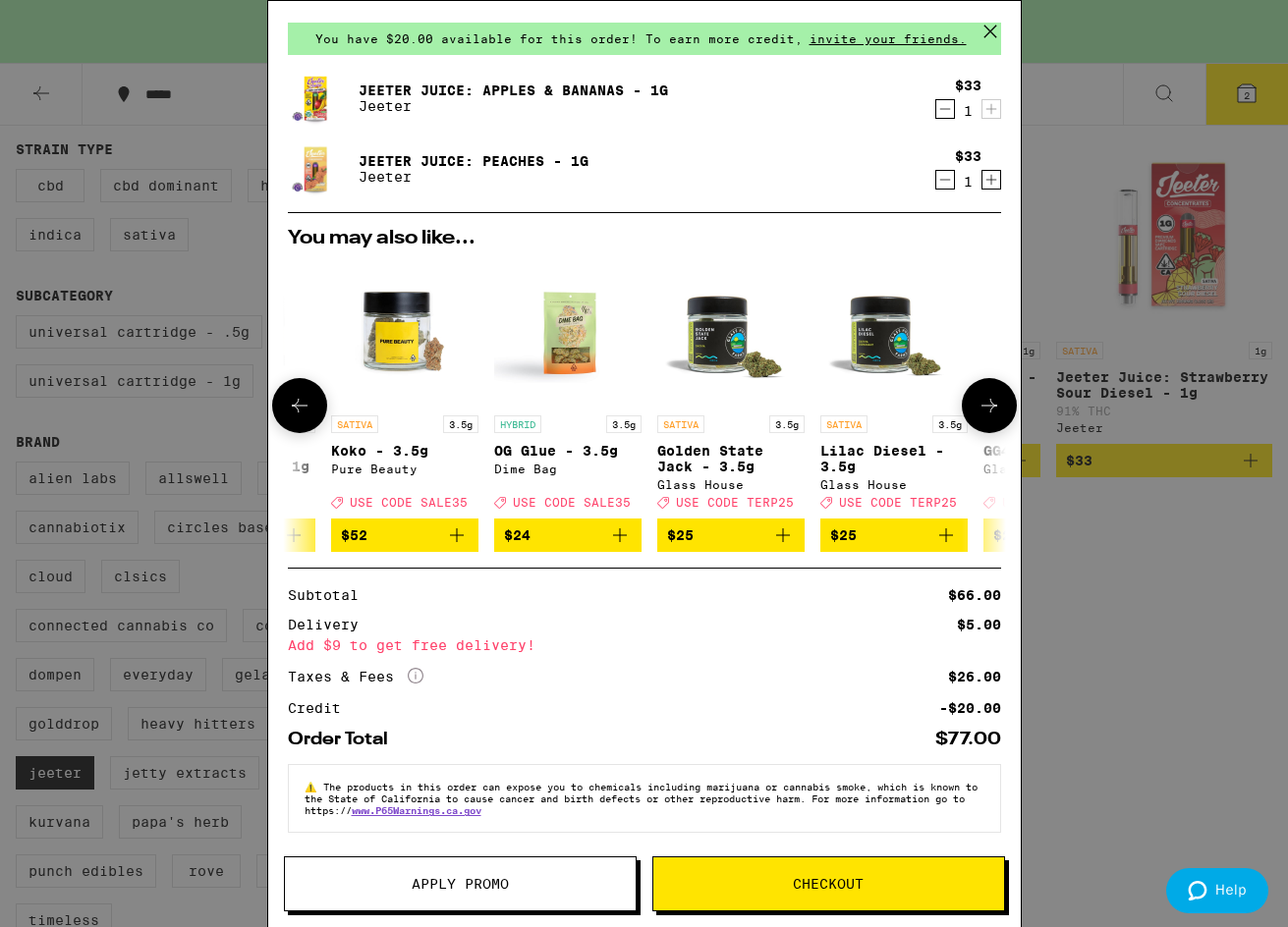 scroll, scrollTop: 0, scrollLeft: 484, axis: horizontal 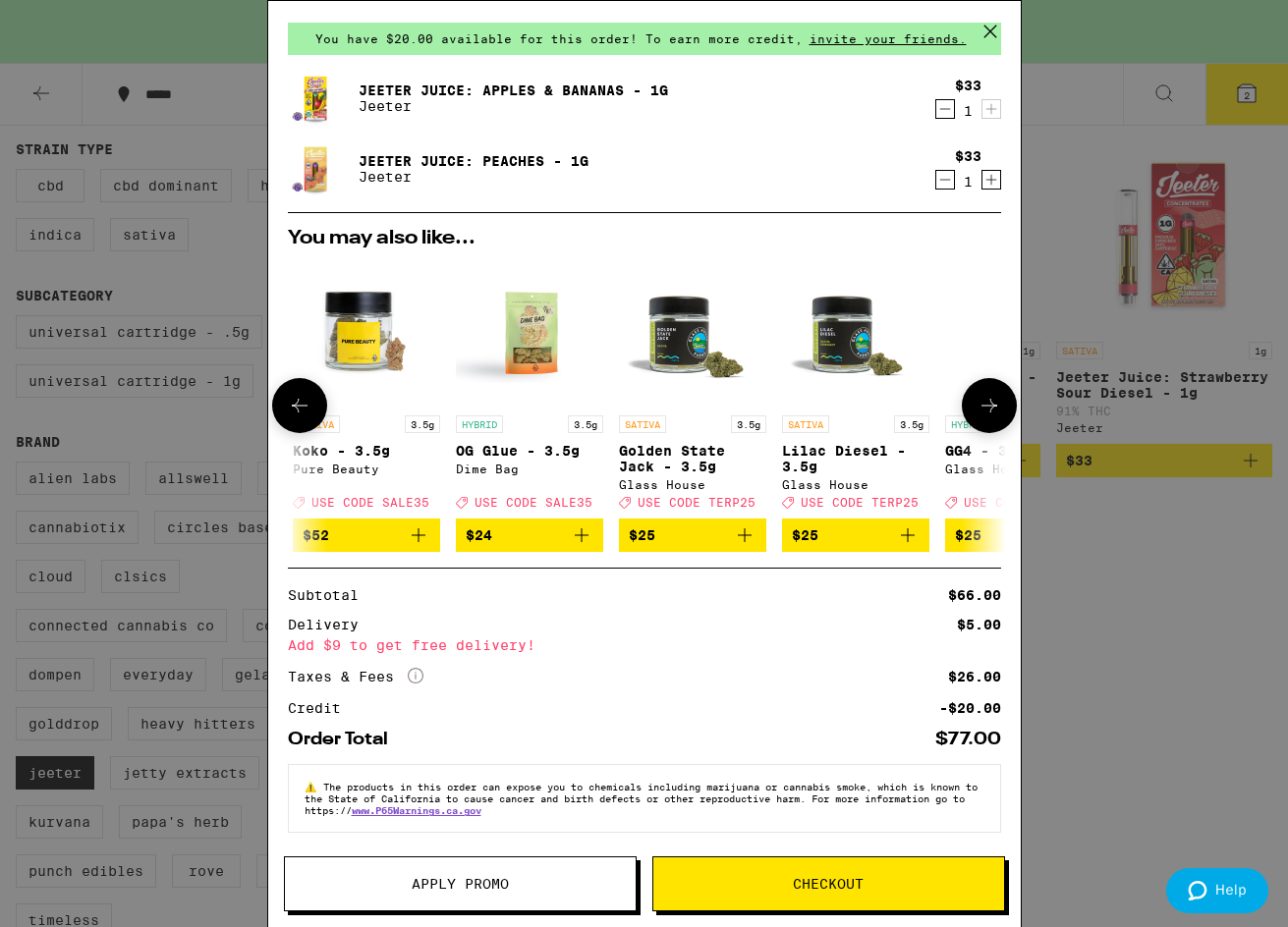click at bounding box center (989, 406) 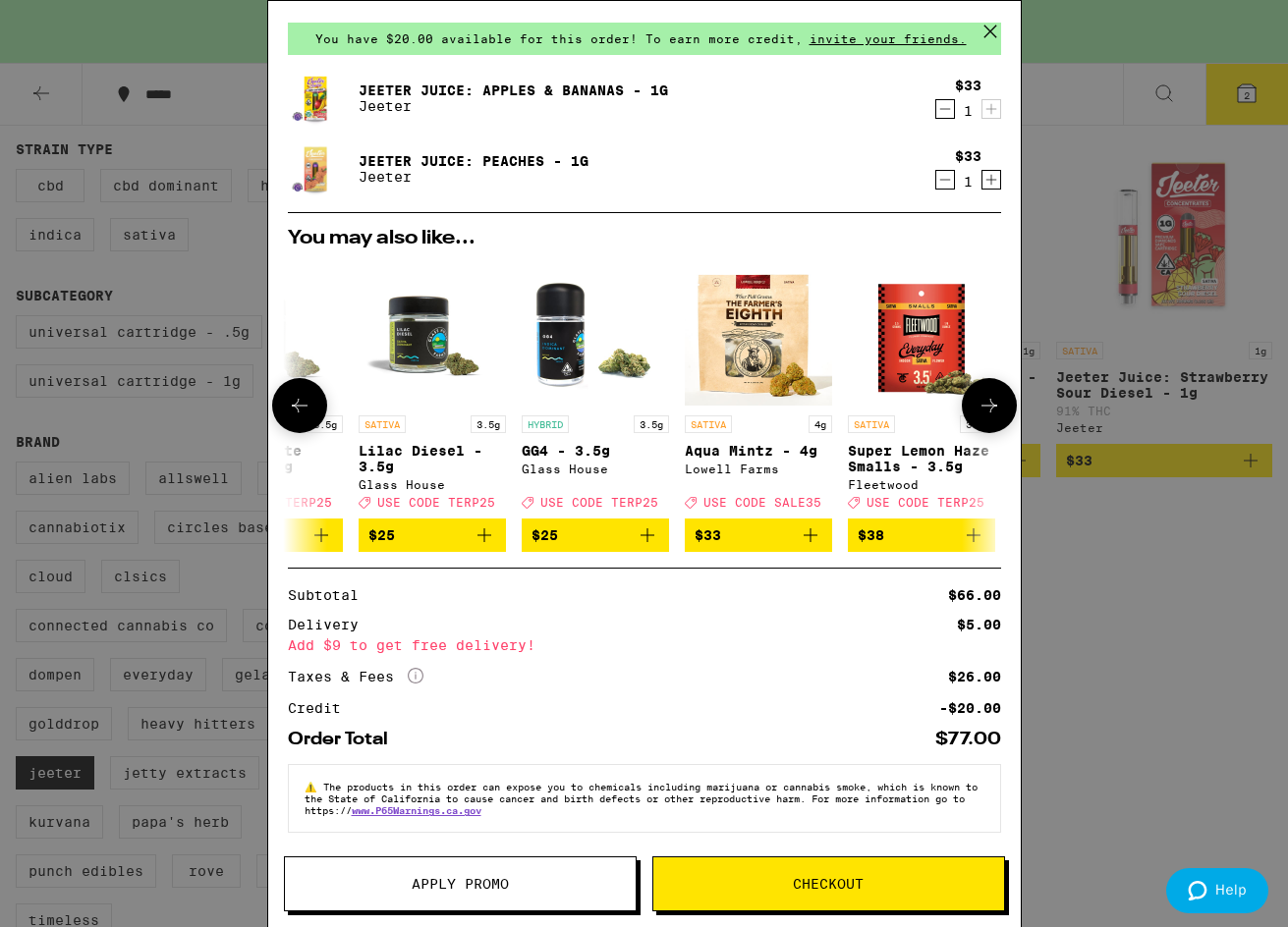 scroll, scrollTop: 0, scrollLeft: 932, axis: horizontal 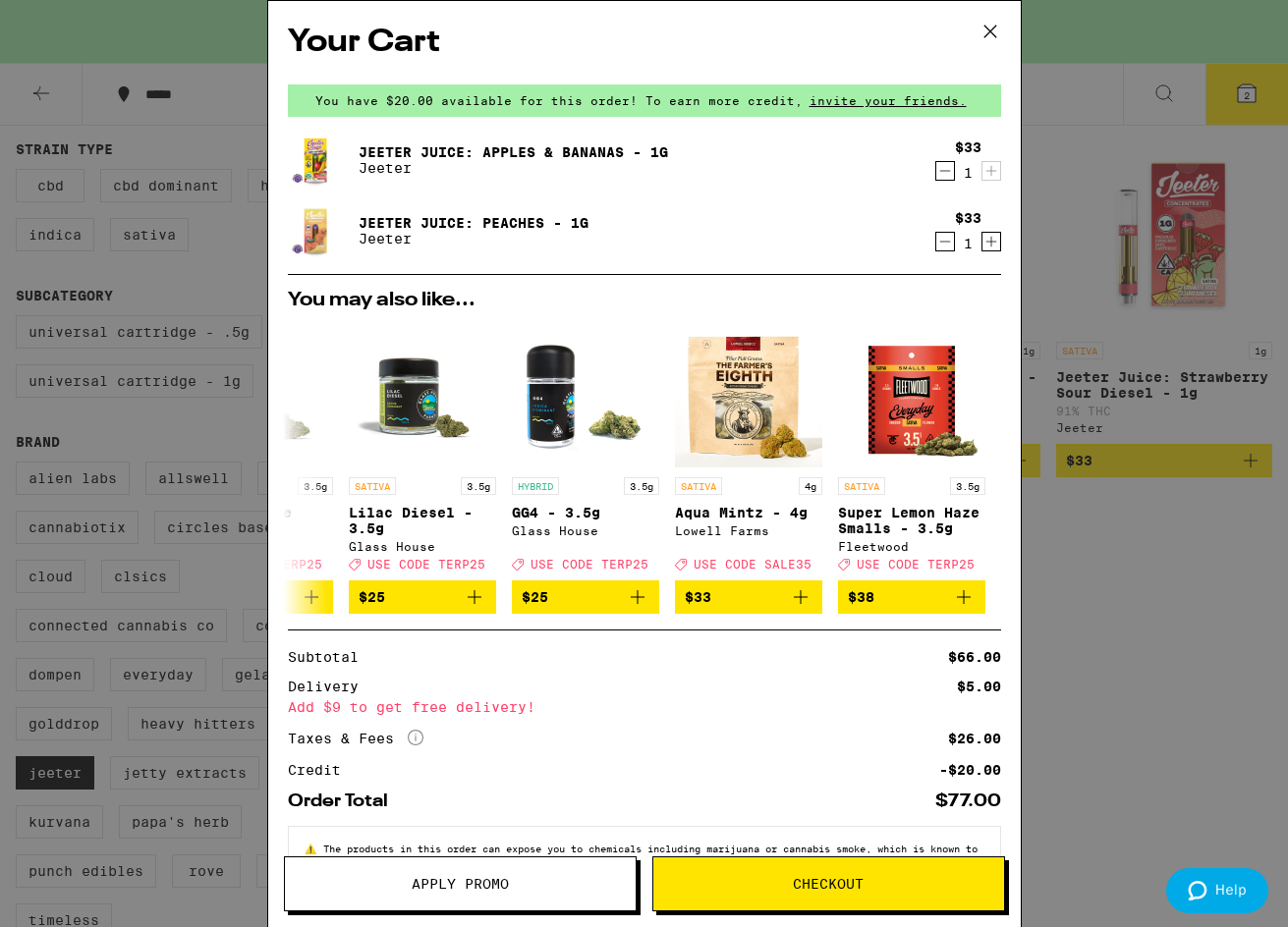 click at bounding box center [990, 31] 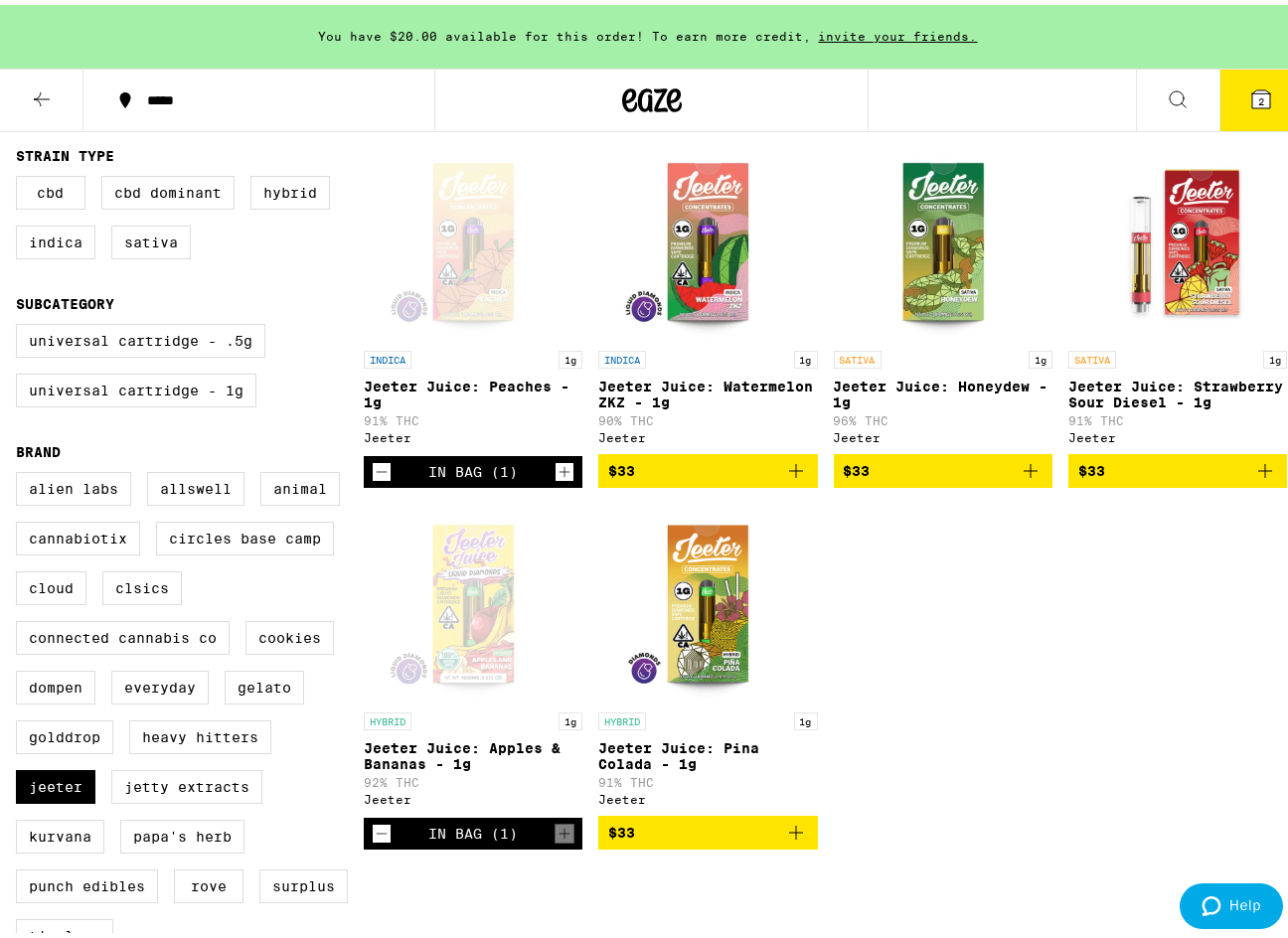 click at bounding box center [1031, 466] 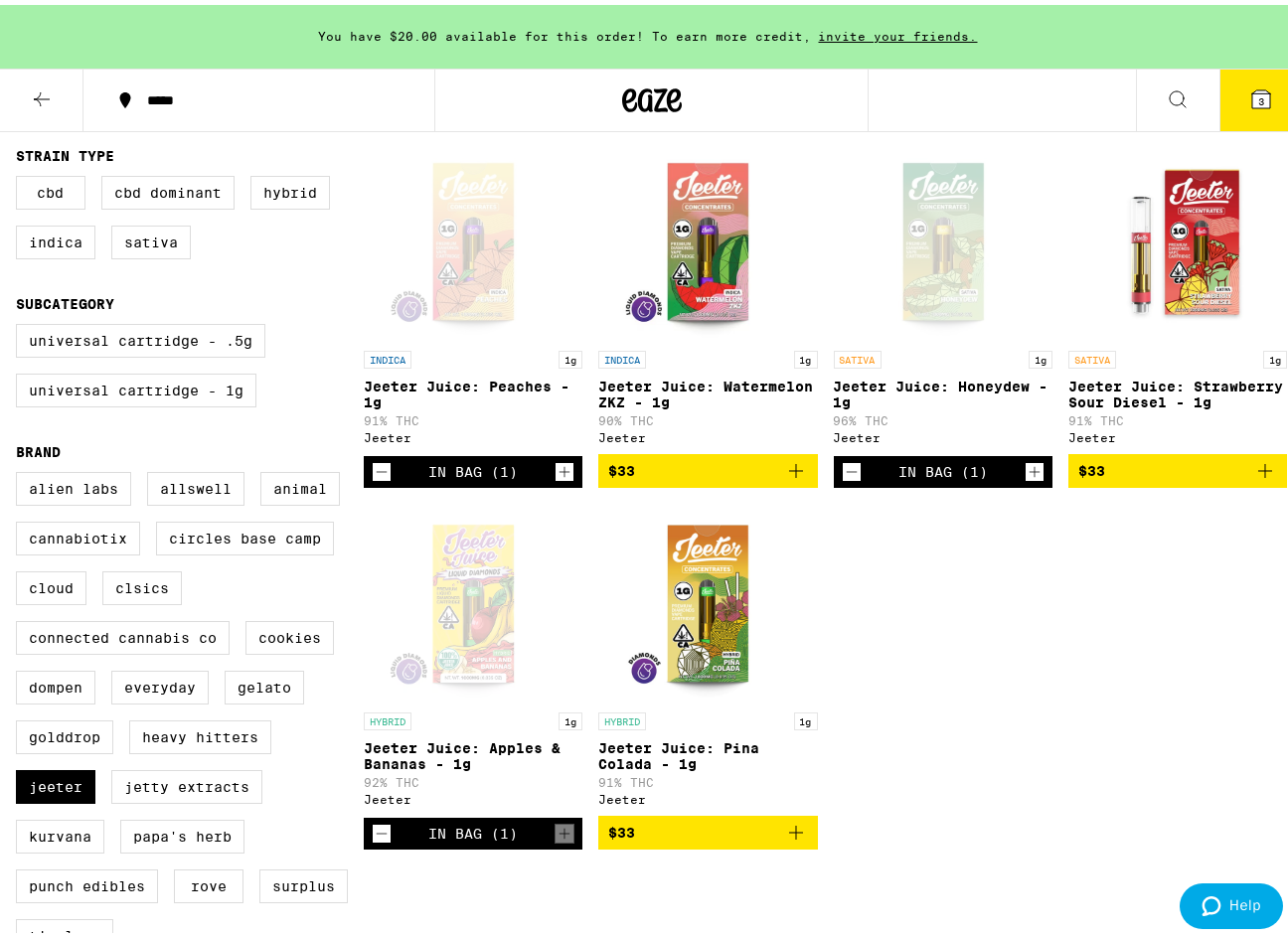 click at bounding box center (1261, 94) 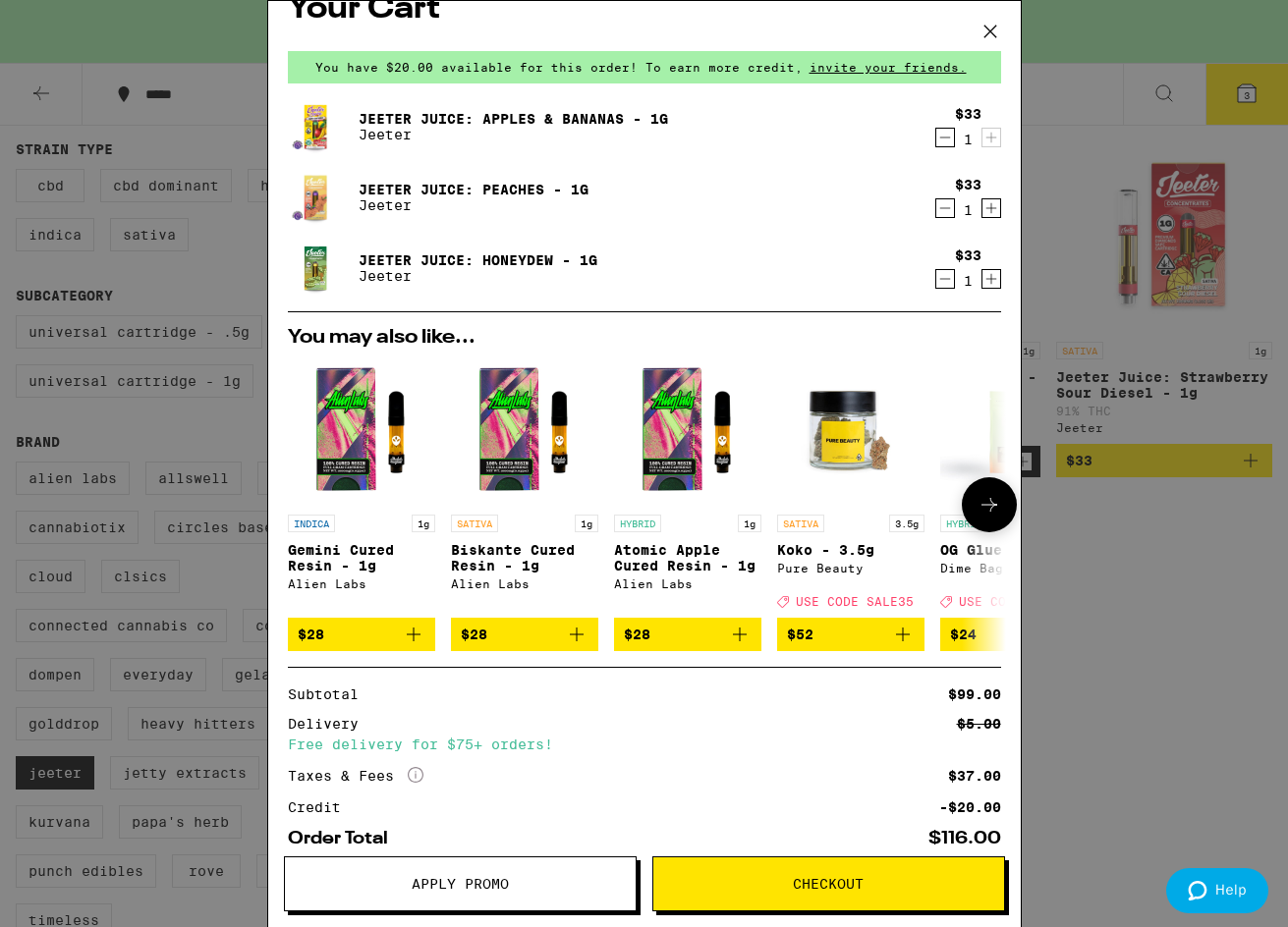 scroll, scrollTop: 147, scrollLeft: 0, axis: vertical 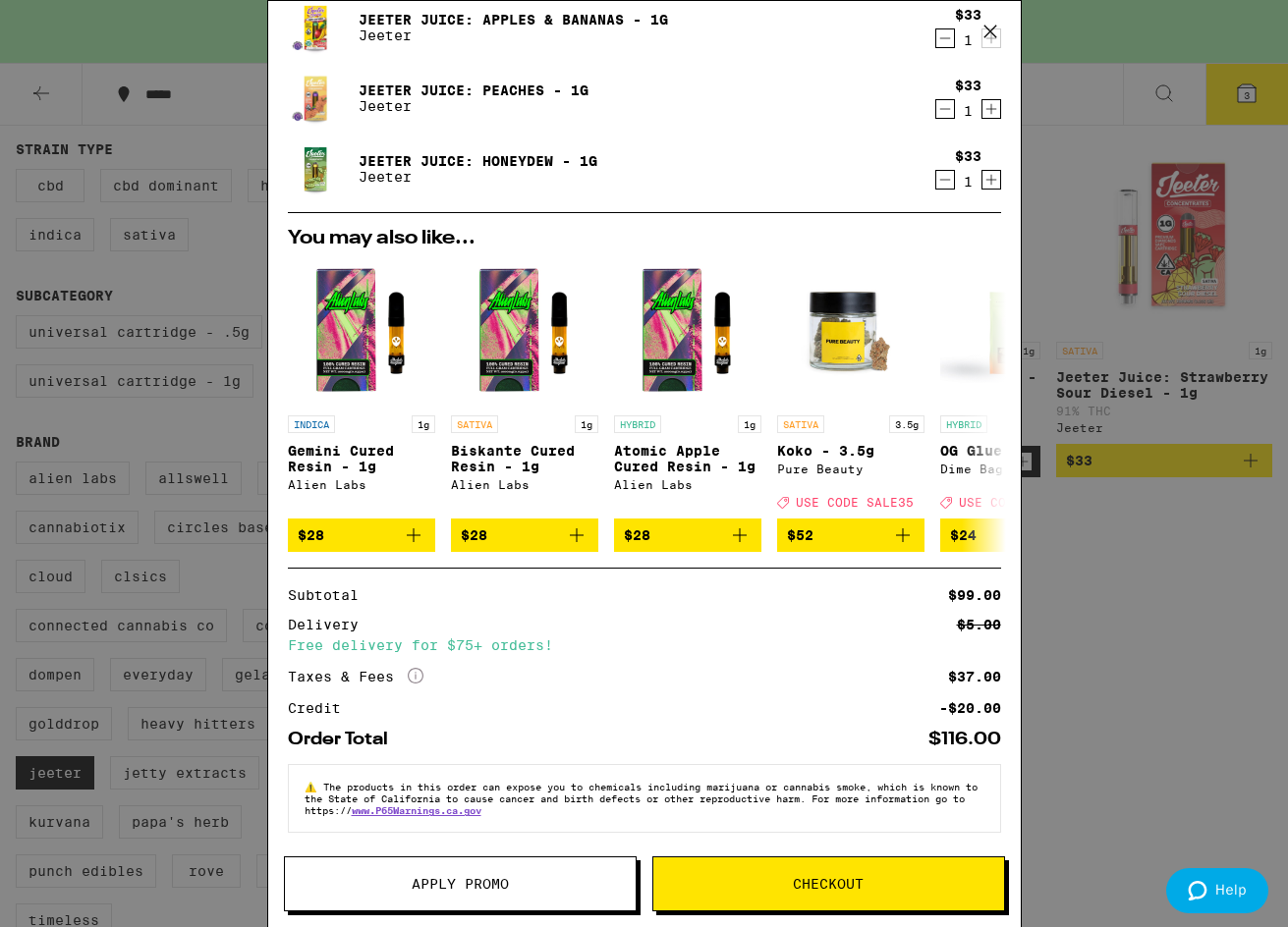 click on "Checkout" at bounding box center [828, 884] 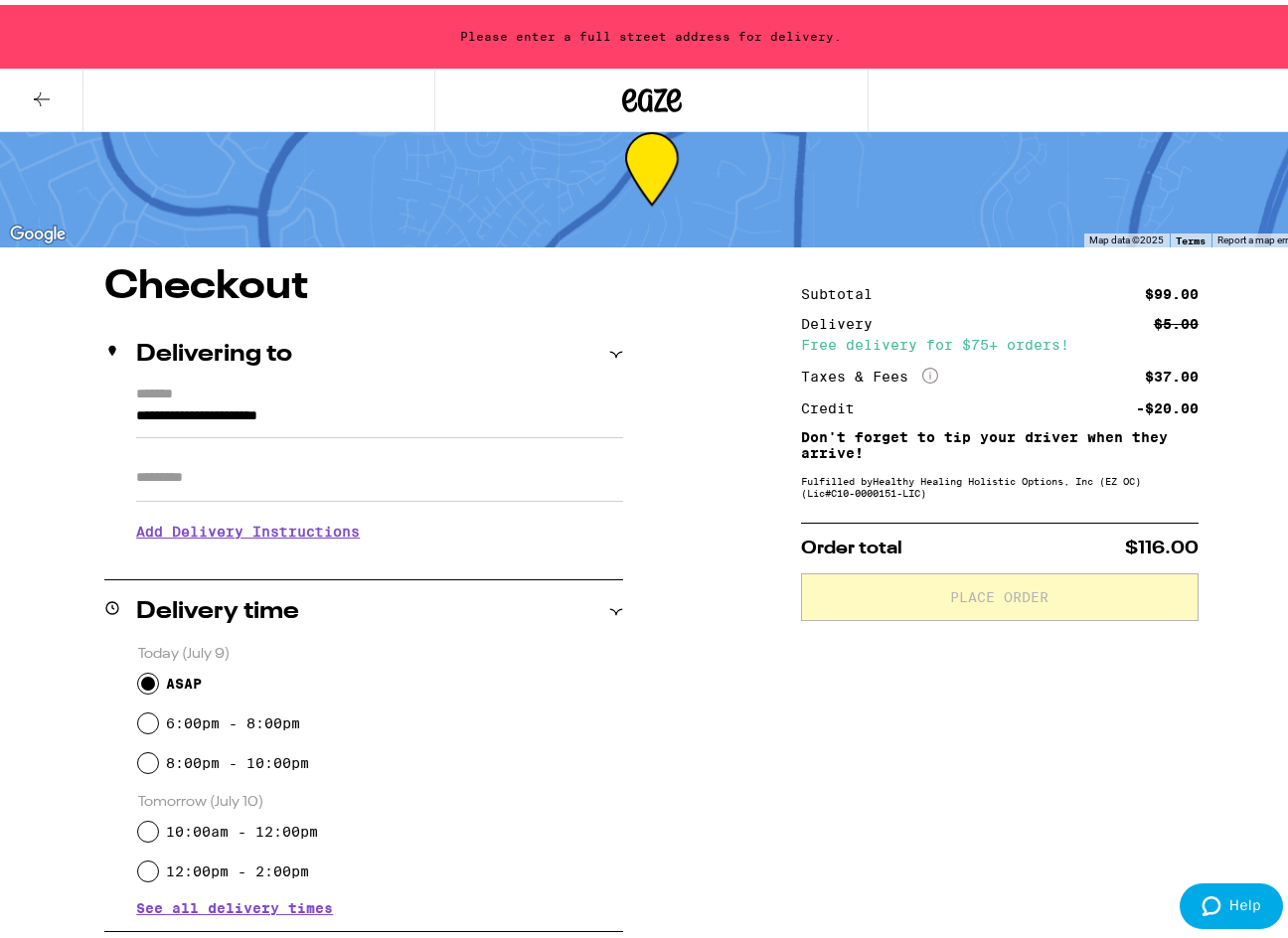 scroll, scrollTop: 0, scrollLeft: 0, axis: both 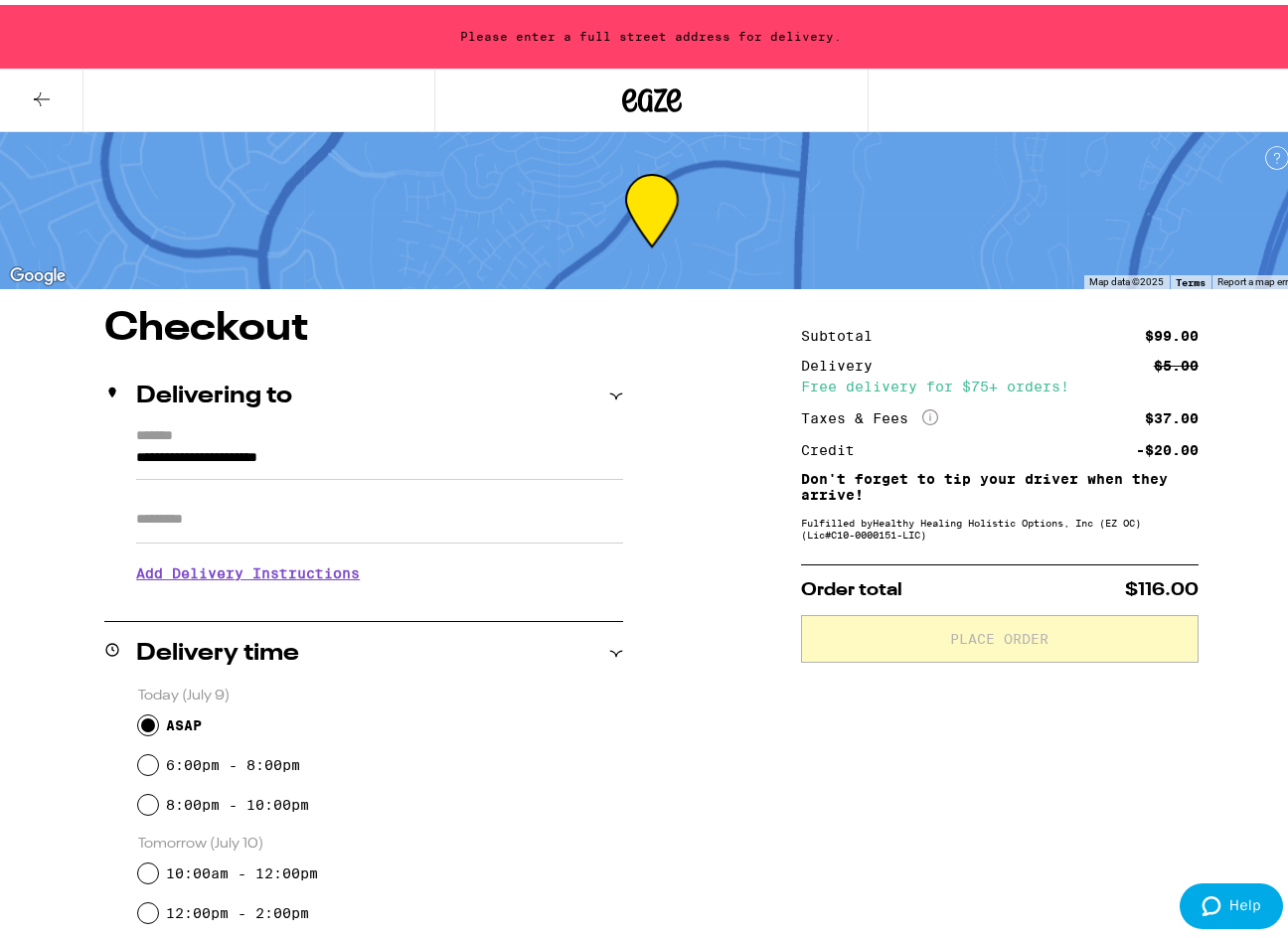 click on "More Info" at bounding box center [930, 412] 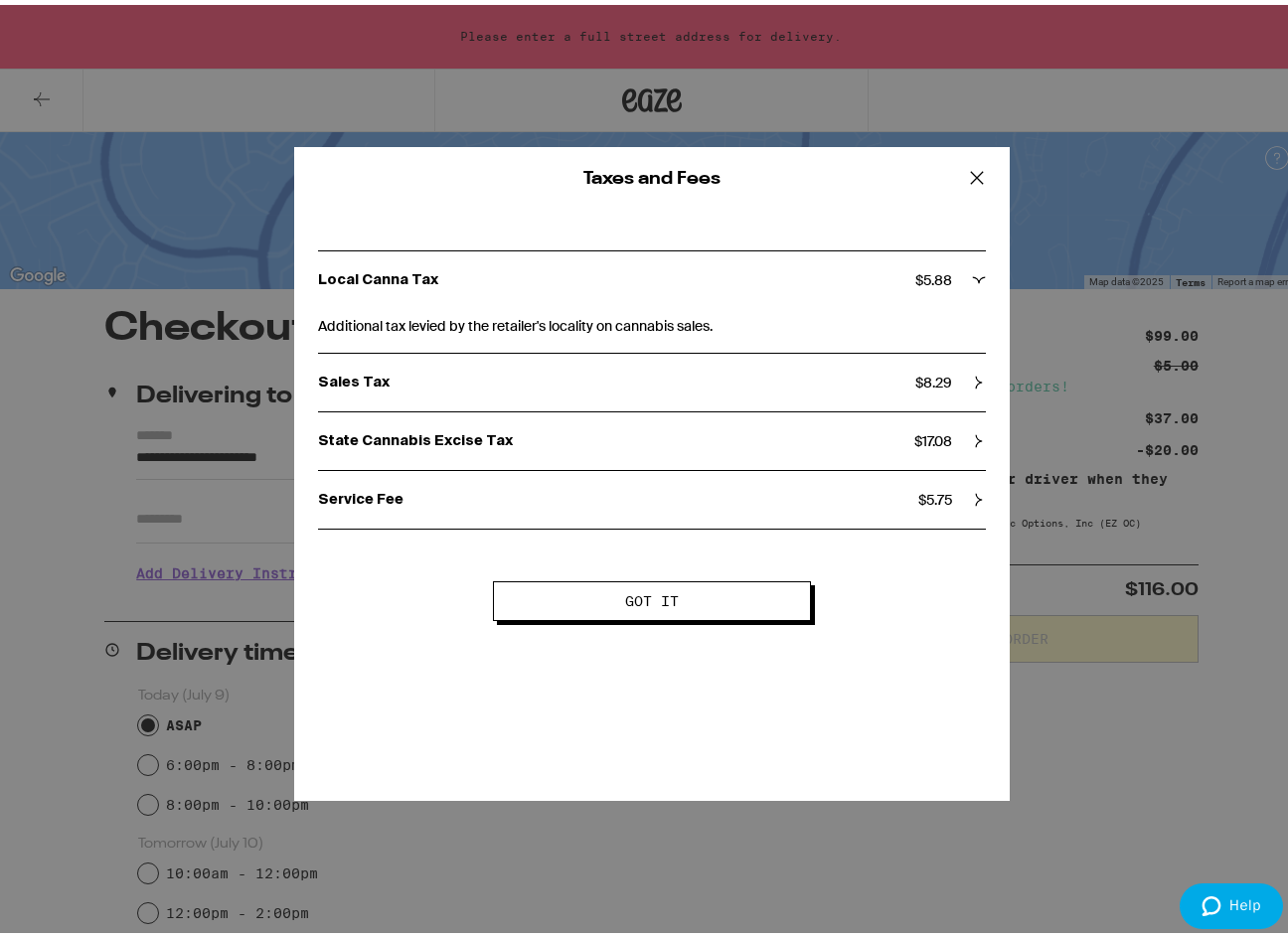 click on "Got it" at bounding box center (652, 596) 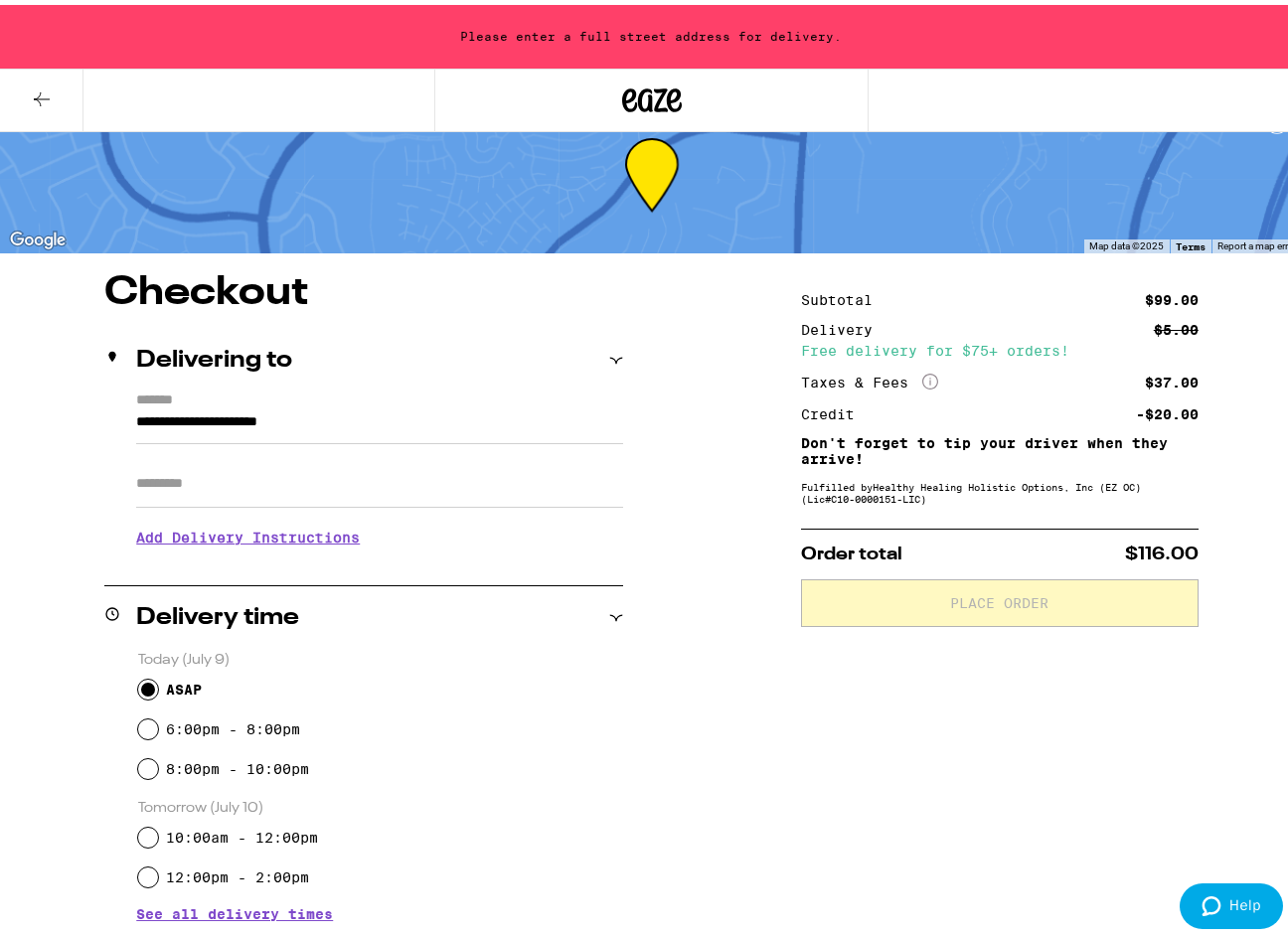 scroll, scrollTop: 199, scrollLeft: 0, axis: vertical 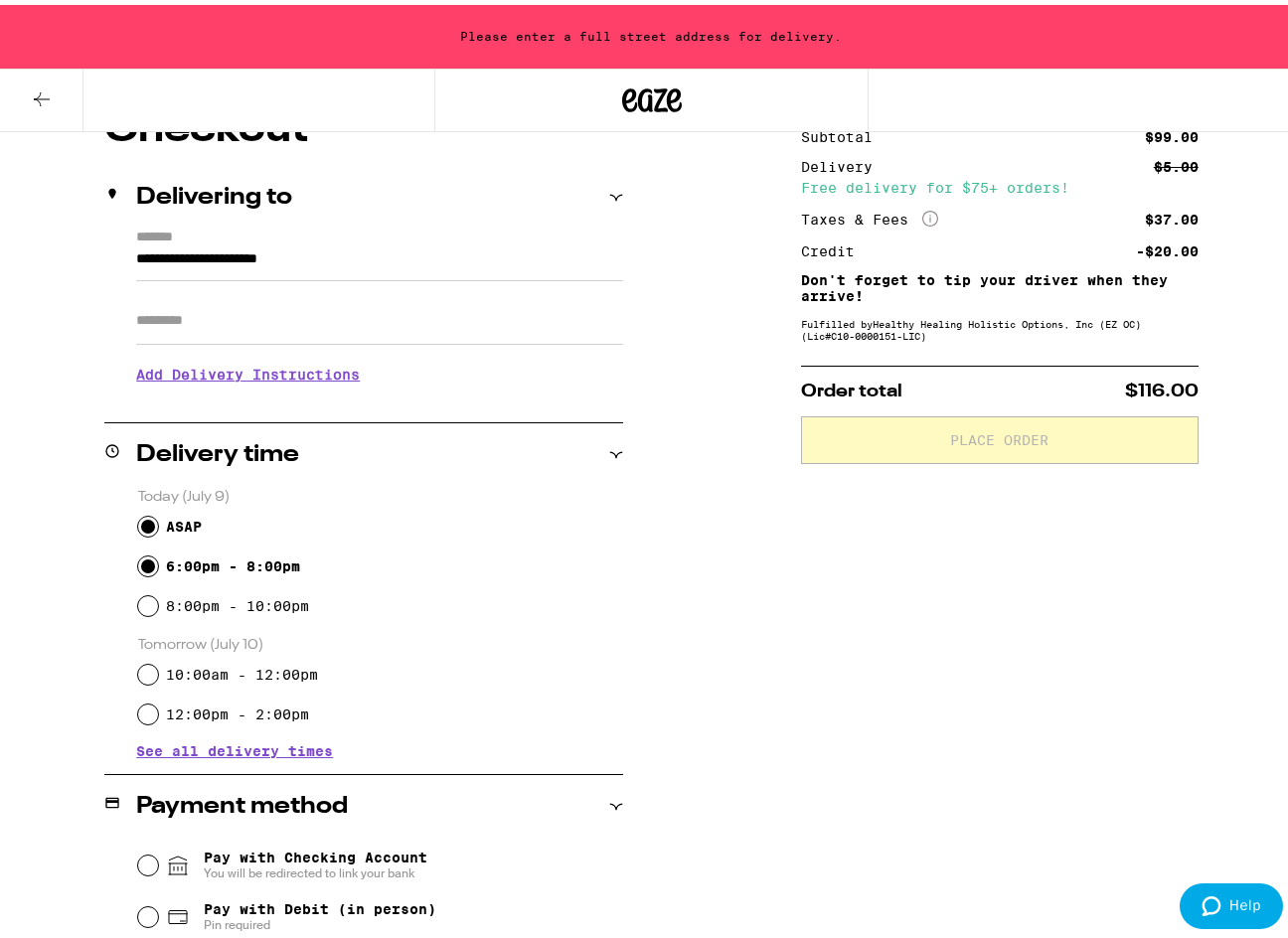 click on "6:00pm - 8:00pm" at bounding box center [381, 561] 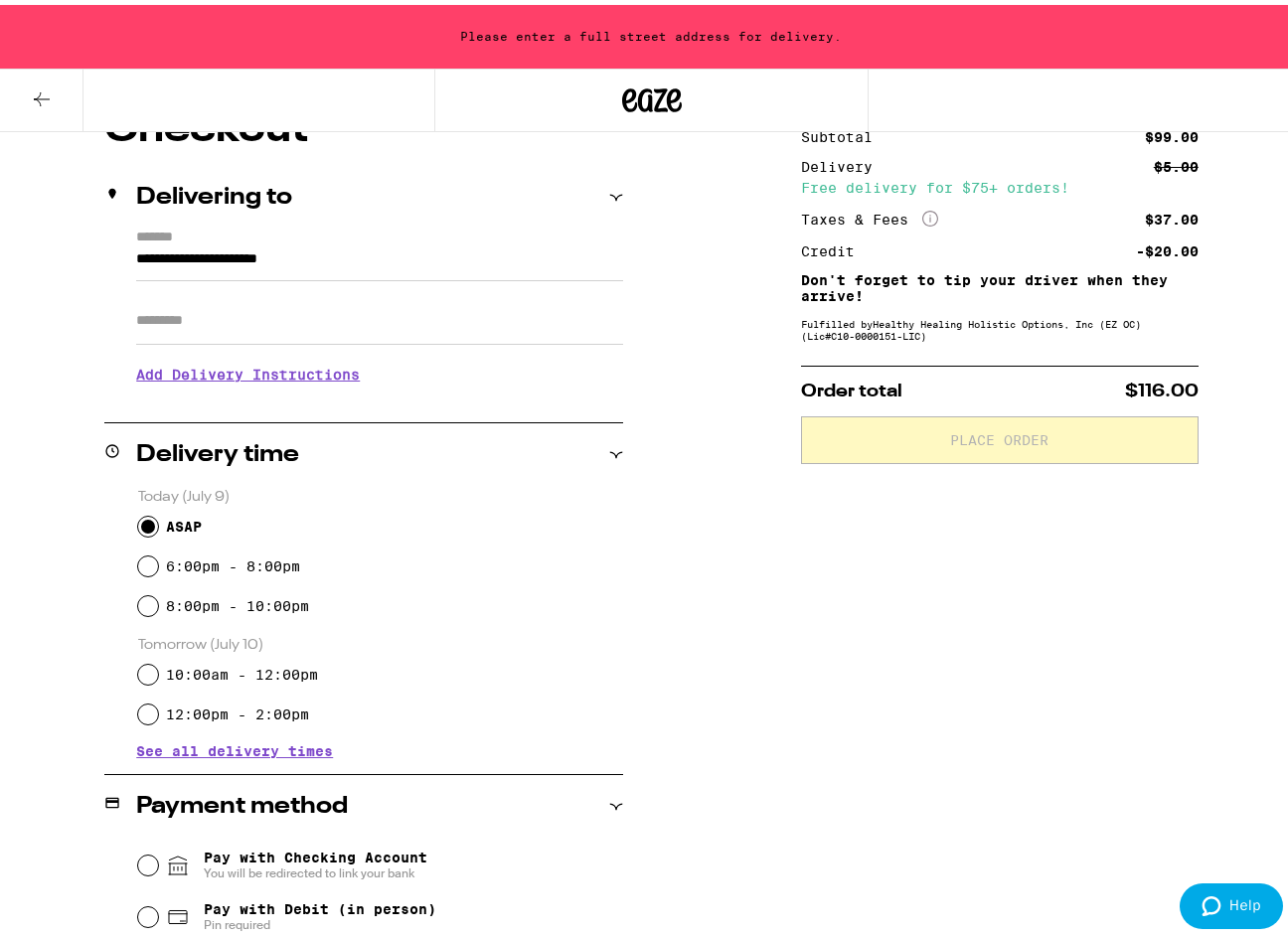 click on "ASAP" at bounding box center (148, 522) 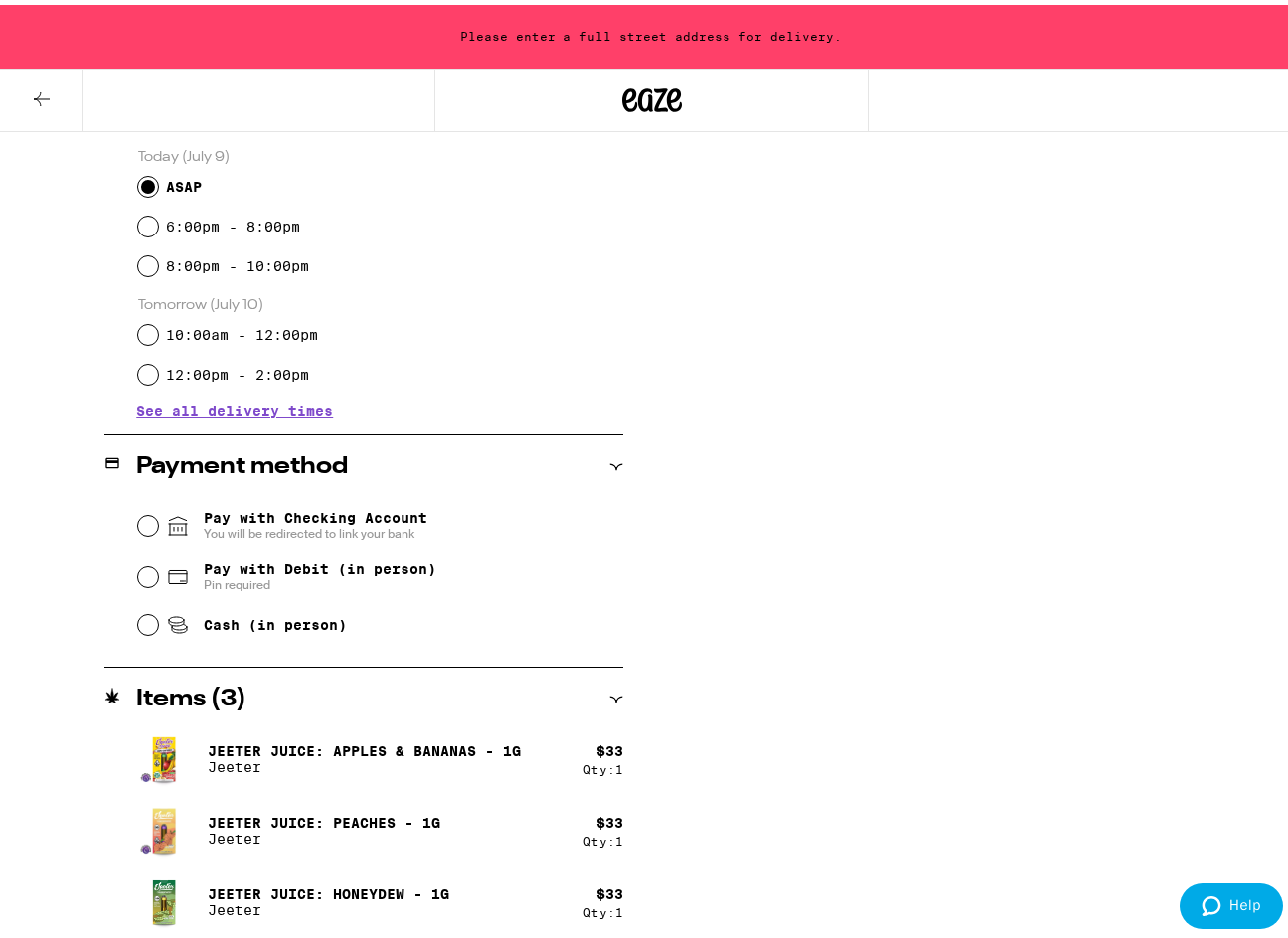 scroll, scrollTop: 543, scrollLeft: 0, axis: vertical 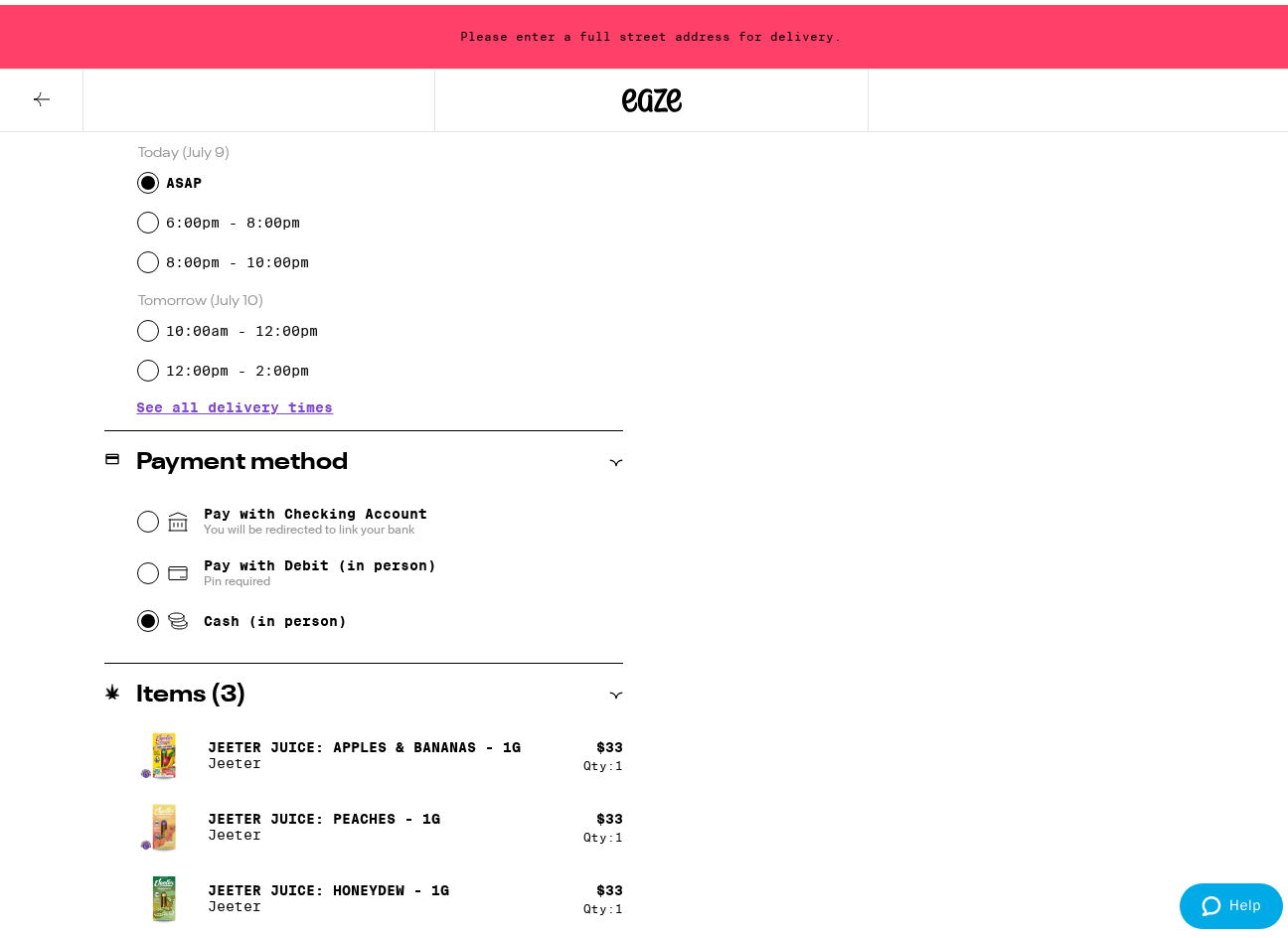 click on "Cash (in person)" at bounding box center (148, 616) 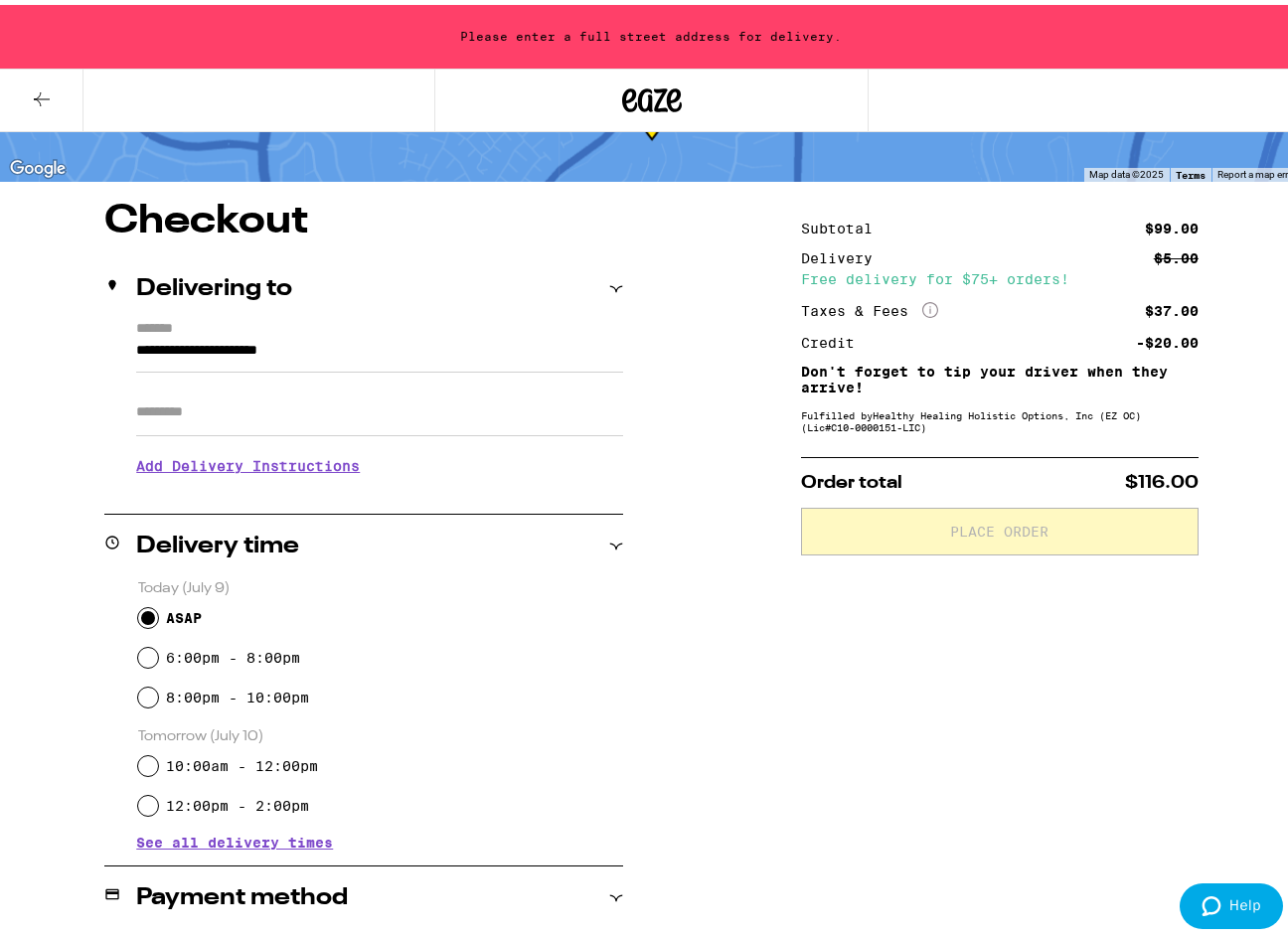 scroll, scrollTop: 0, scrollLeft: 0, axis: both 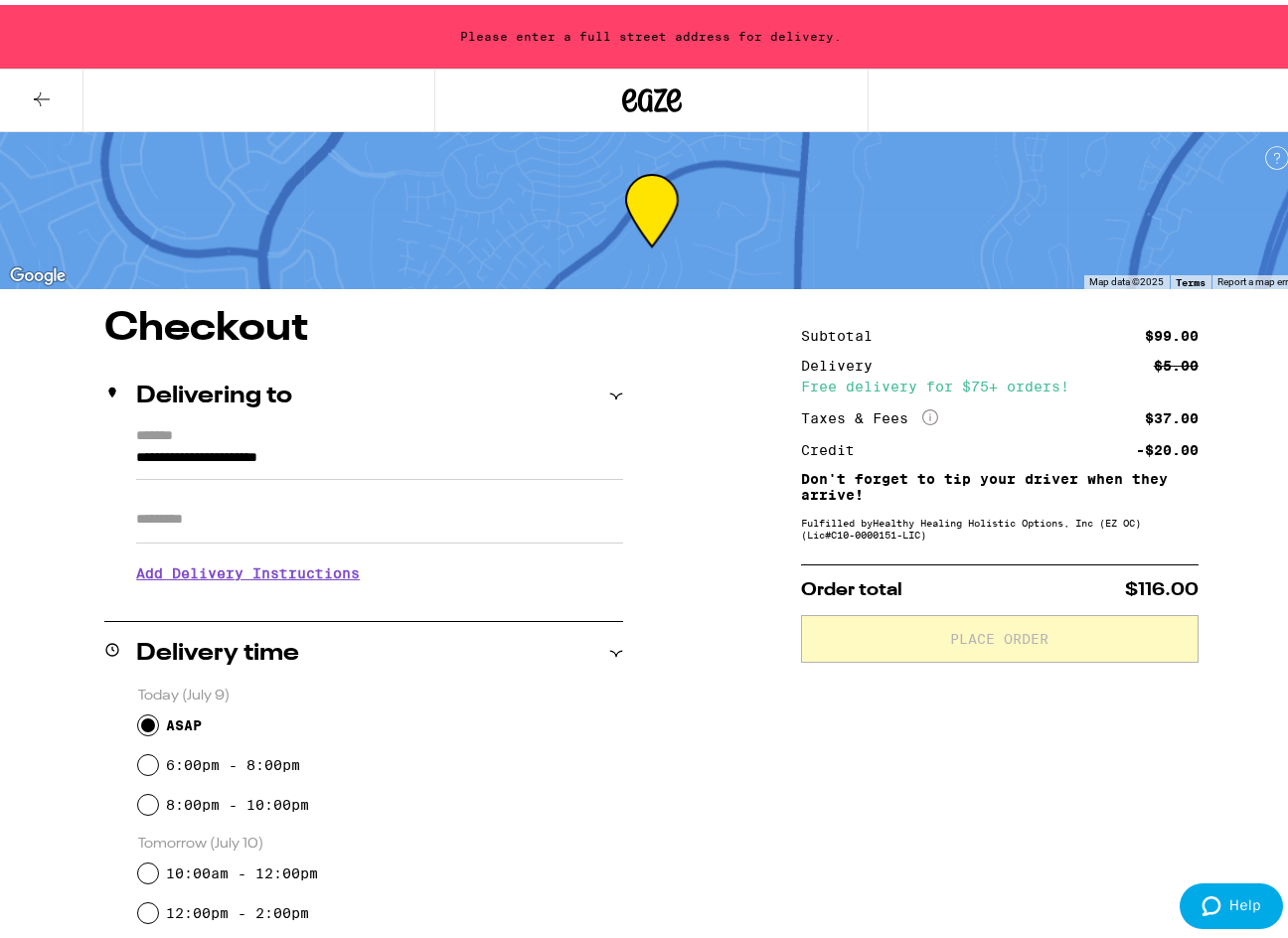click on "Apt/Suite" at bounding box center [380, 515] 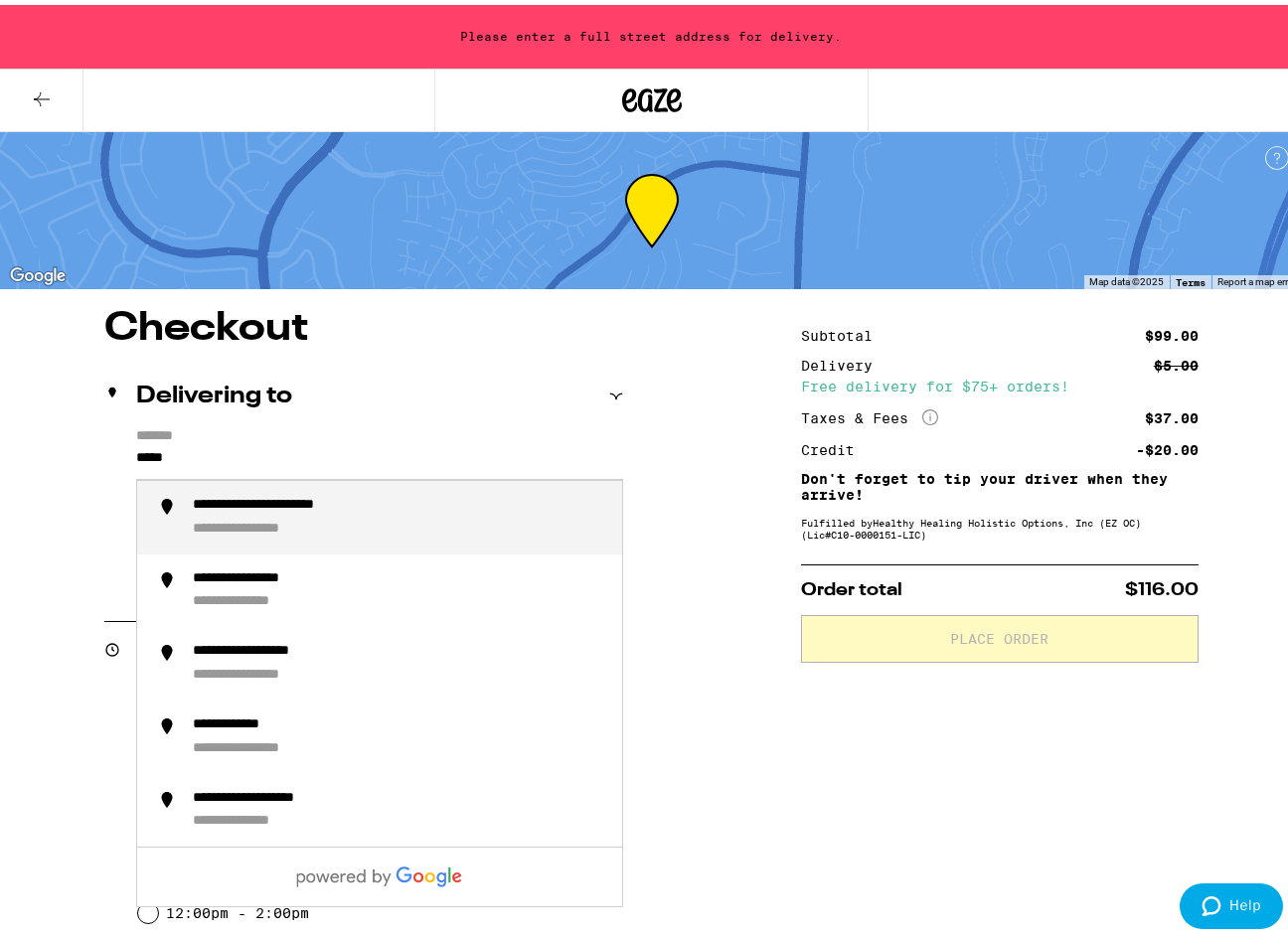 type on "*****" 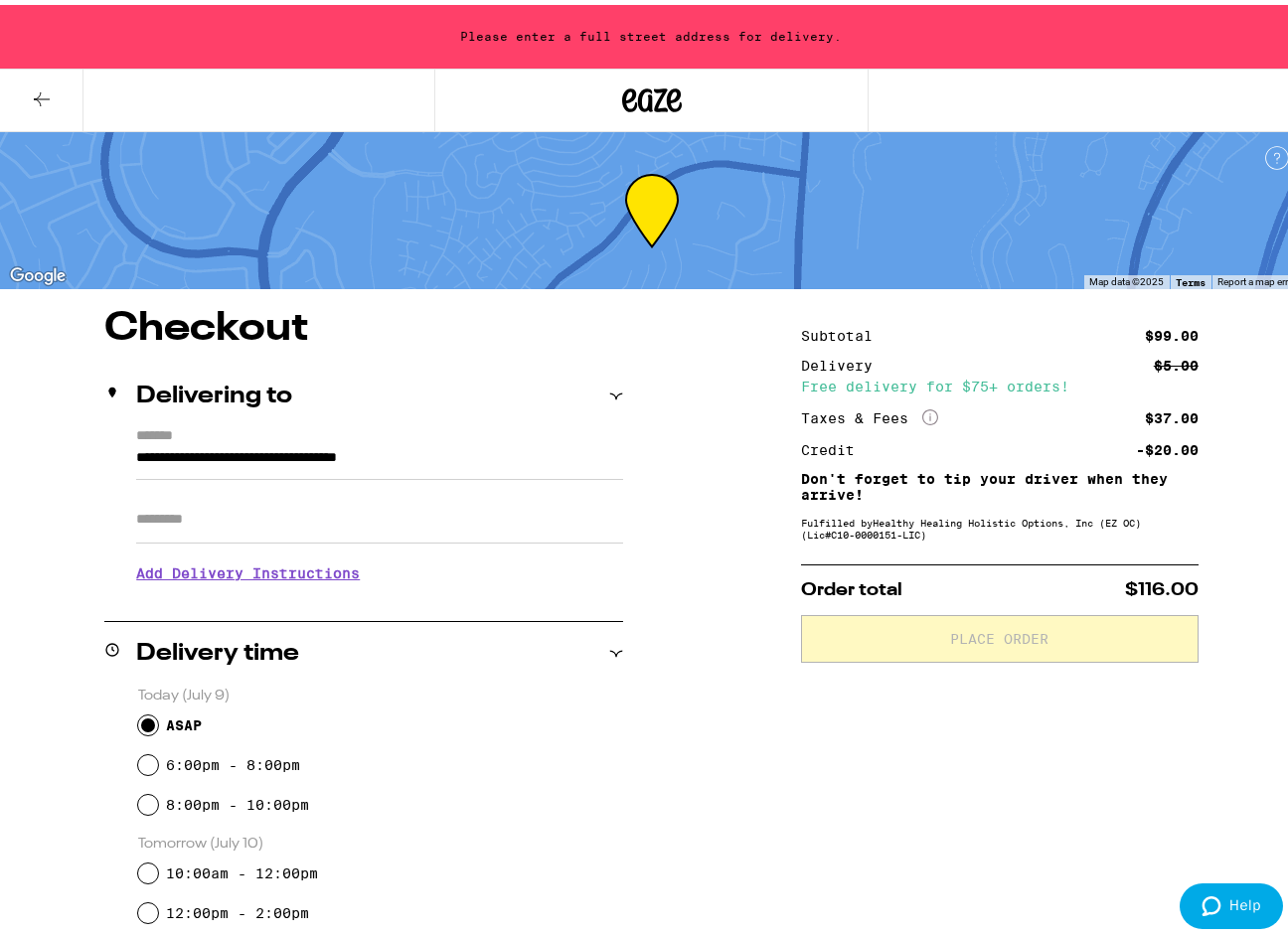 click on "Add Delivery Instructions" at bounding box center (380, 568) 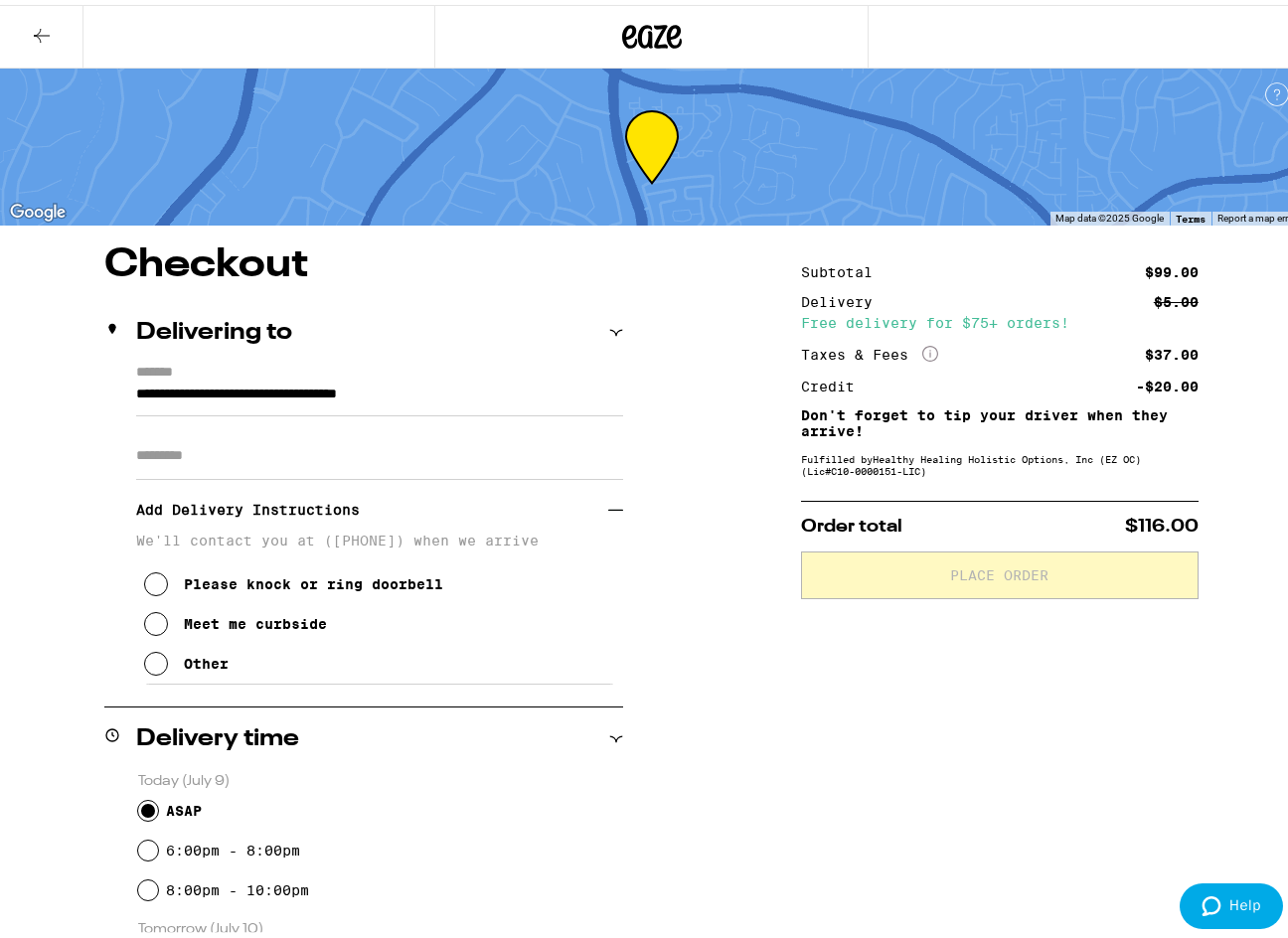click on "Apt/Suite" at bounding box center [380, 451] 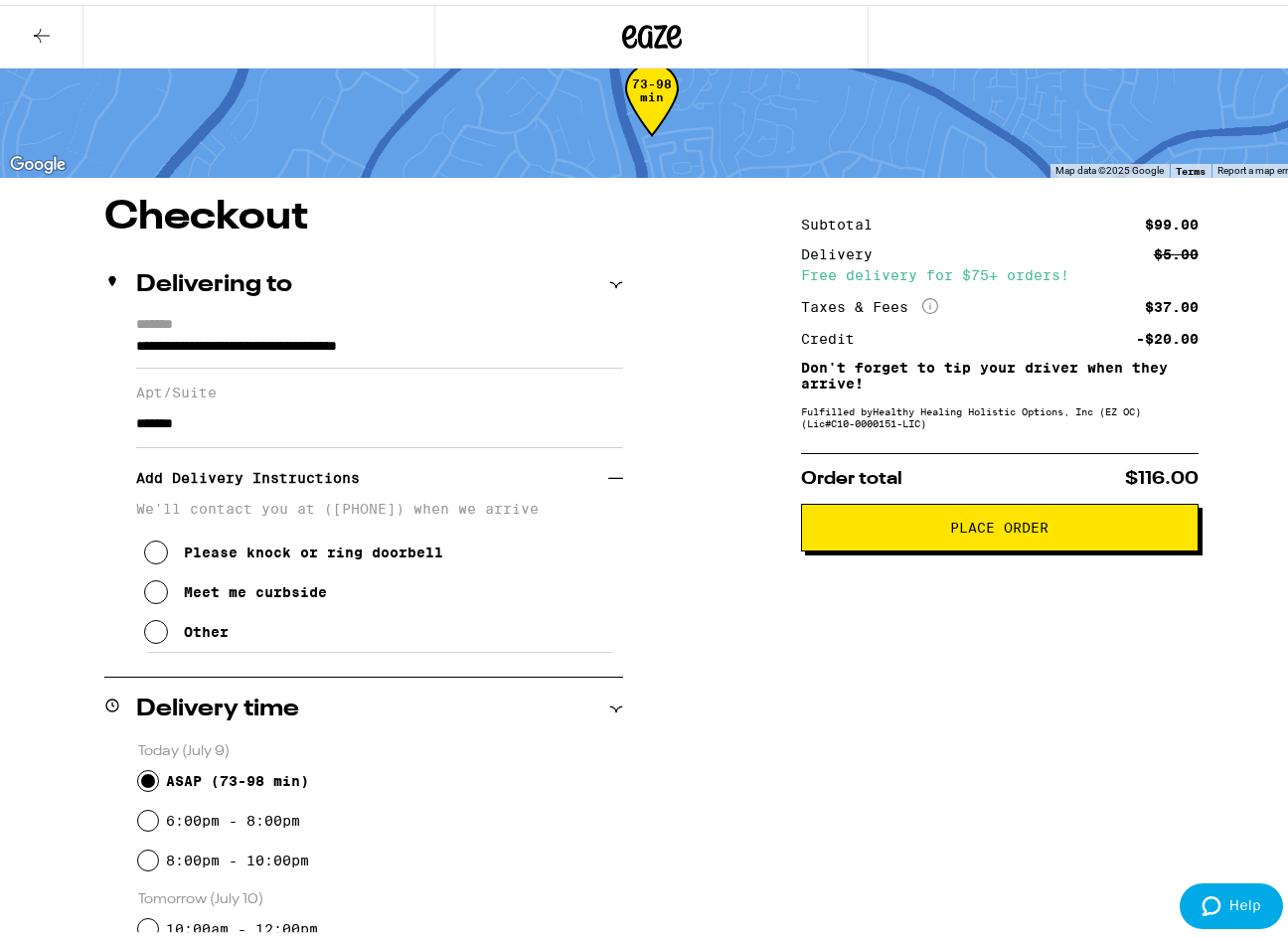 scroll, scrollTop: 99, scrollLeft: 0, axis: vertical 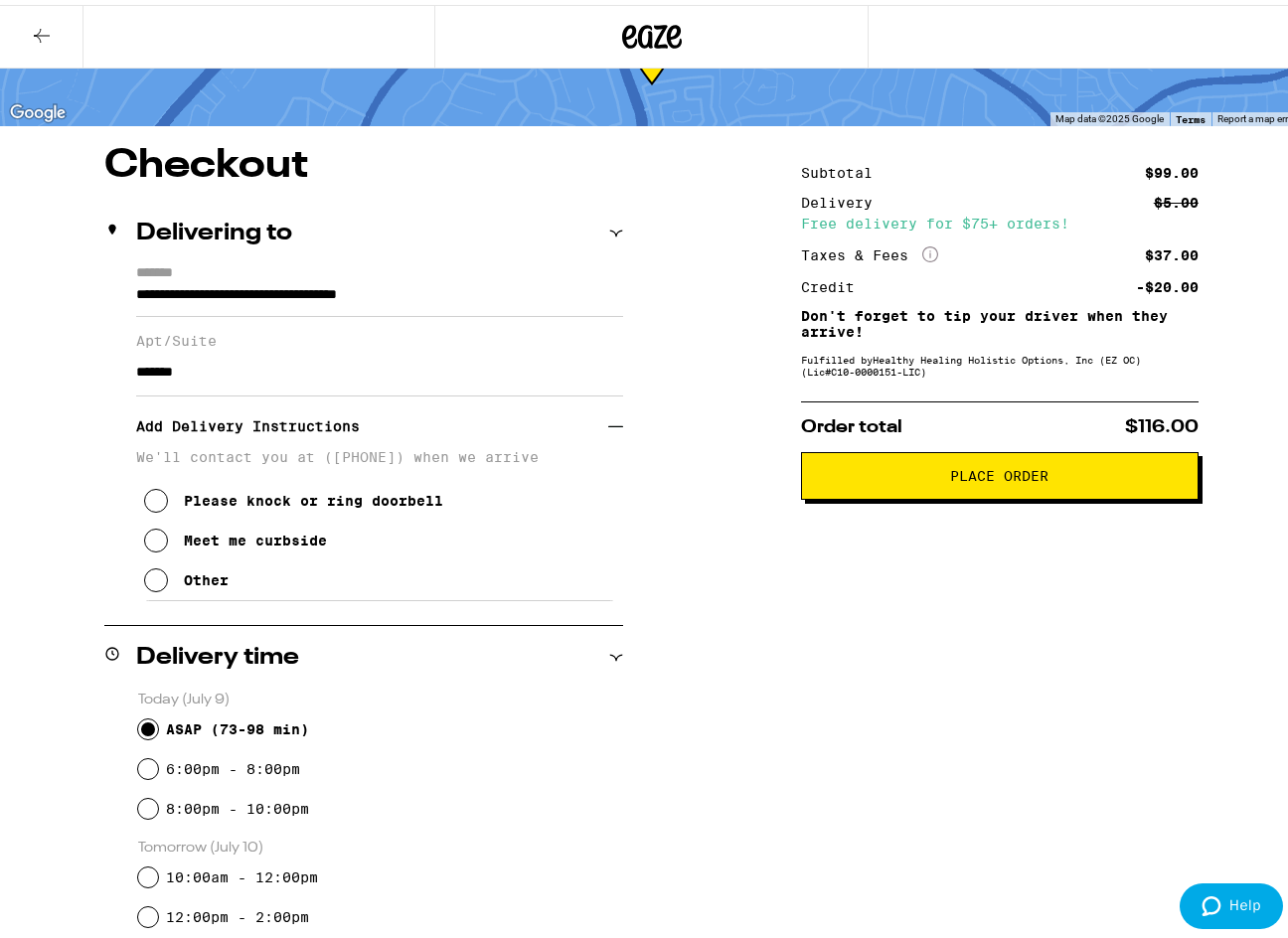 type on "*******" 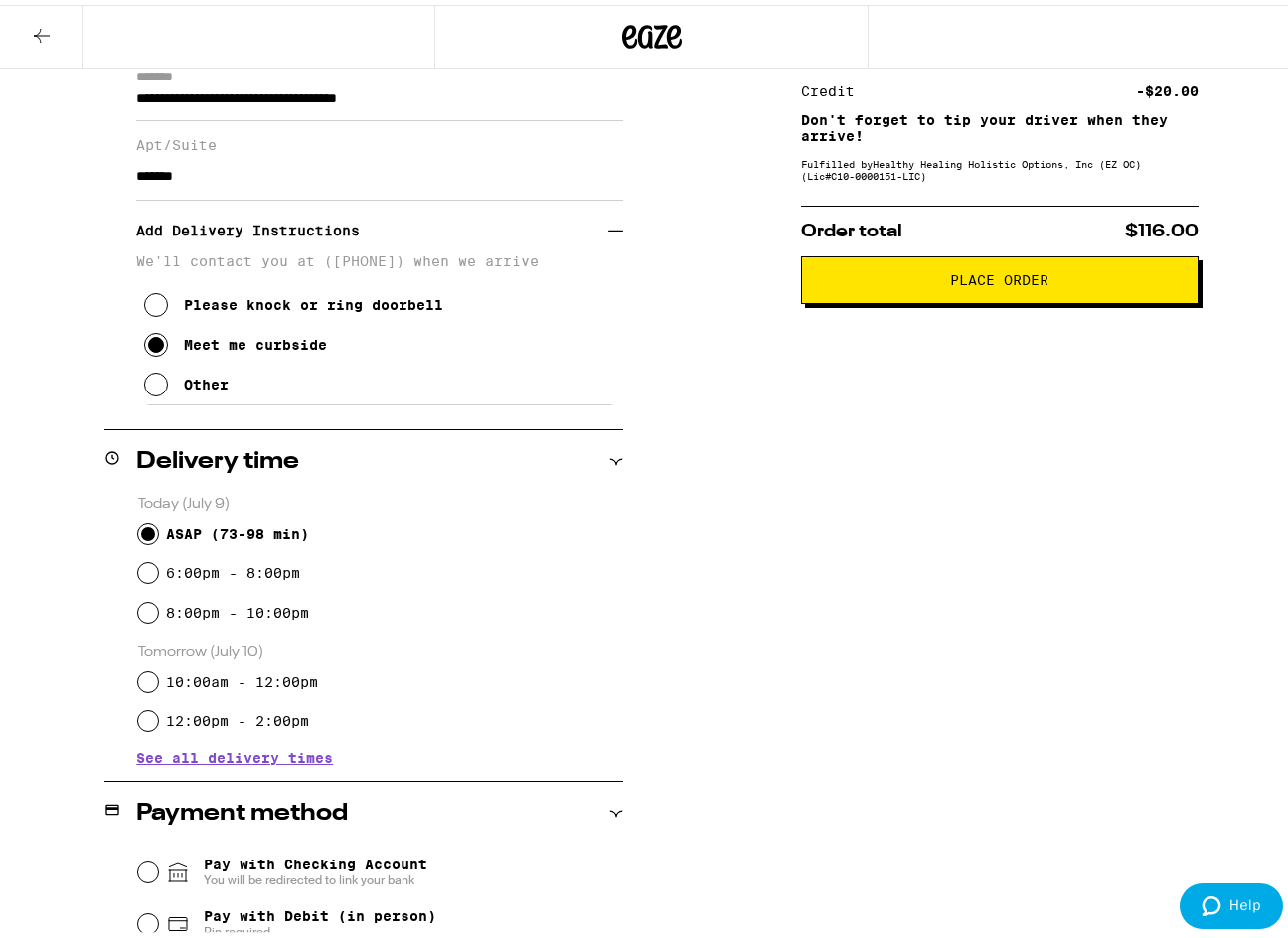 scroll, scrollTop: 298, scrollLeft: 0, axis: vertical 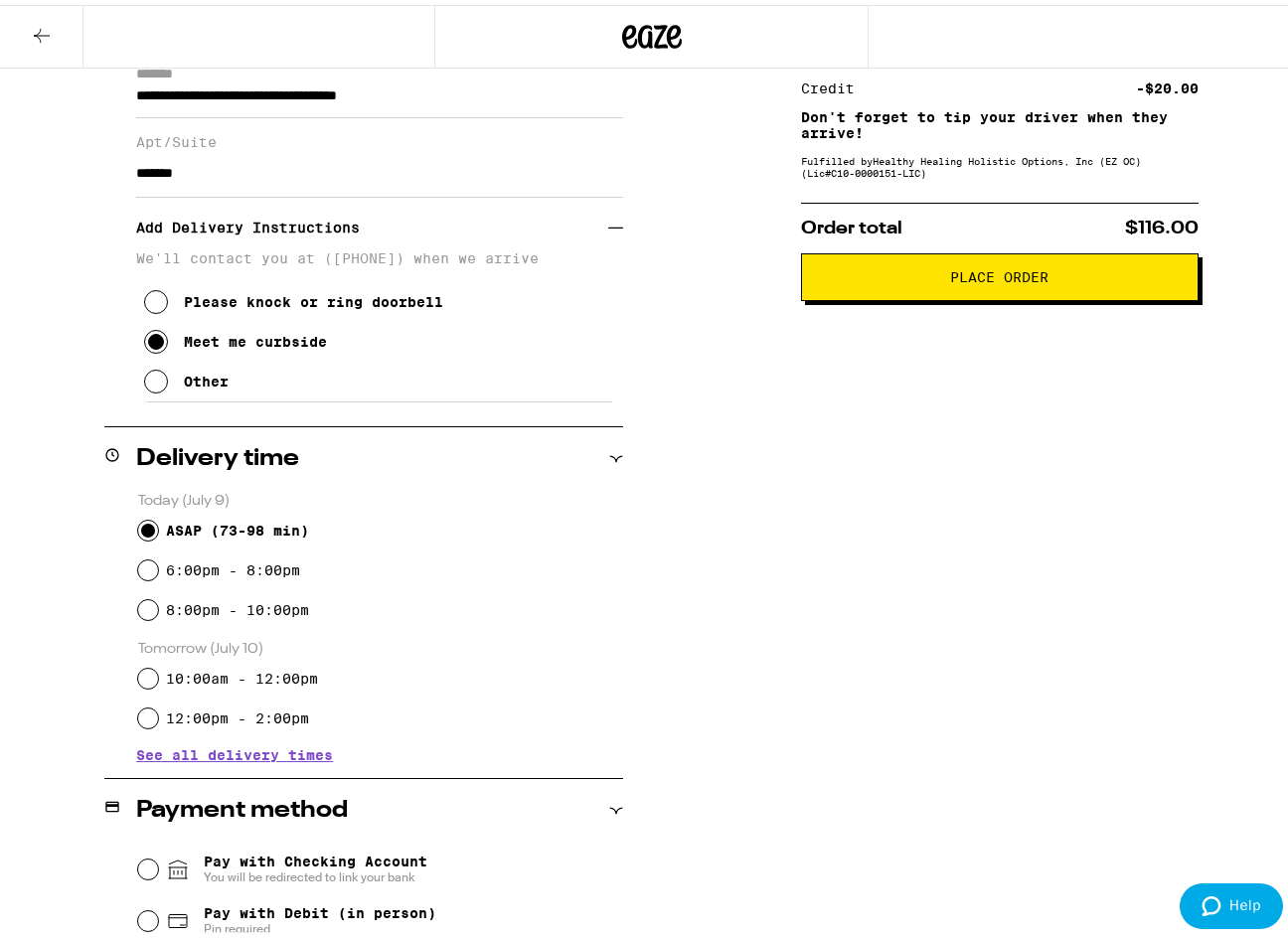 click on "Other" at bounding box center [313, 297] 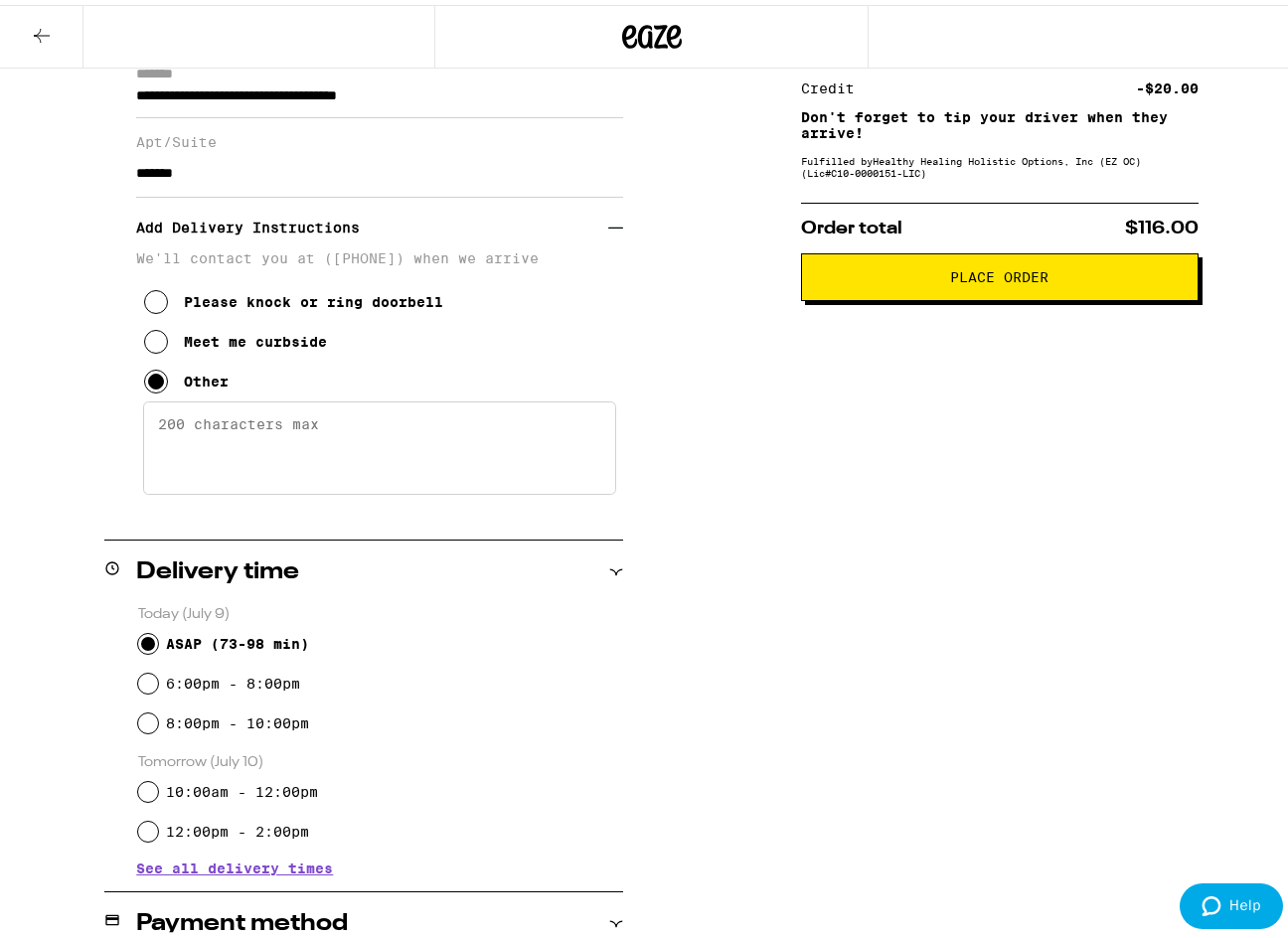 click on "Enter any other delivery instructions you want driver to know" at bounding box center (380, 443) 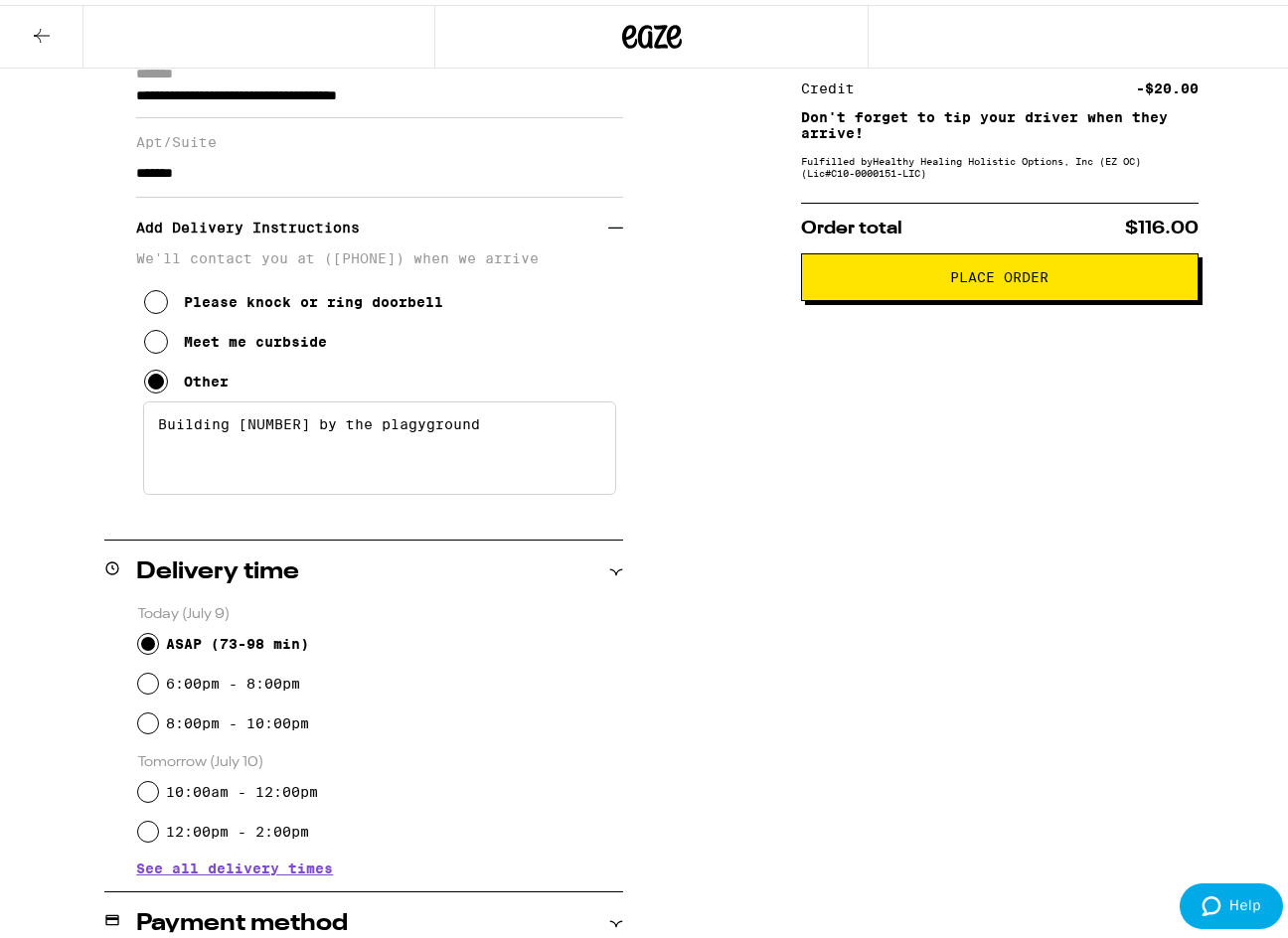 click on "Building [NUMBER] by the plagyground" at bounding box center [380, 443] 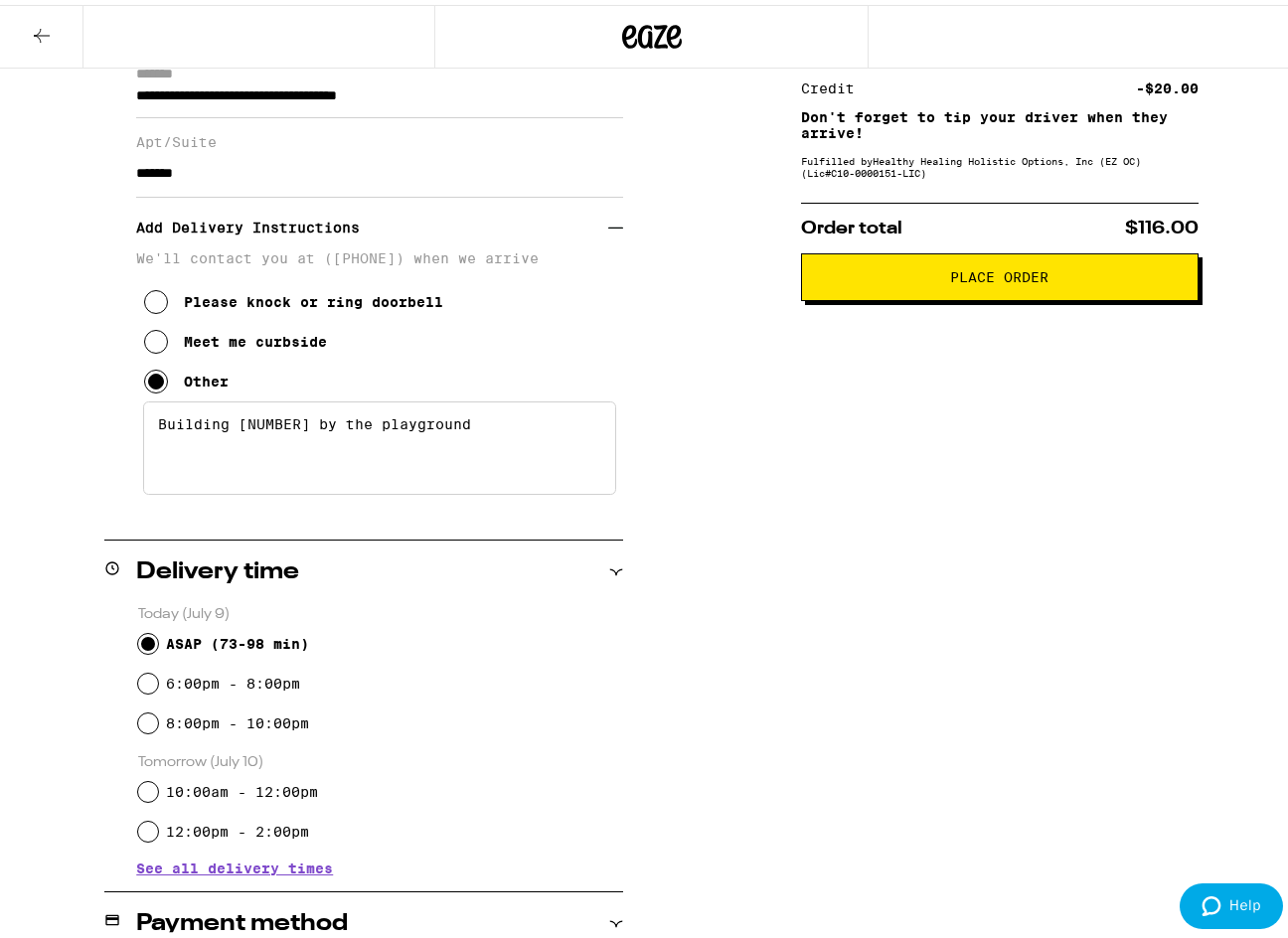 click on "Building [NUMBER] by the playground" at bounding box center (380, 443) 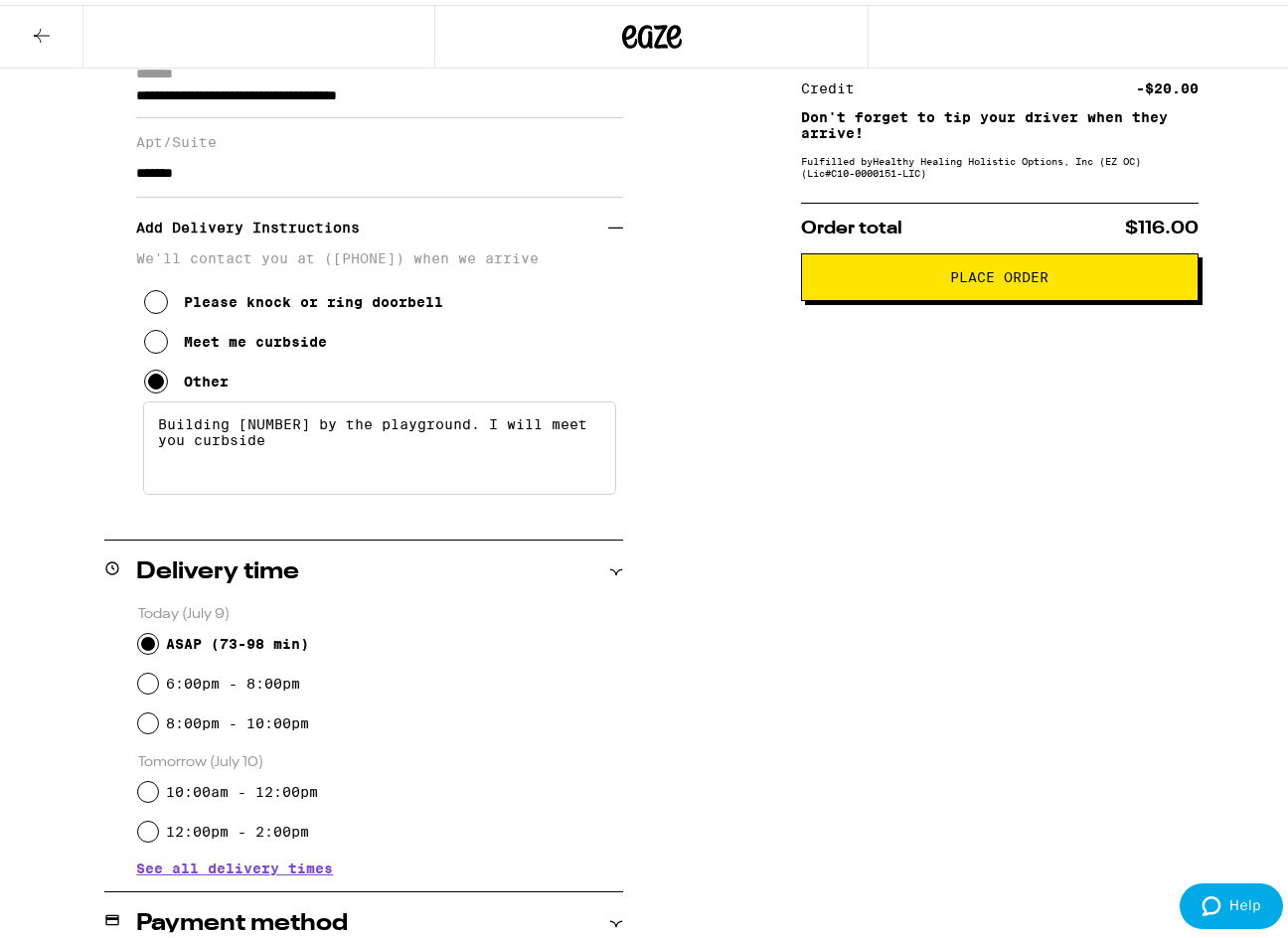 type on "Building [NUMBER] by the playground. I will meet you curbside" 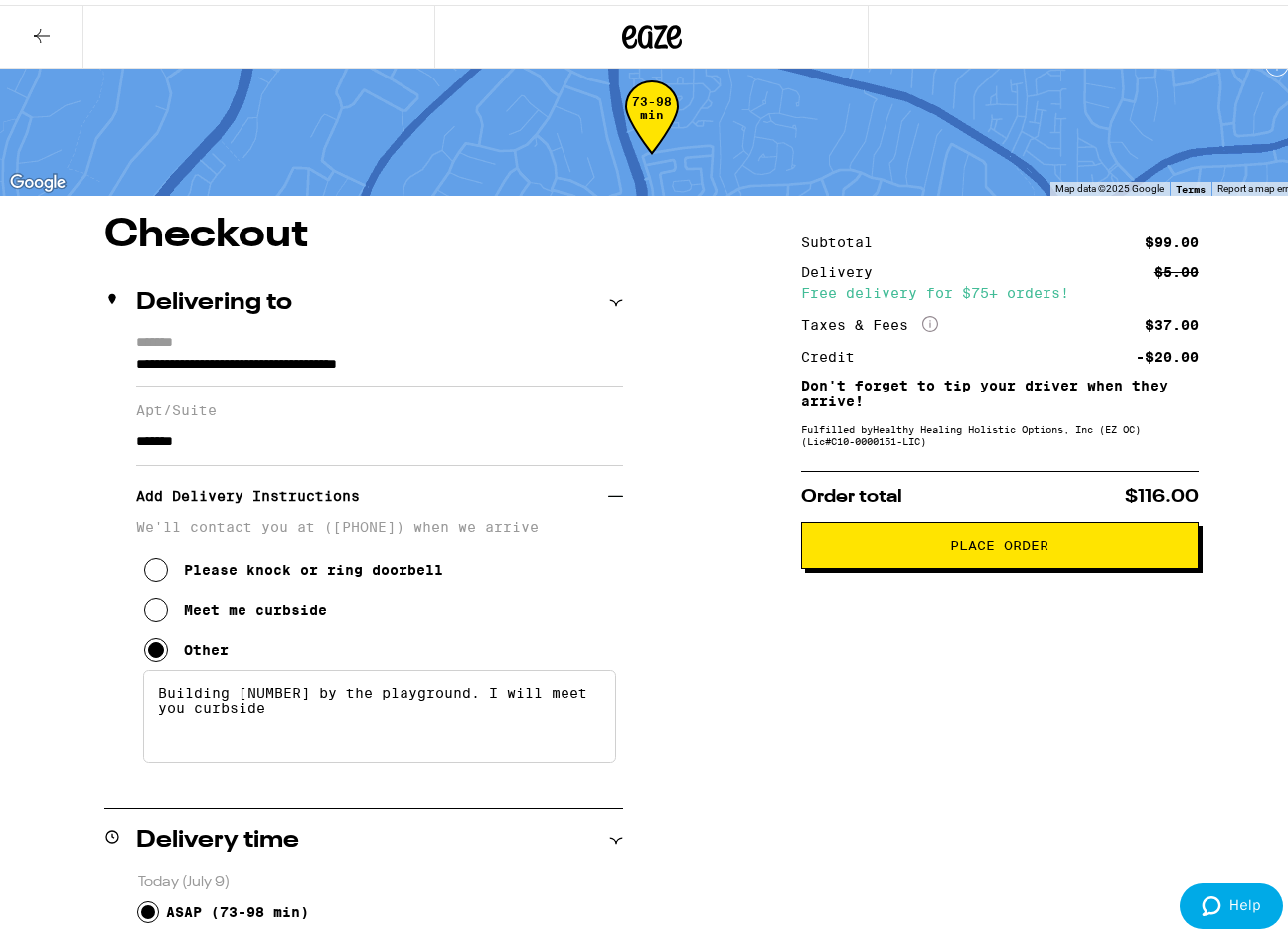scroll, scrollTop: 0, scrollLeft: 0, axis: both 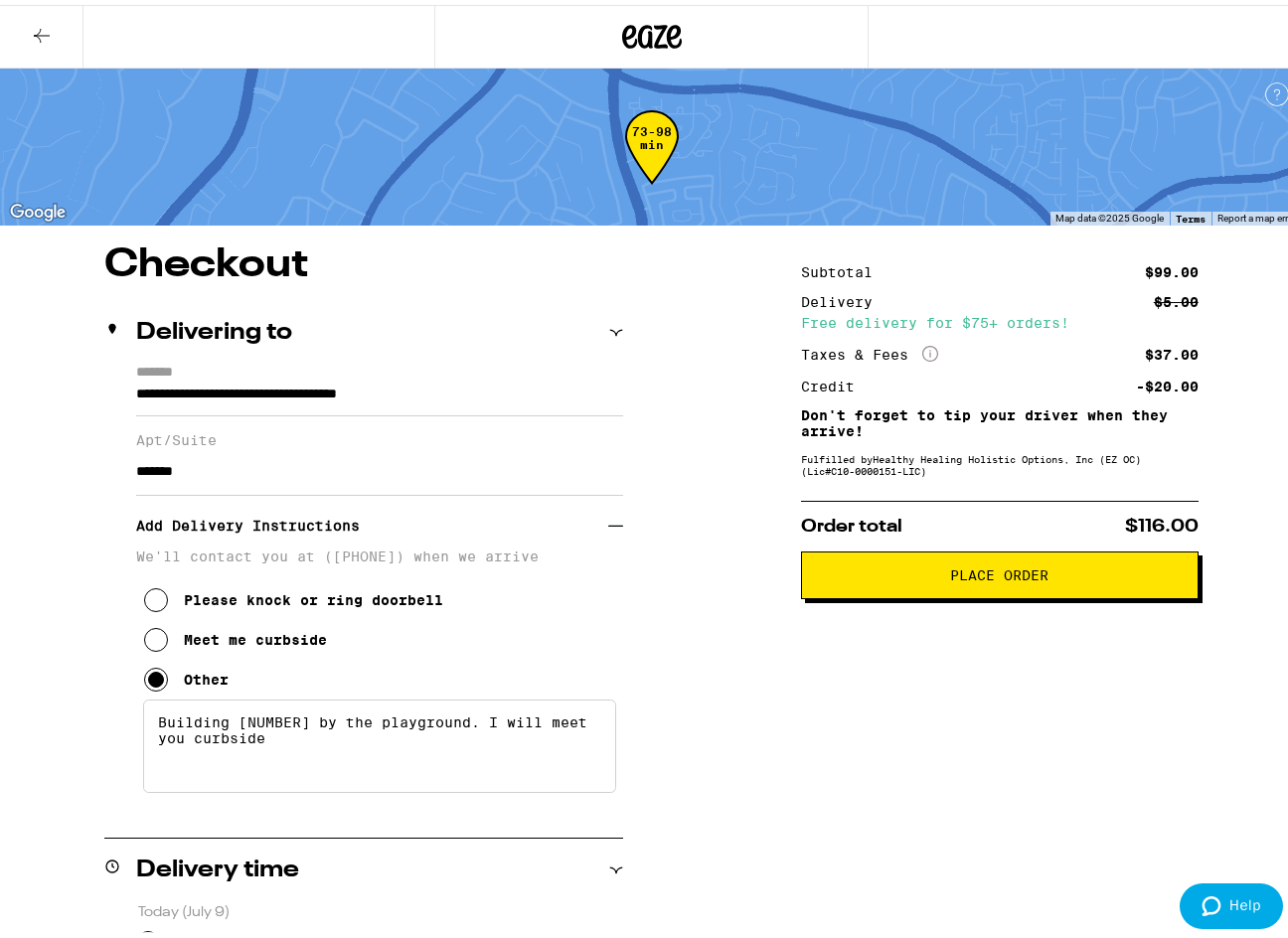 drag, startPoint x: 854, startPoint y: 454, endPoint x: 1145, endPoint y: 464, distance: 291.1718 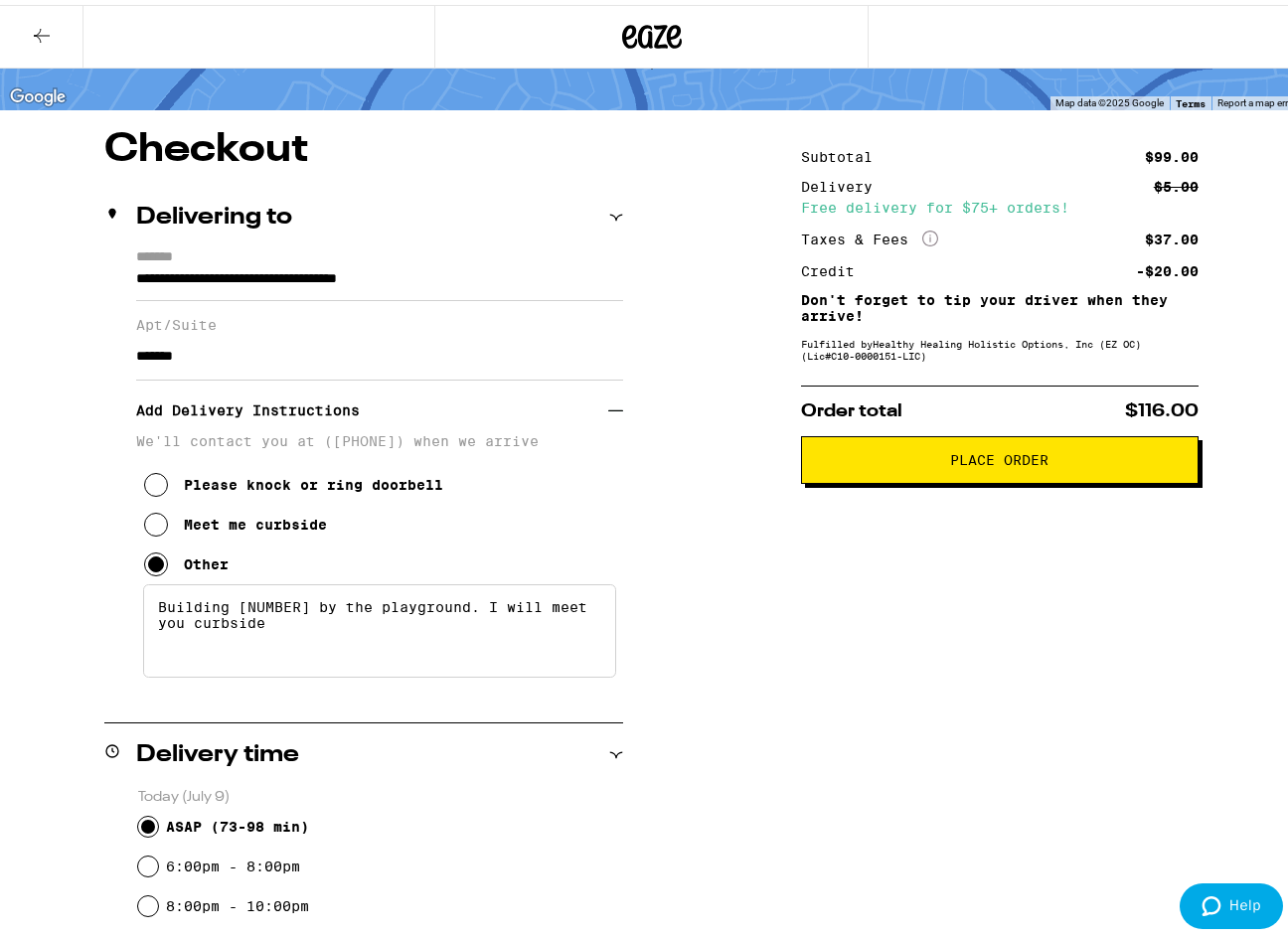 scroll, scrollTop: 0, scrollLeft: 0, axis: both 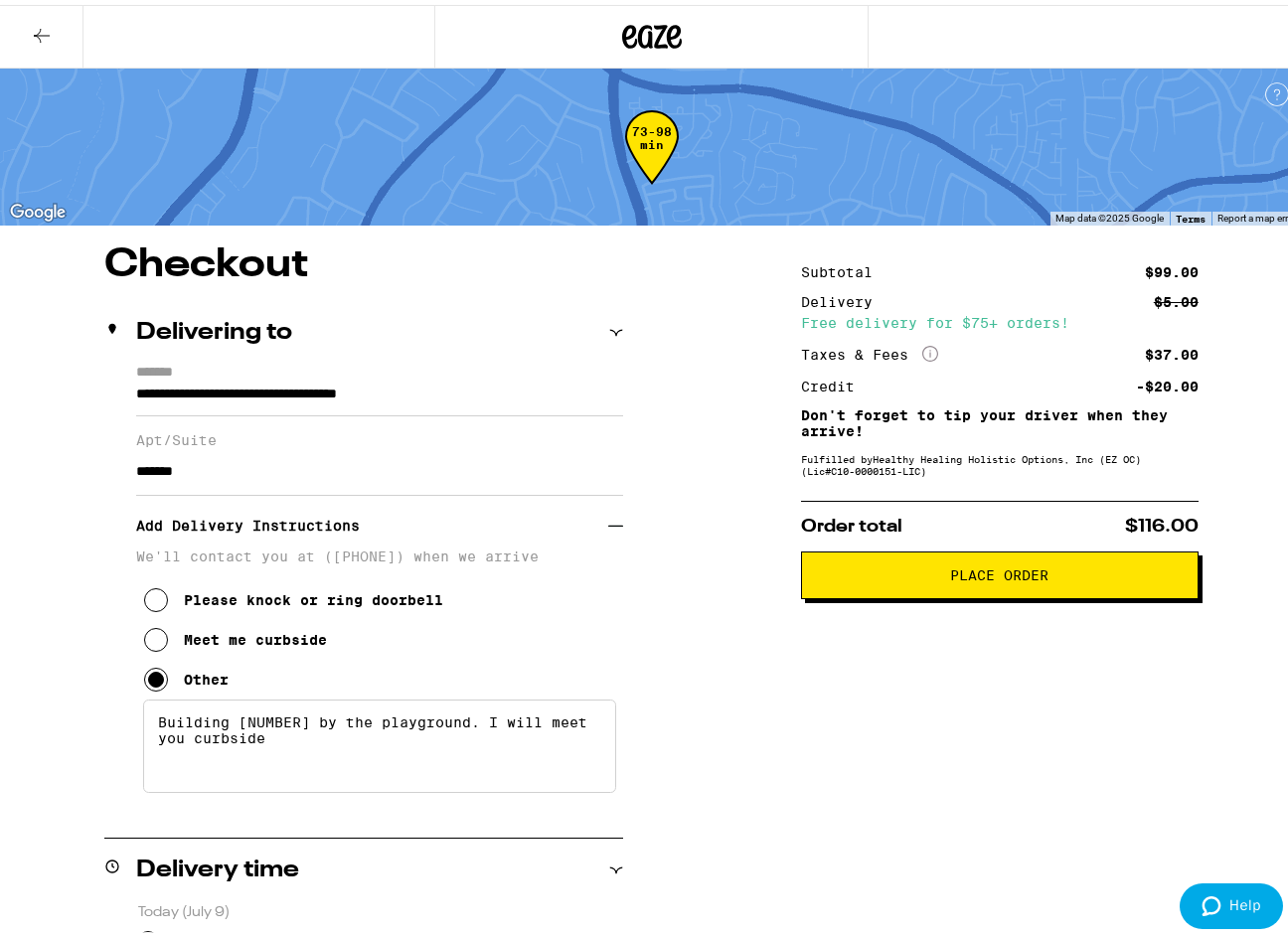 click on "Place Order" at bounding box center [999, 570] 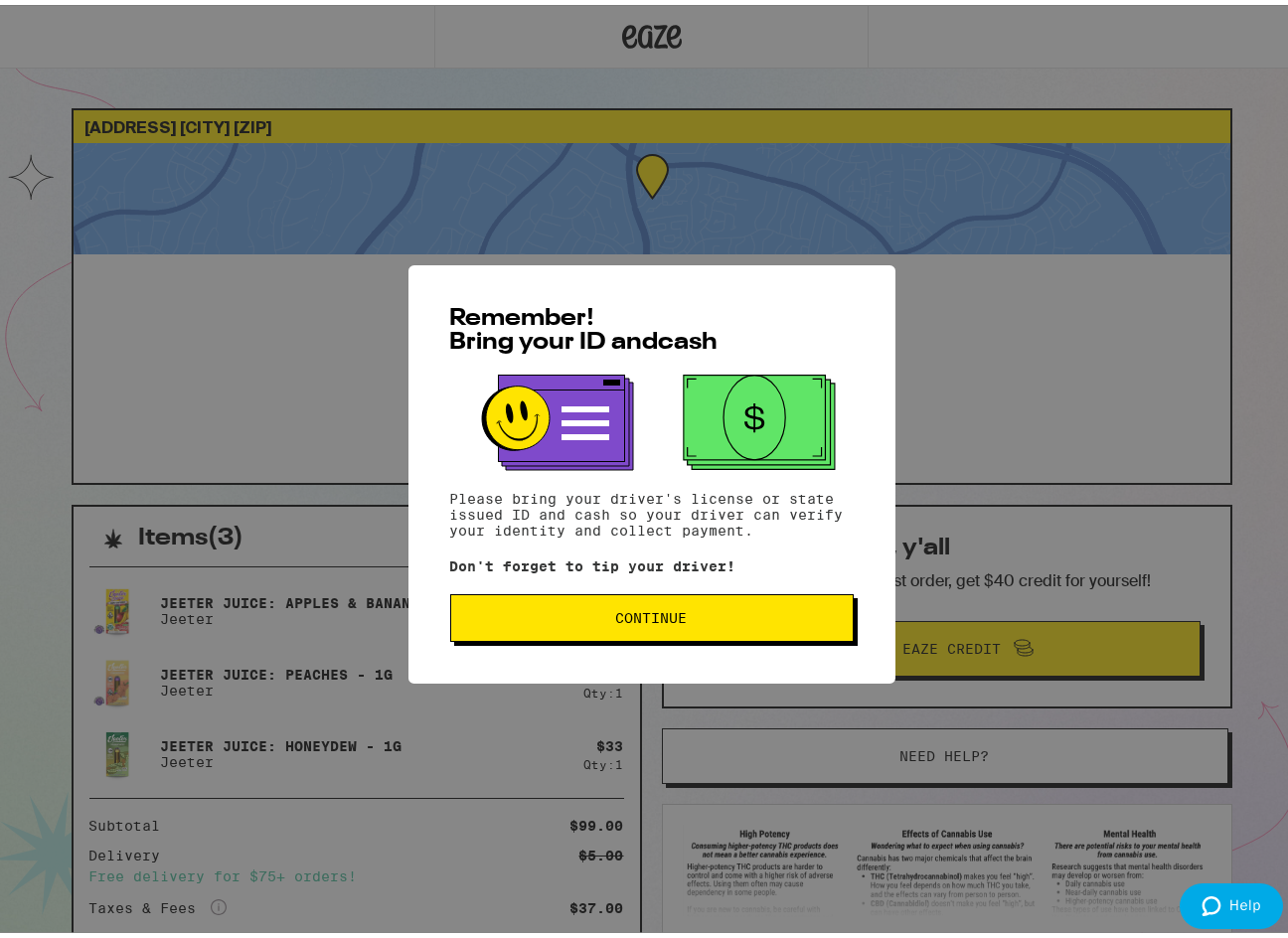 click on "Continue" at bounding box center (652, 613) 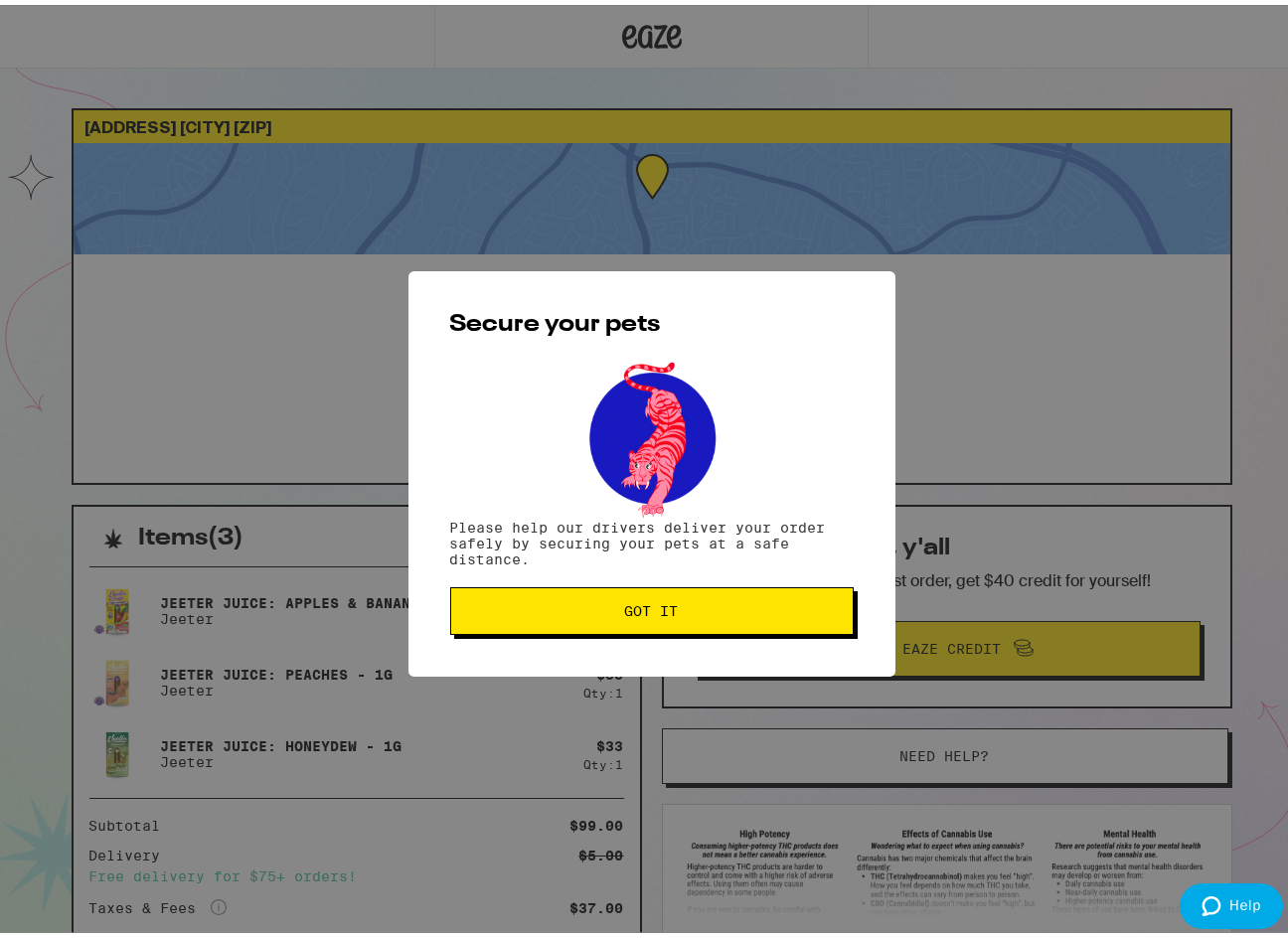 click on "Got it" at bounding box center [652, 606] 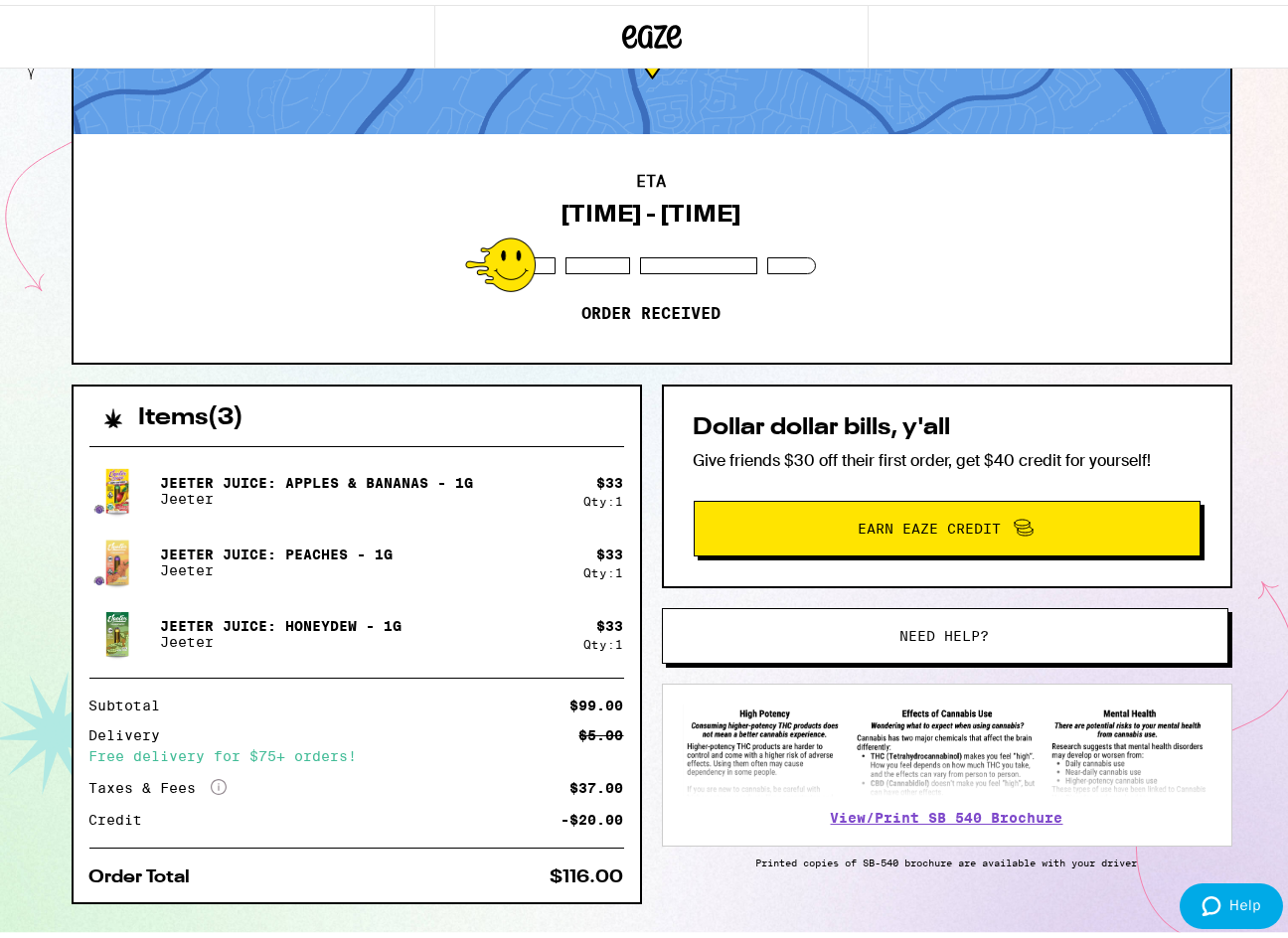 scroll, scrollTop: 161, scrollLeft: 0, axis: vertical 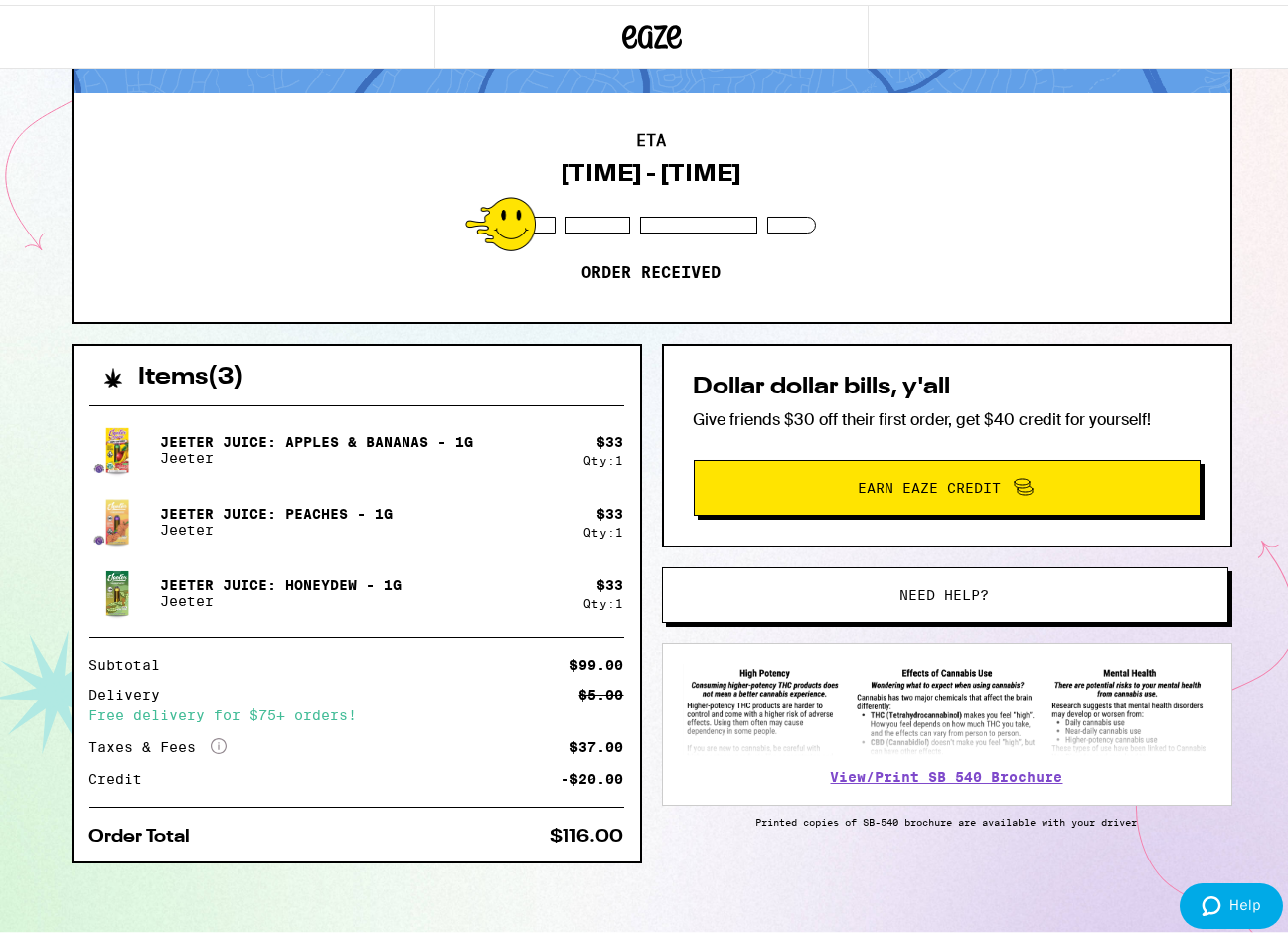 click on "[ADDRESS] [CITY] [ZIP] ETA [TIME] - [TIME] Order received Items ( 3 ) Jeeter Juice: Apples & Bananas - 1g Jeeter $[PRICE] Qty: 1 Jeeter Juice: Peaches - 1g Jeeter $[PRICE] Qty: 1 Jeeter Juice: Honeydew - 1g Jeeter $[PRICE] Qty: 1 Subtotal $[PRICE] Delivery $[PRICE] Free delivery for $75+ orders! Taxes & Fees More Info $[PRICE] Credit -$[PRICE] Order Total $[PRICE] Items ( 3 ) Jeeter Juice: Apples & Bananas - 1g Jeeter $[PRICE] Qty: 1 Jeeter Juice: Peaches - 1g Jeeter $[PRICE] Qty: 1 Jeeter Juice: Honeydew - 1g Jeeter $[PRICE] Qty: 1 Subtotal $[PRICE] Delivery $[PRICE] Free delivery for $75+ orders! Taxes & Fees More Info $[PRICE] Credit -$[PRICE] Order Total $[PRICE] Dollar dollar bills, y'all Give friends $30 off their first order, get $40 credit for yourself! Earn Eaze Credit Need help? View/Print SB 540 Brochure Printed copies of SB-540 brochure are available with your driver" at bounding box center (651, 389) 